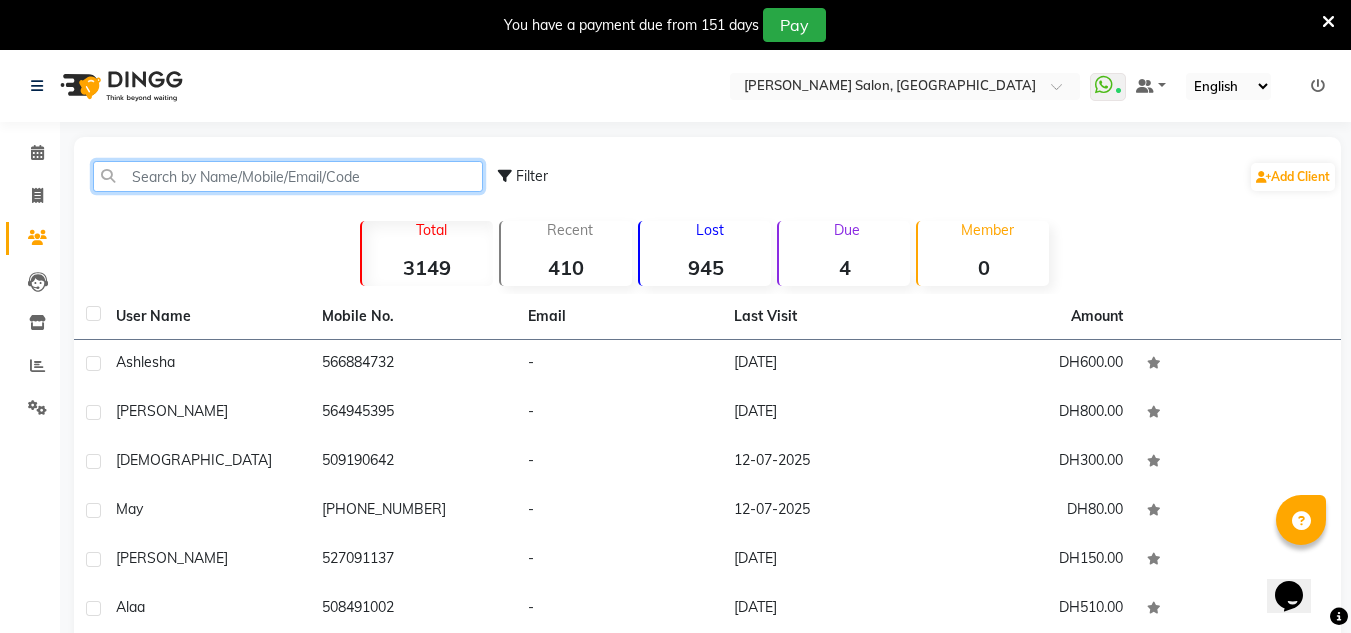 scroll, scrollTop: 0, scrollLeft: 0, axis: both 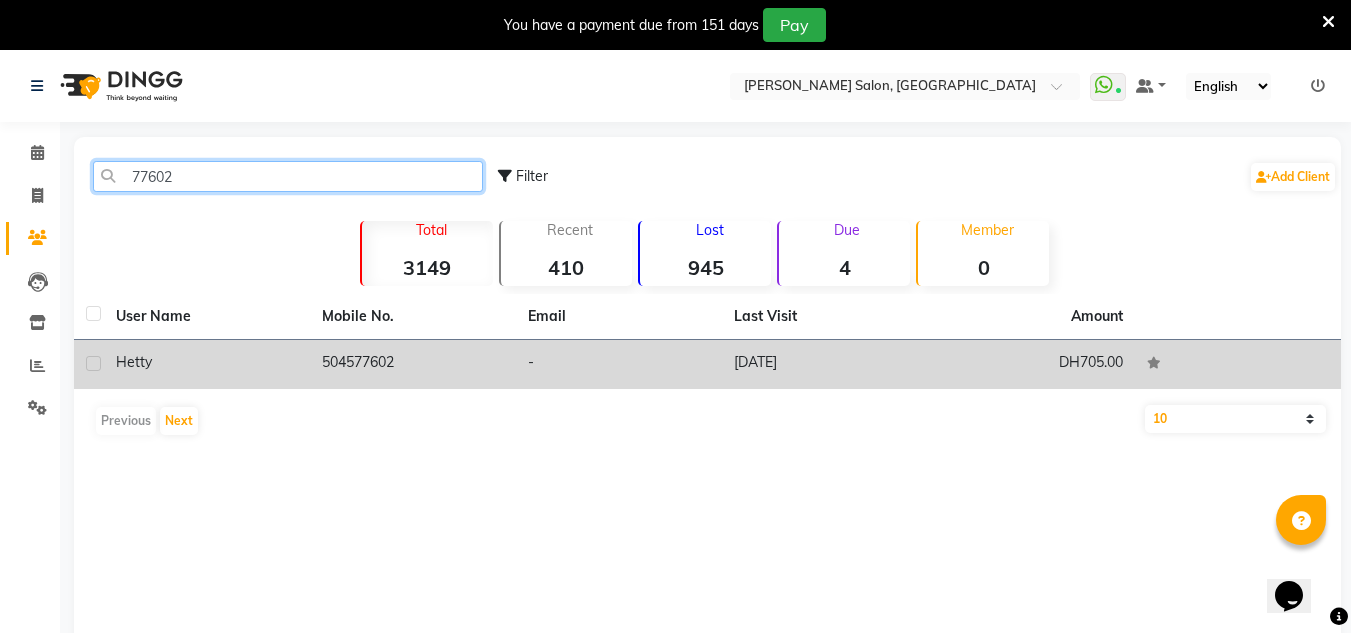 type on "77602" 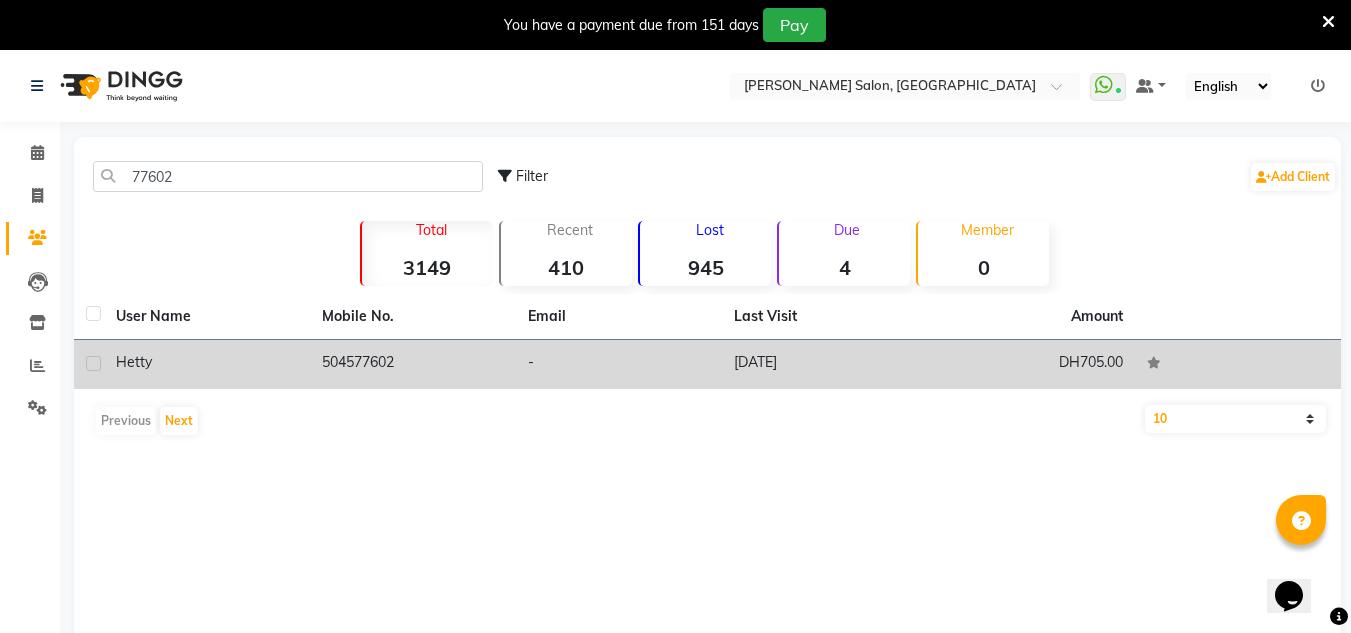 click on "DH705.00" 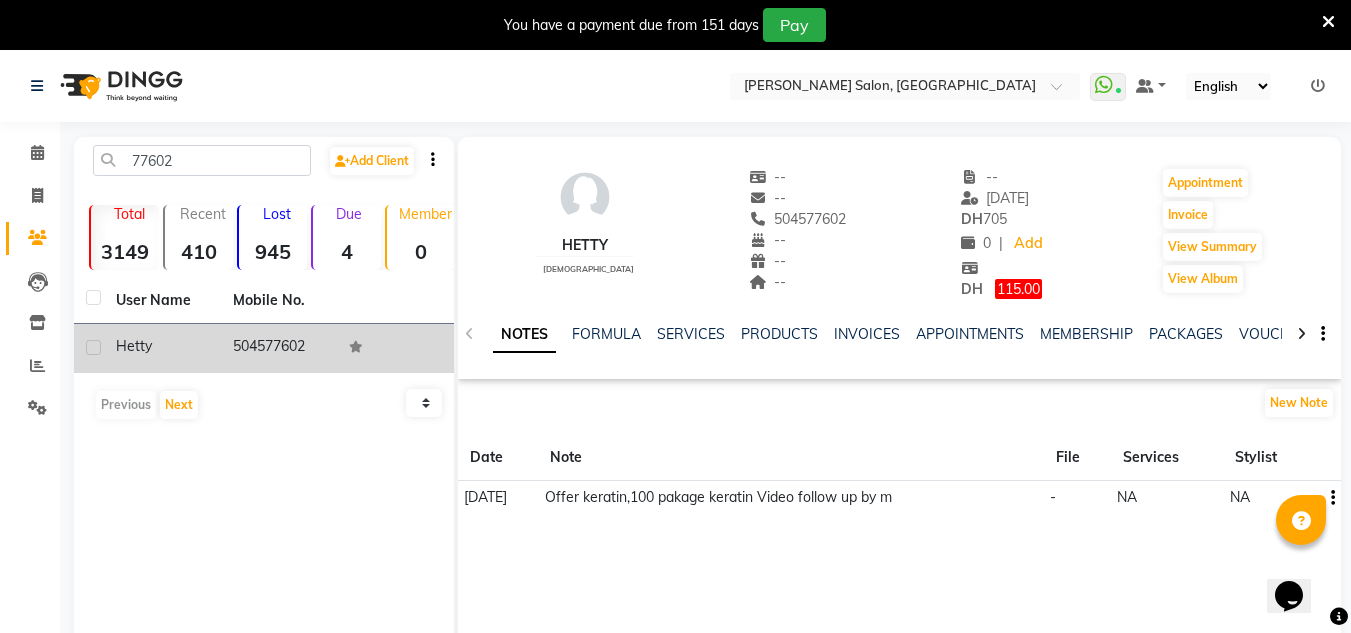 click on "NOTES FORMULA SERVICES PRODUCTS INVOICES APPOINTMENTS MEMBERSHIP PACKAGES VOUCHERS GIFTCARDS POINTS FORMS FAMILY CARDS WALLET" 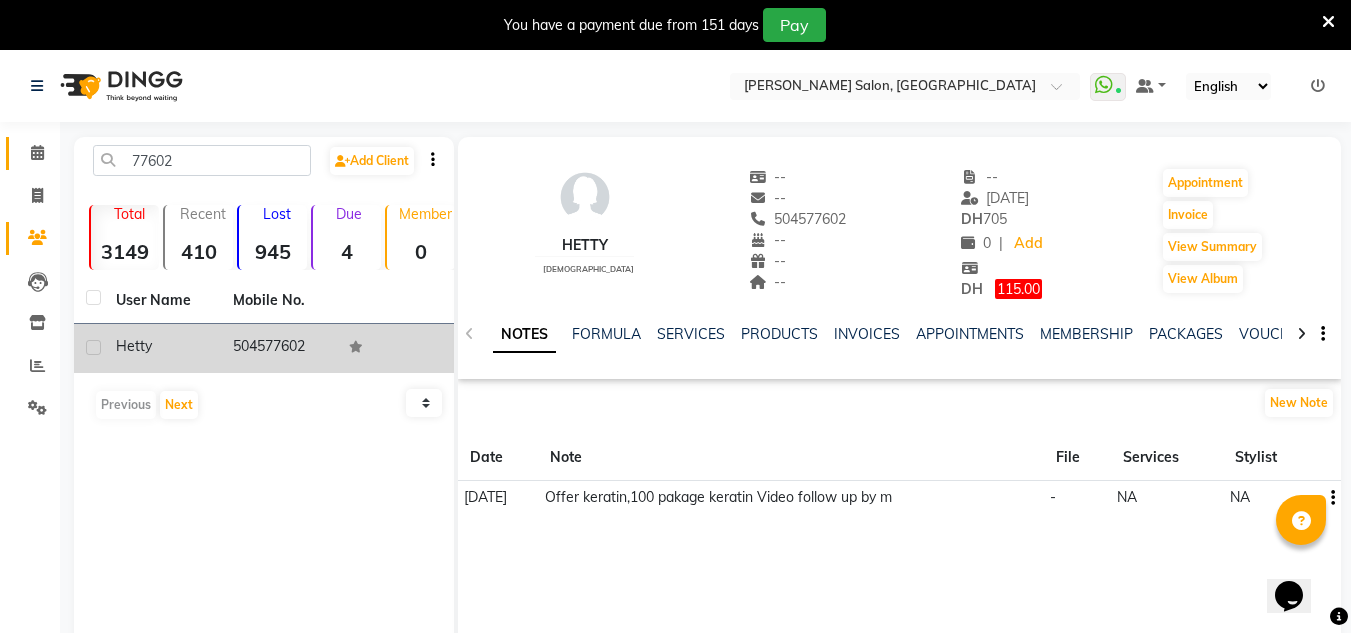 click 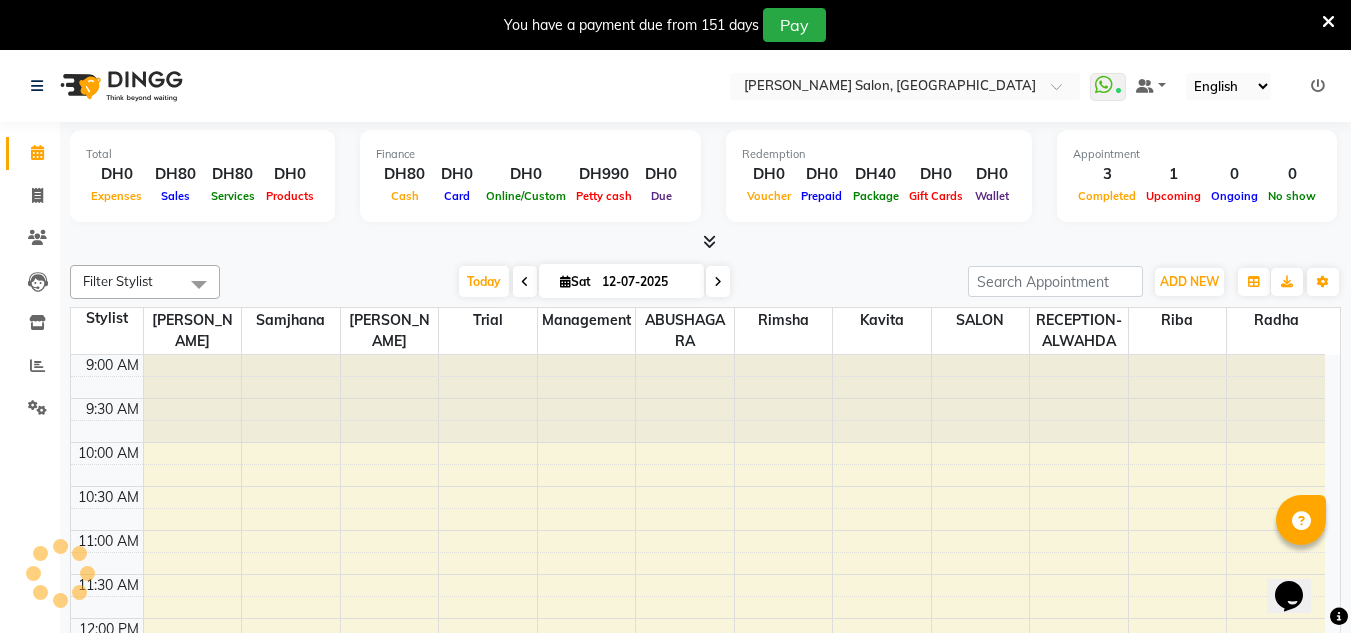 scroll, scrollTop: 0, scrollLeft: 0, axis: both 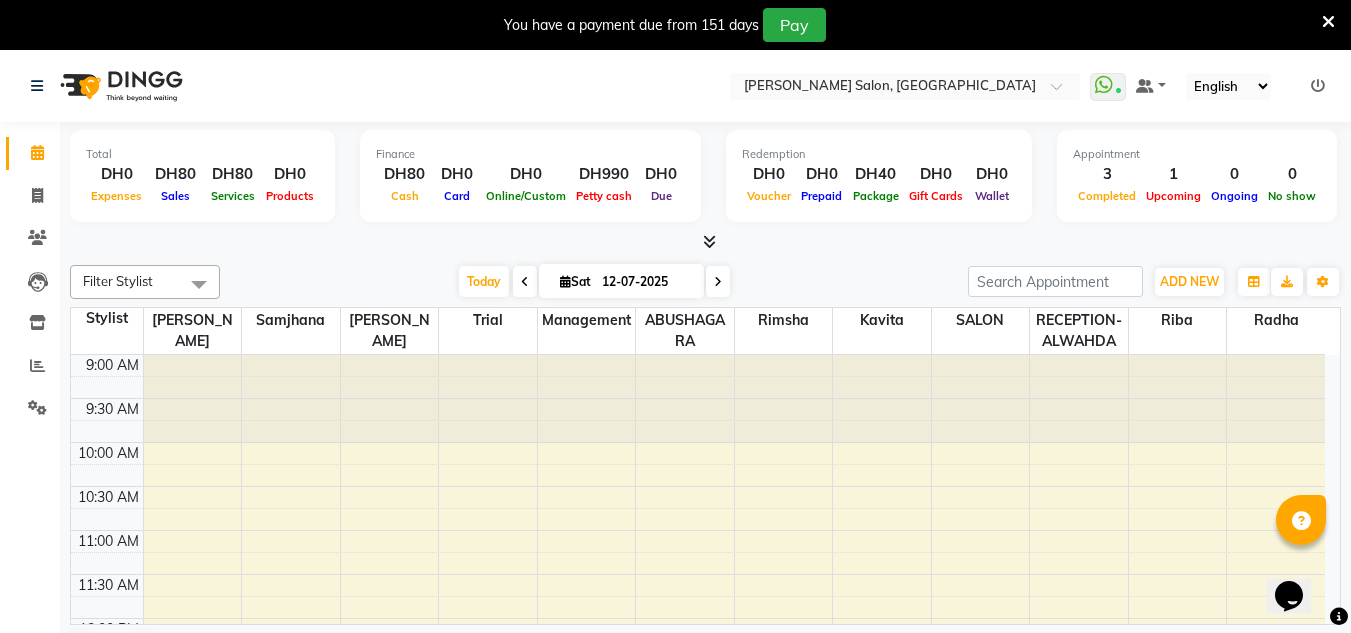 click at bounding box center [1328, 22] 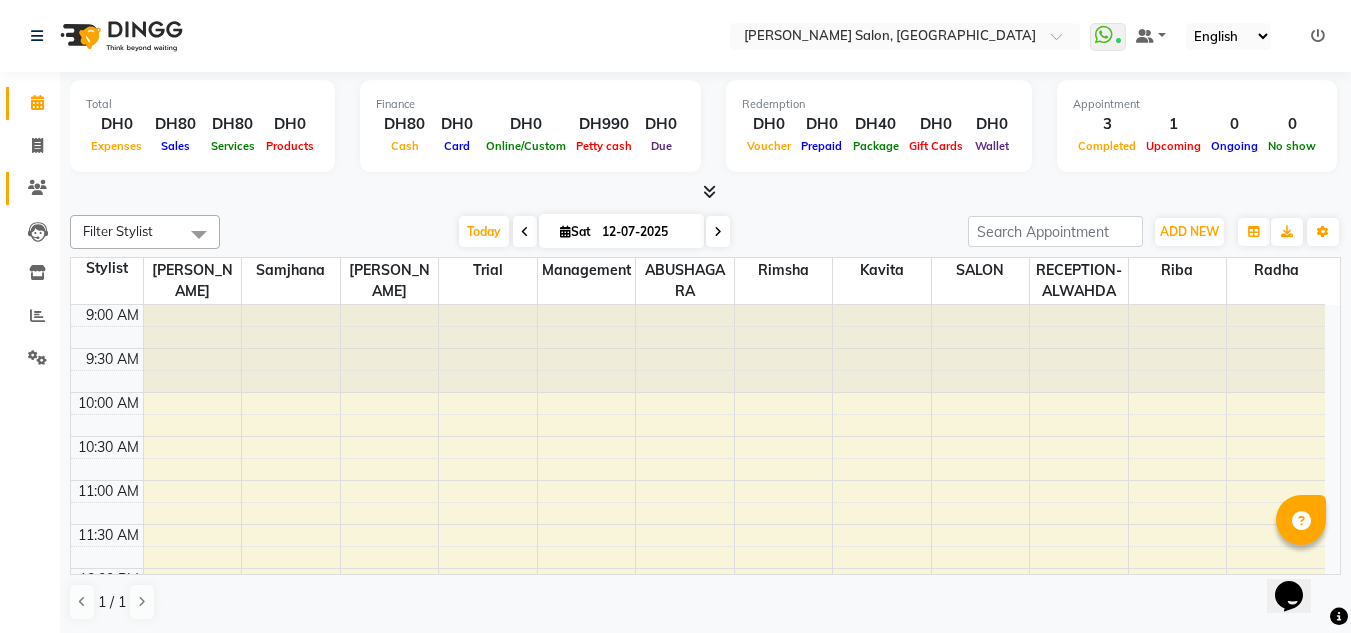click 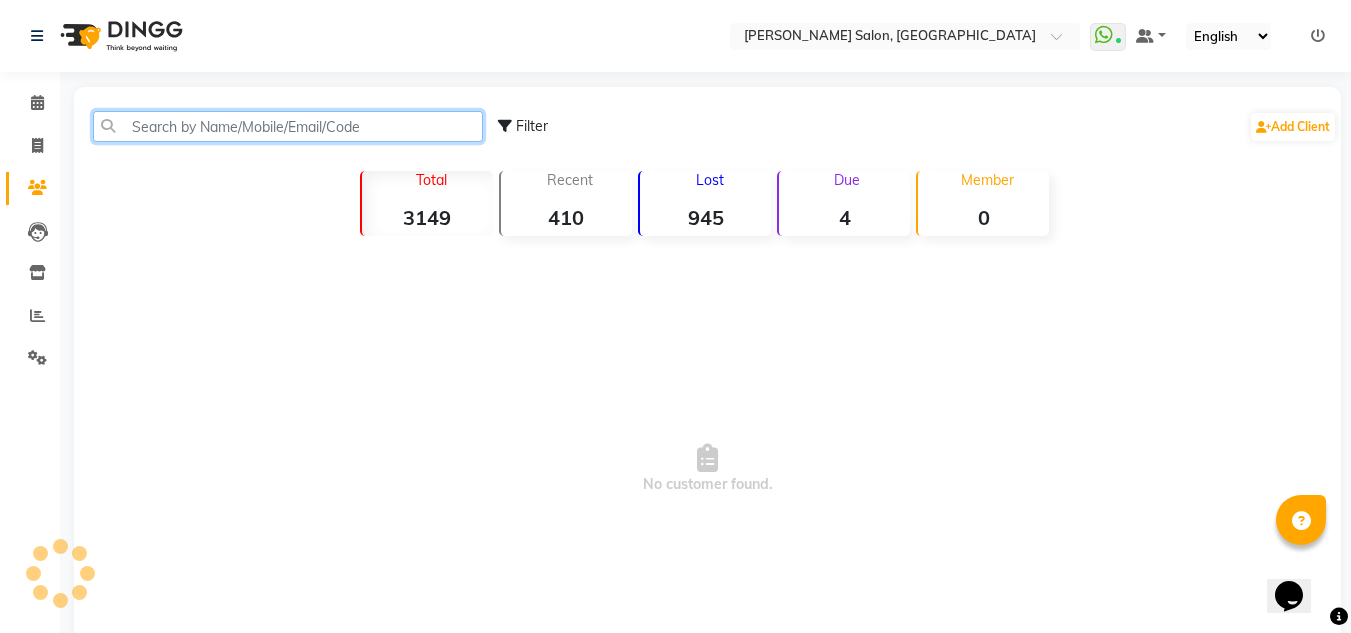 click 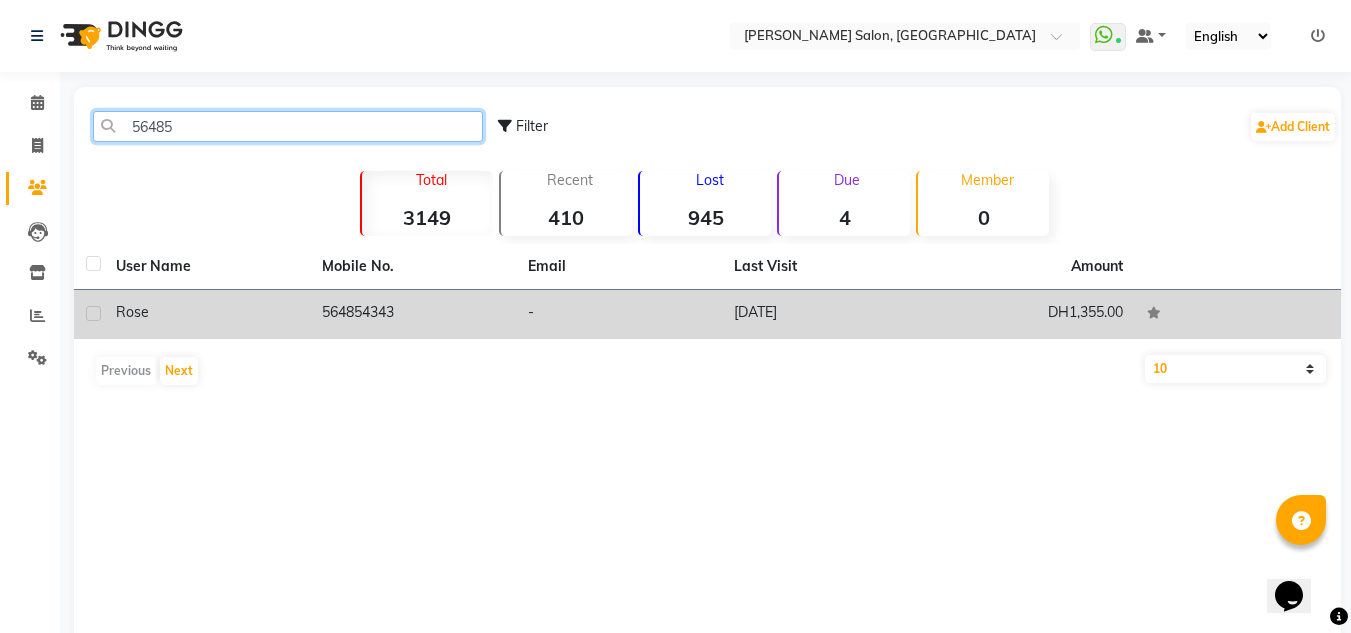 type on "56485" 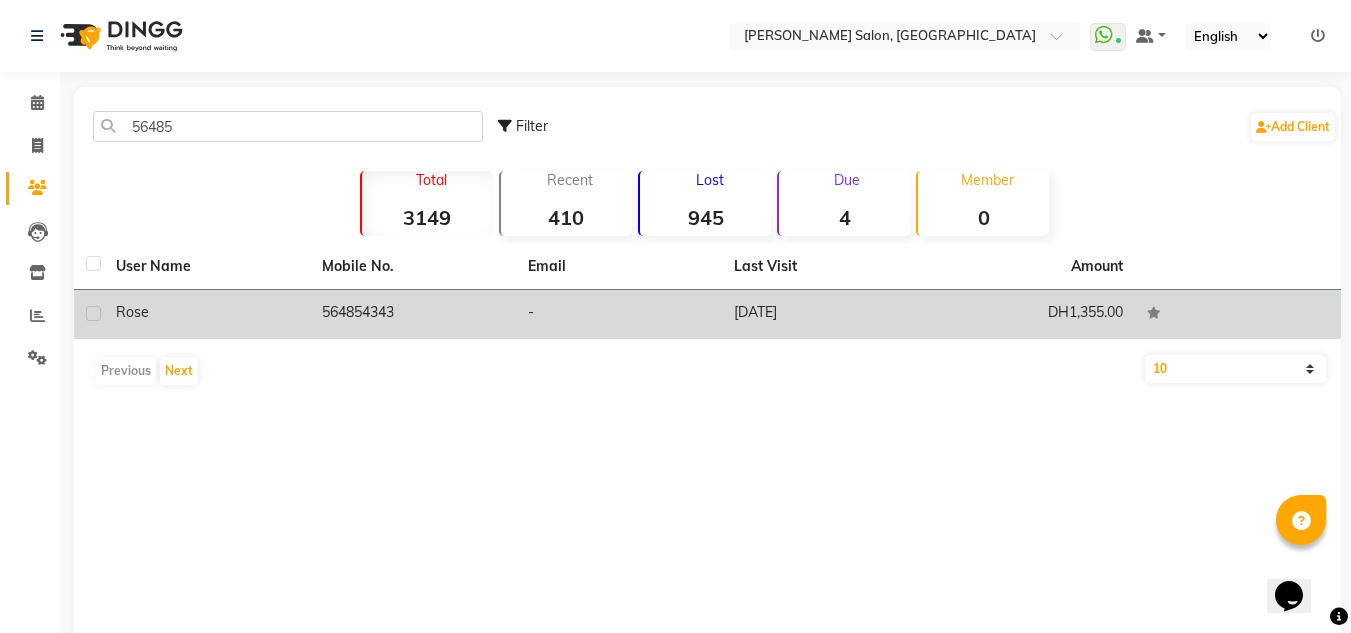 click on "564854343" 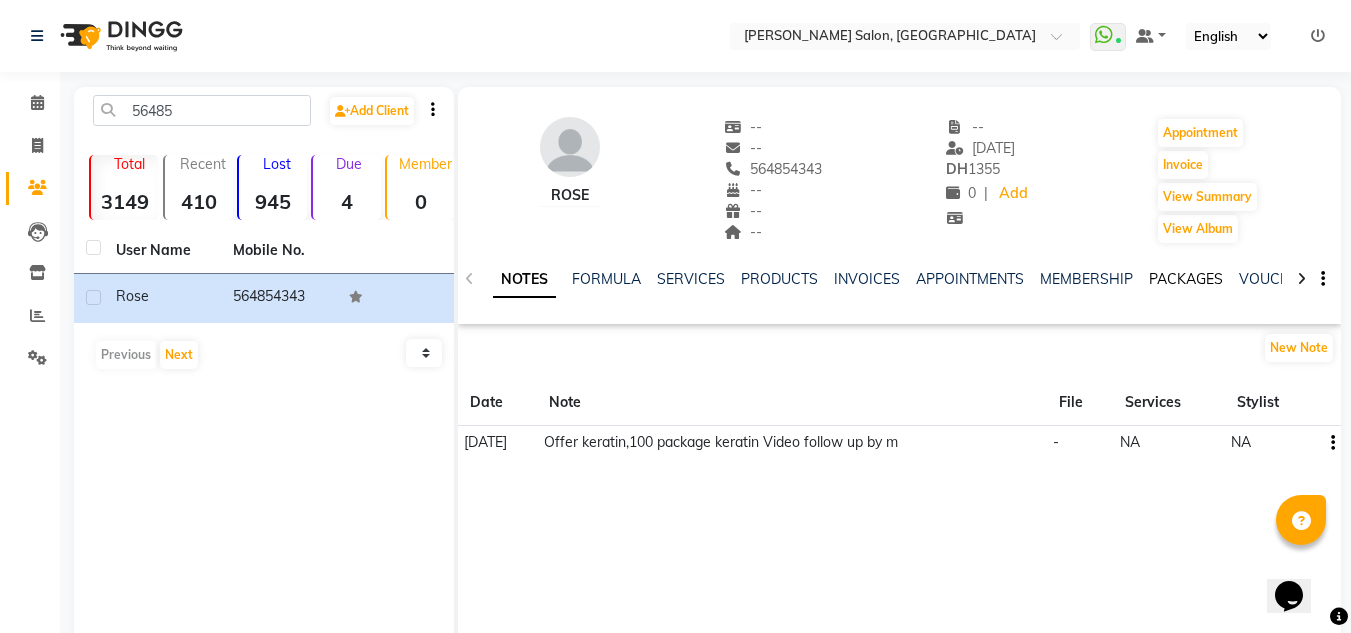 click on "NOTES FORMULA SERVICES PRODUCTS INVOICES APPOINTMENTS MEMBERSHIP PACKAGES VOUCHERS GIFTCARDS POINTS FORMS FAMILY CARDS WALLET" 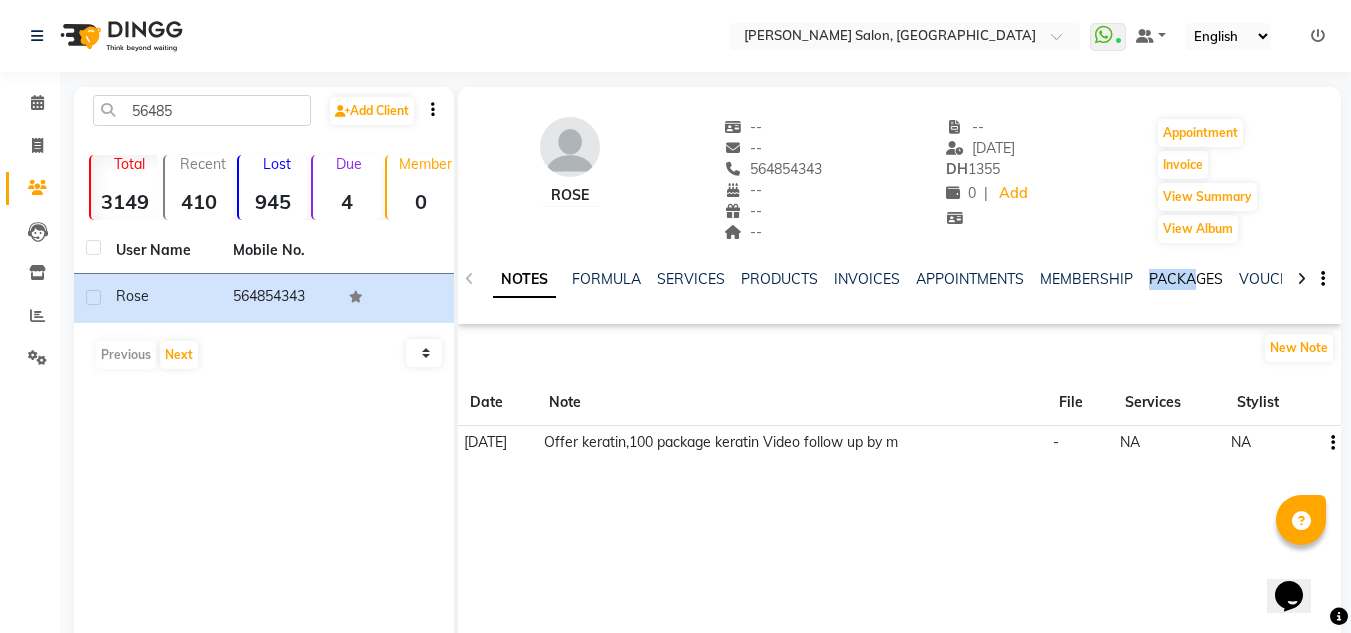 click on "PACKAGES" 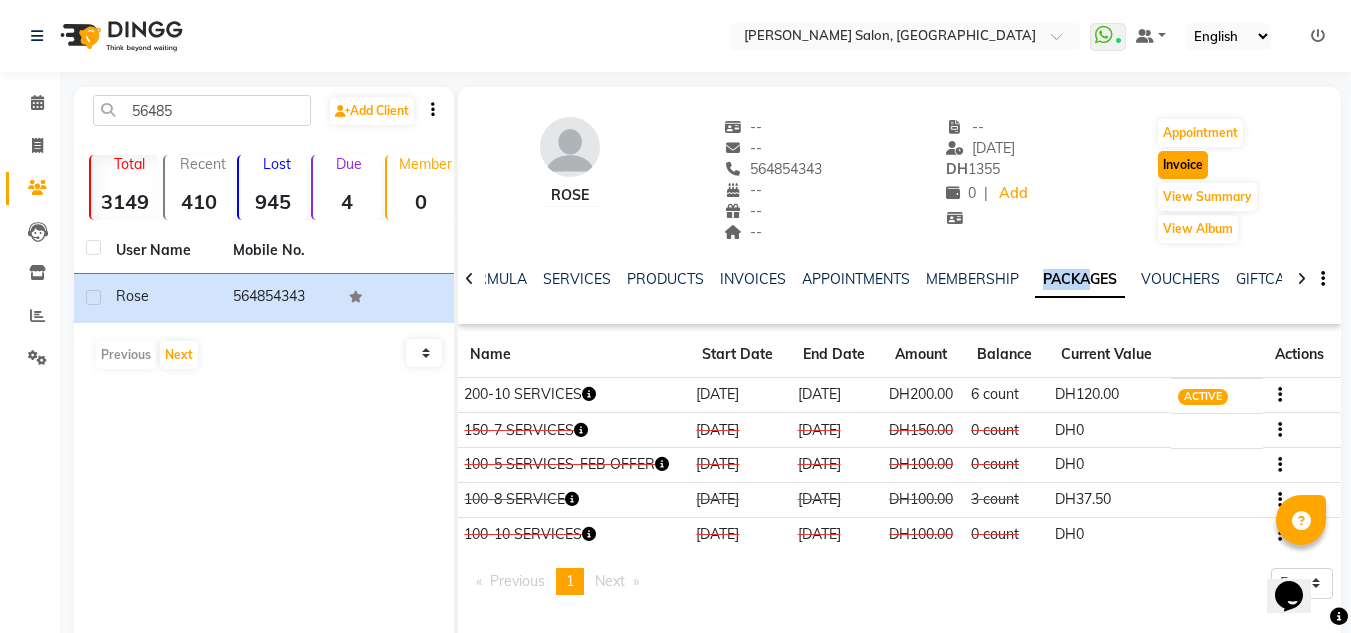 click on "Invoice" 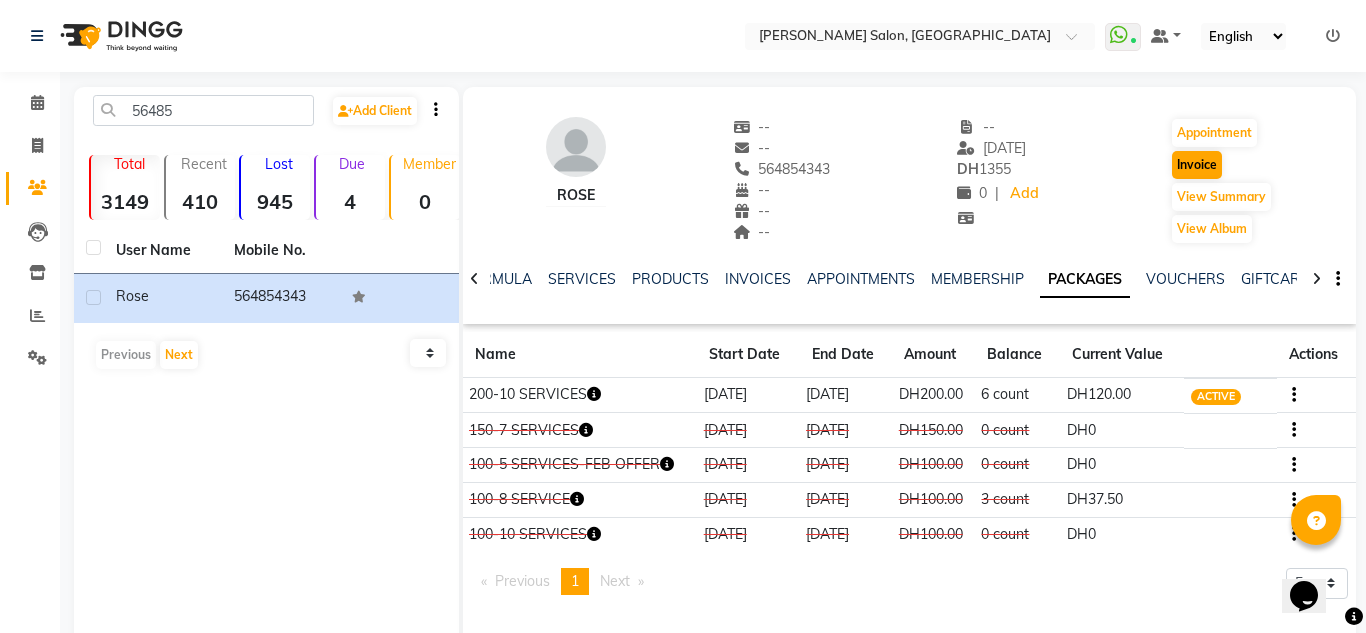 select on "4333" 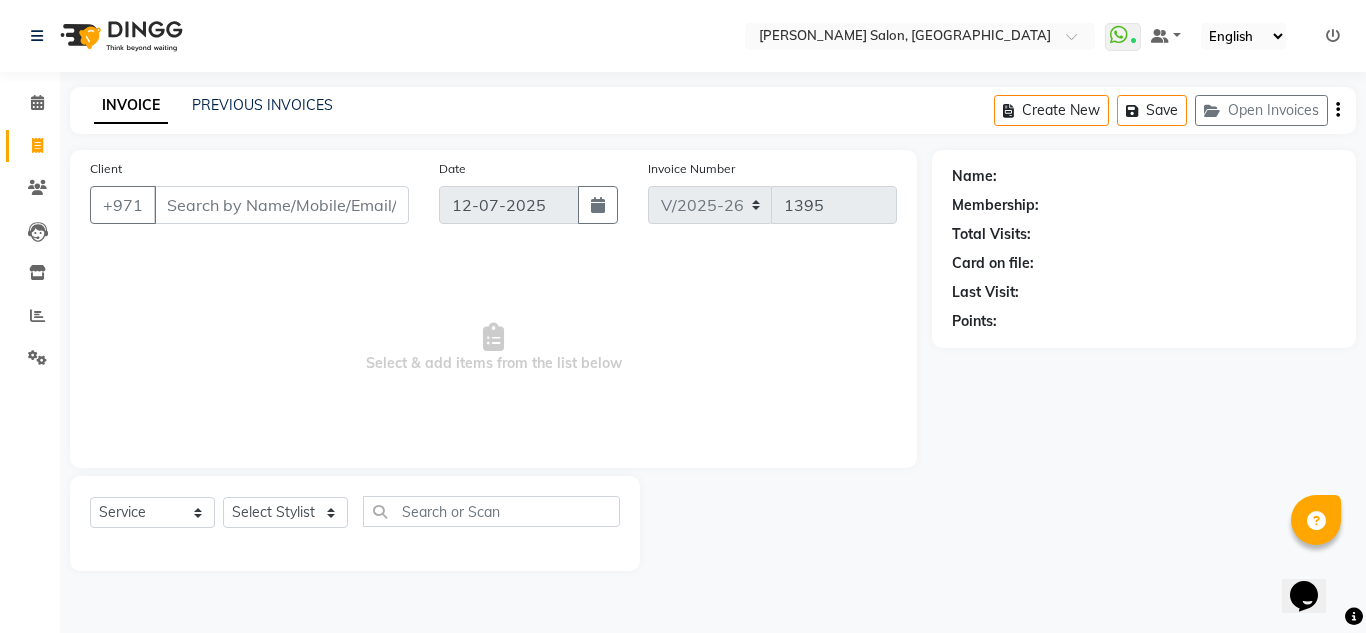 type on "564854343" 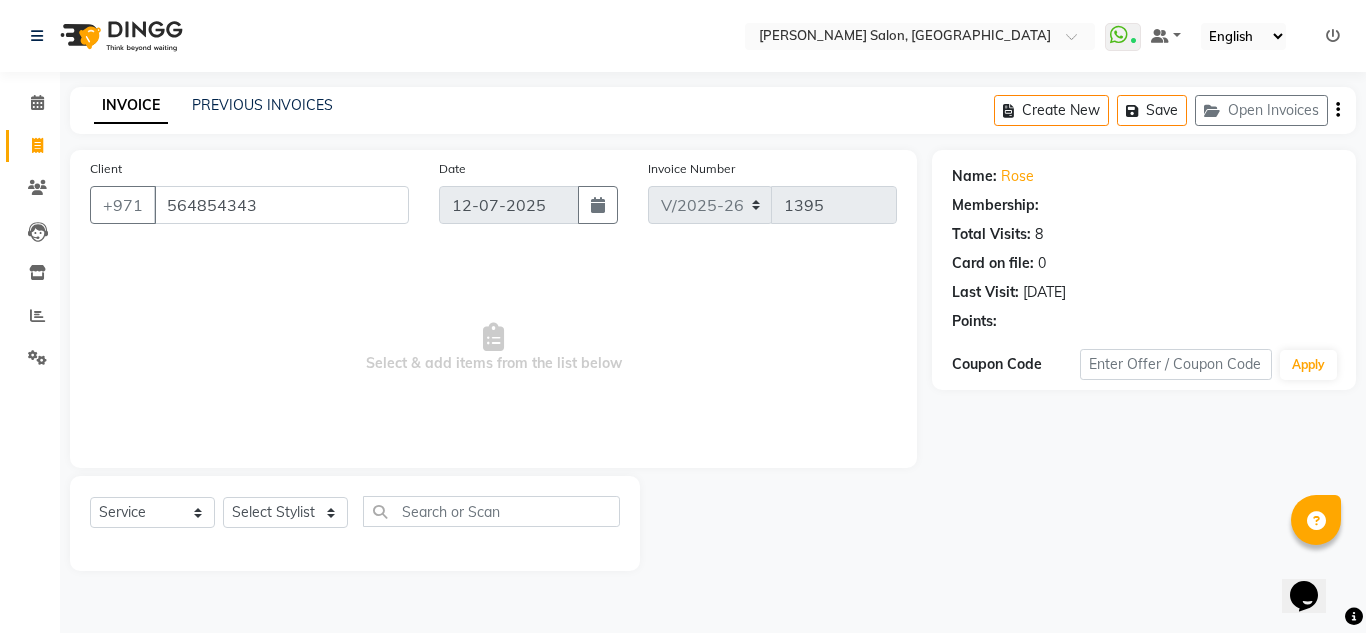 select on "1: Object" 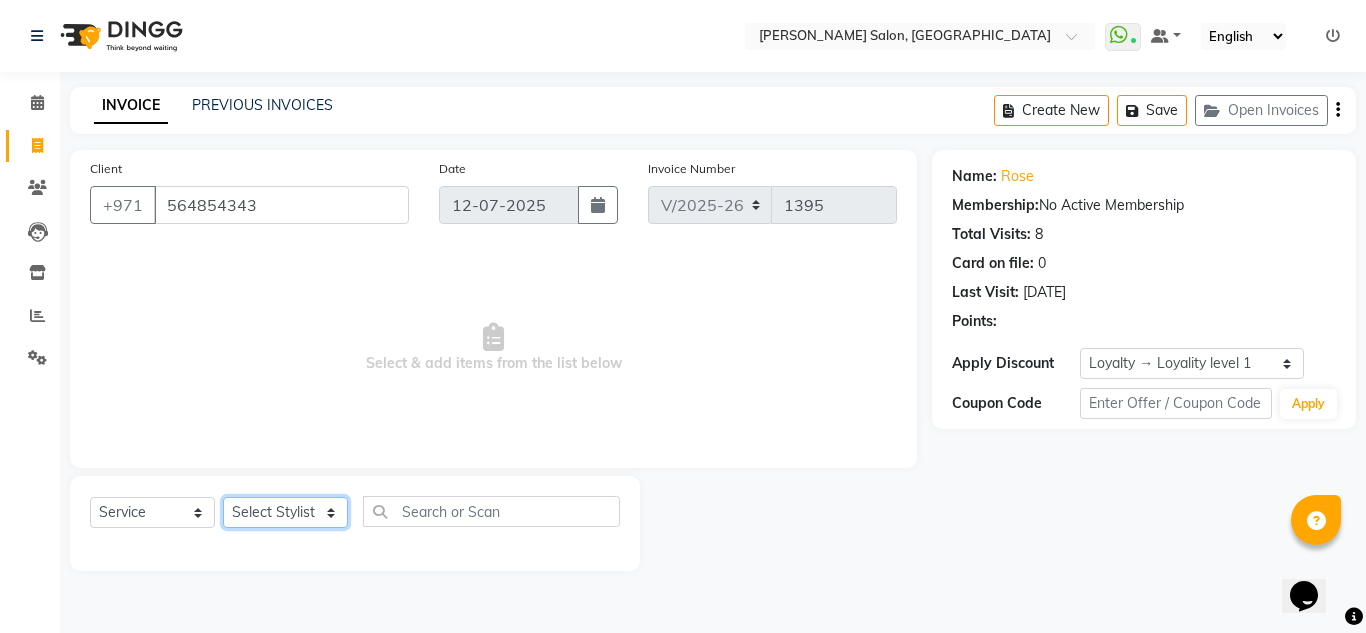 click on "Select Stylist ABUSHAGARA Kavita Laxmi Management [PERSON_NAME] RECEPTION-ALWAHDA [PERSON_NAME] SALON [PERSON_NAME] trial" 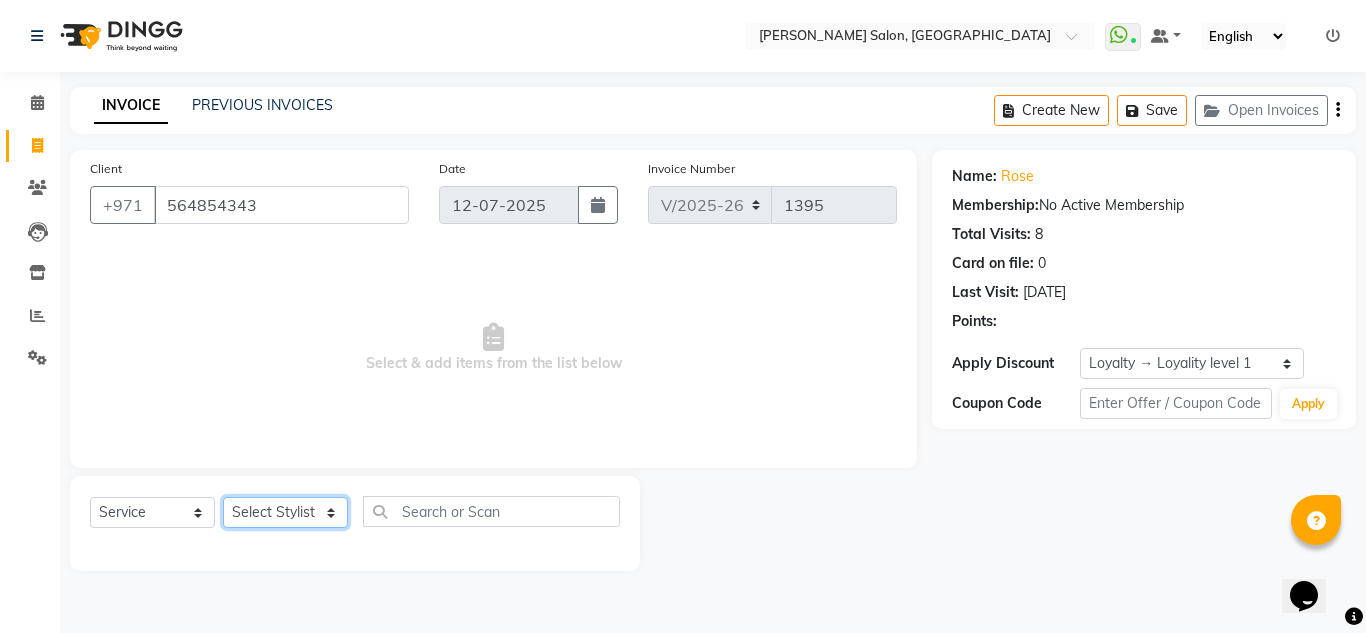 select on "80299" 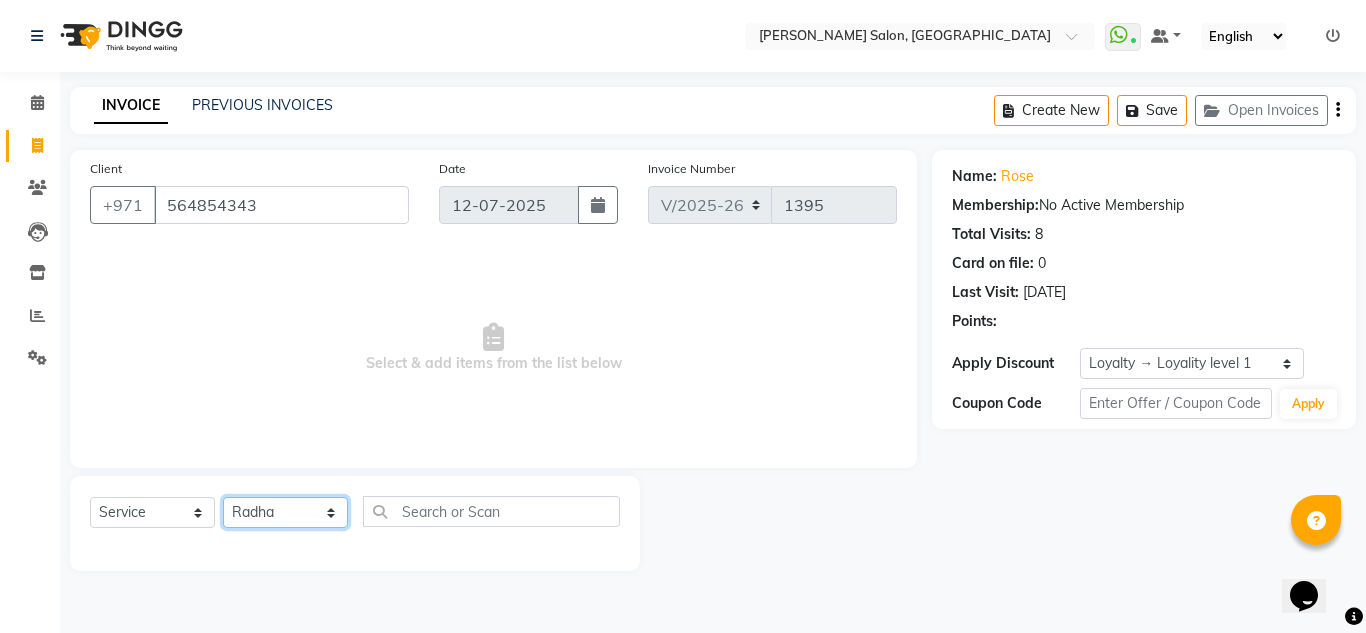 click on "Select Stylist ABUSHAGARA Kavita Laxmi Management [PERSON_NAME] RECEPTION-ALWAHDA [PERSON_NAME] SALON [PERSON_NAME] trial" 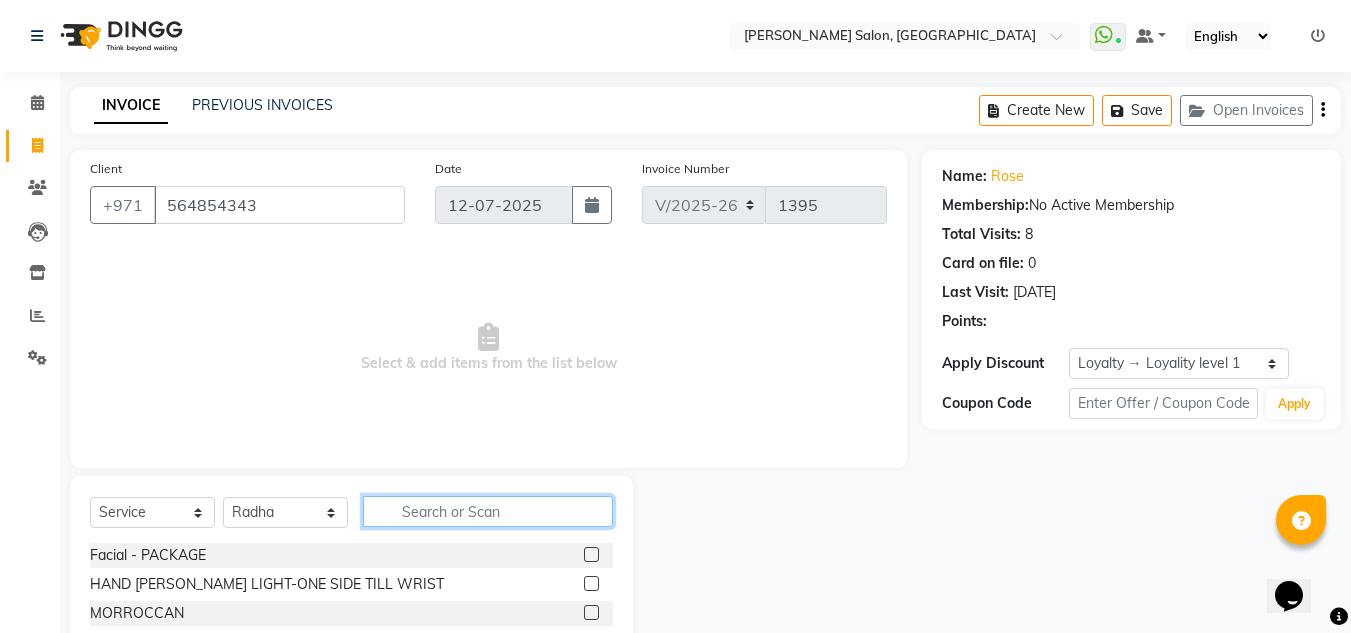 click 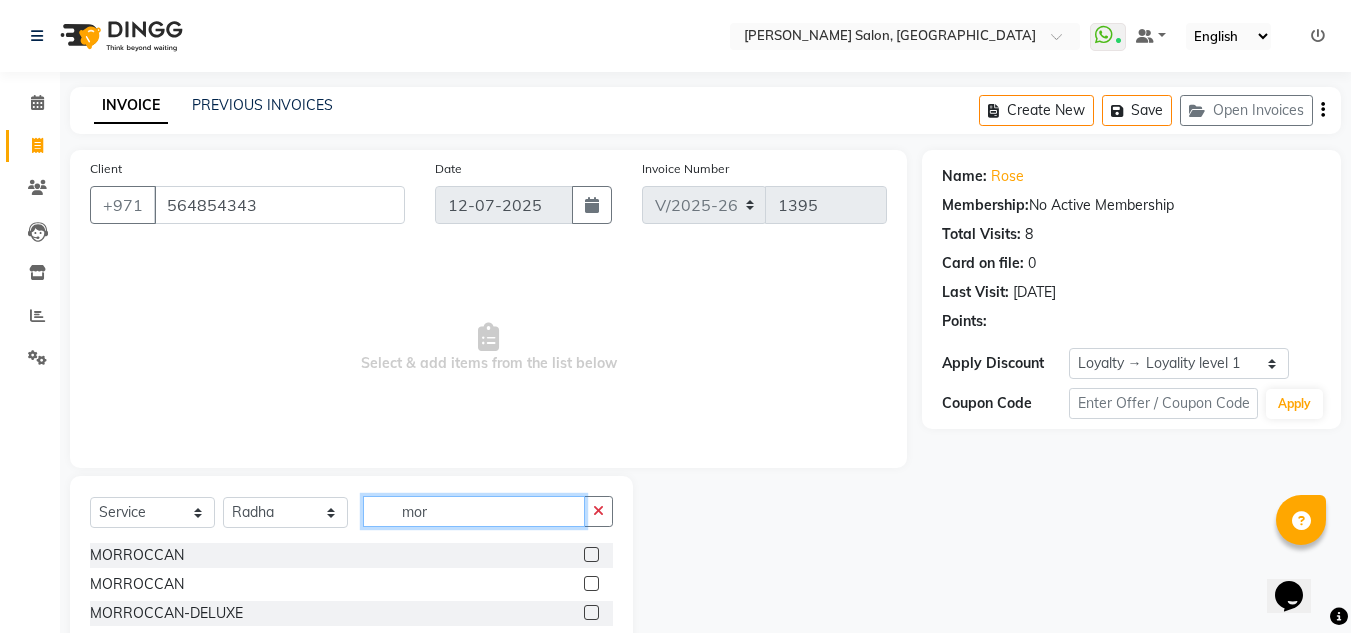 type on "mor" 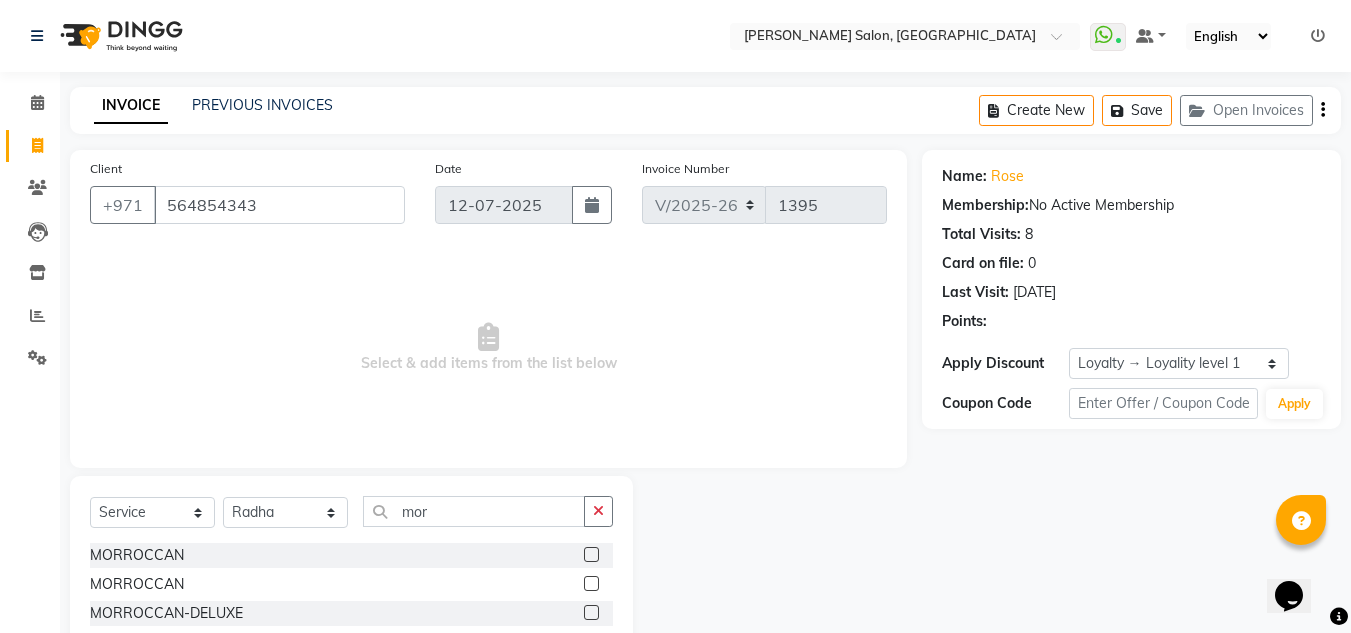 click 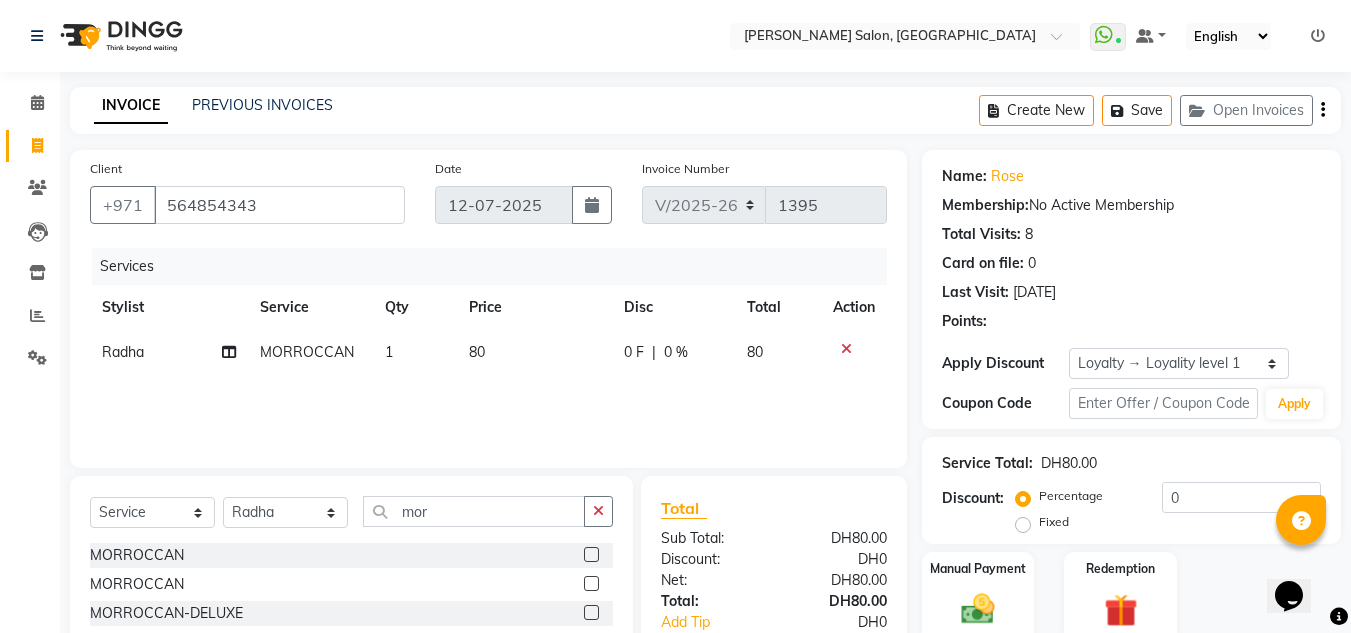 checkbox on "false" 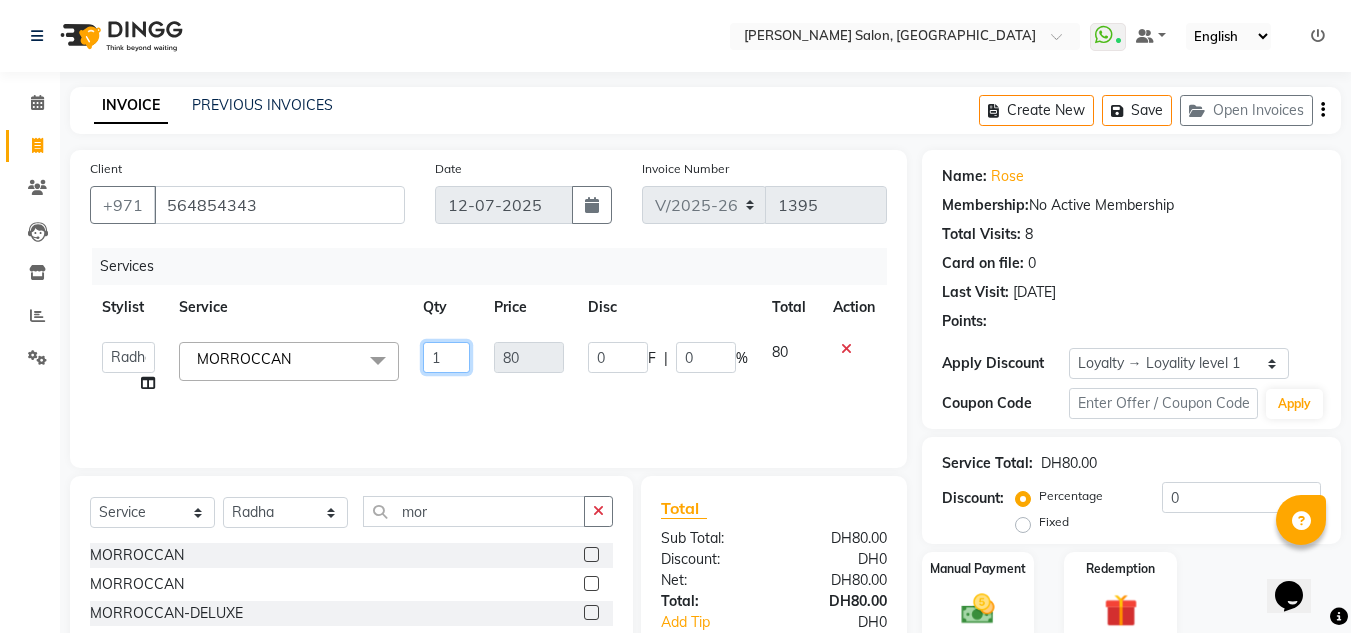 drag, startPoint x: 448, startPoint y: 350, endPoint x: 338, endPoint y: 350, distance: 110 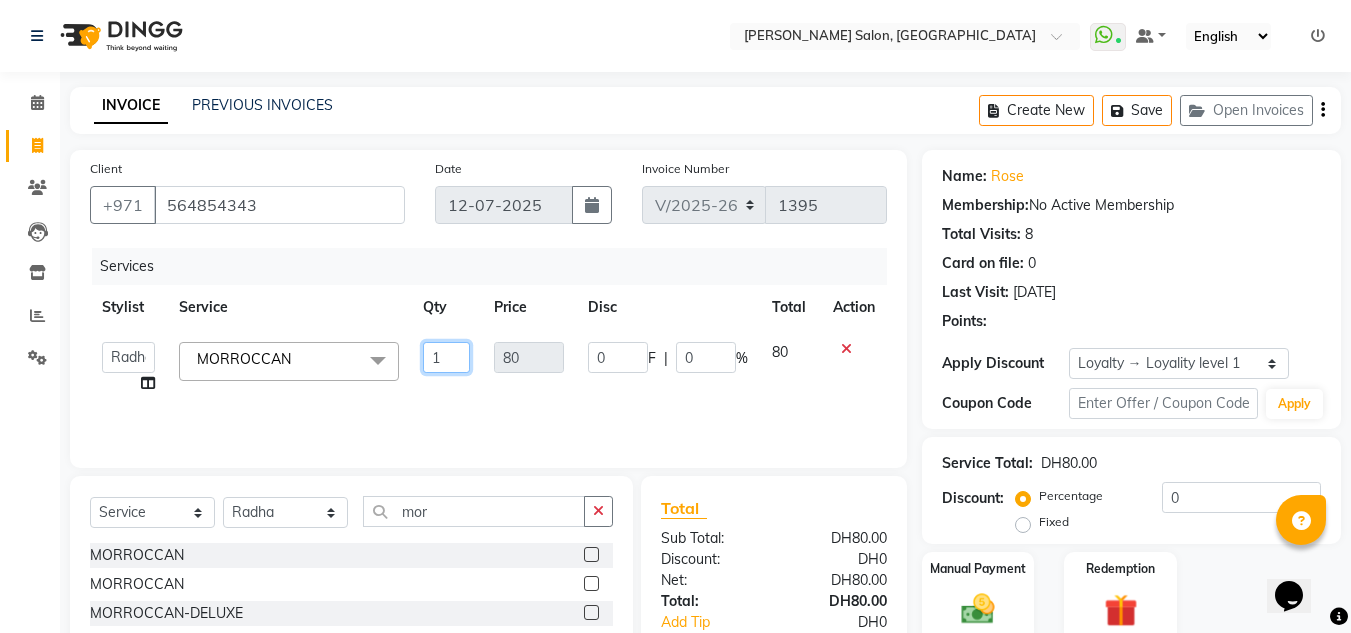 click on "ABUSHAGARA   [PERSON_NAME]   Management   [PERSON_NAME]   RECEPTION-ALWAHDA   [PERSON_NAME]   SALON   Samjhana   trial  MORROCCAN  x Facial  - PACKAGE HAND [PERSON_NAME] LIGHT-ONE SIDE TILL WRIST MORROCCAN MORROCCAN SCRUB-HAND SCRIB -LEGS SCRUB-BACK MORROCCAN-DELUXE MORROCCAN-DISCOUNTED BODY MASSAGE -DISCOUNTED MAKE UP HAND [PERSON_NAME]-BOTH HANDS NANO FILLER WATER TREATMENT ANY HAIRCUT WITHOUT BLOWDRY FULL FACE WAX-NO THREADING SIMPLE HAIRCUT WITH BLOWDRY HYDRA FACIAL 1 SIMPLE HAIRCUT WITHOUT BLOWDRY FULL FACE THREADING-NO EYEBROWS Fancy Blowdry-medium ACRYLIC REMOVAL [MEDICAL_DATA]-SHORT [MEDICAL_DATA]-MEDIUM [MEDICAL_DATA]-LONG [MEDICAL_DATA]-EXTRA LONG FANCY BLOWDRY-LONG CHIN WAX-FULL LASH -REFILL MORROCCAN AND BODY MASSAGE HOME SERVICE-BACK MASSAGE HOME SERVICE-PEDICURE HOME SERVICE-HEAD [PERSON_NAME]-SHORT/MEDIUM HOME SERVICE-20 MINS MASSAGE HOME SERVICE-BLOWDRY-SHORT HAIR NAIL FIX-1 HOME SERVICE-DEAL-MANI,PEDI,FULL HAND,HALF LEGS,THREADING FULL FACE THREADING WITH EYEBROWS FULL BODY MASSAGE--1 HR BODY MASSAGE AND HEAD OIL LASH LIFTING HEAVY HAND [PERSON_NAME] 1 0" 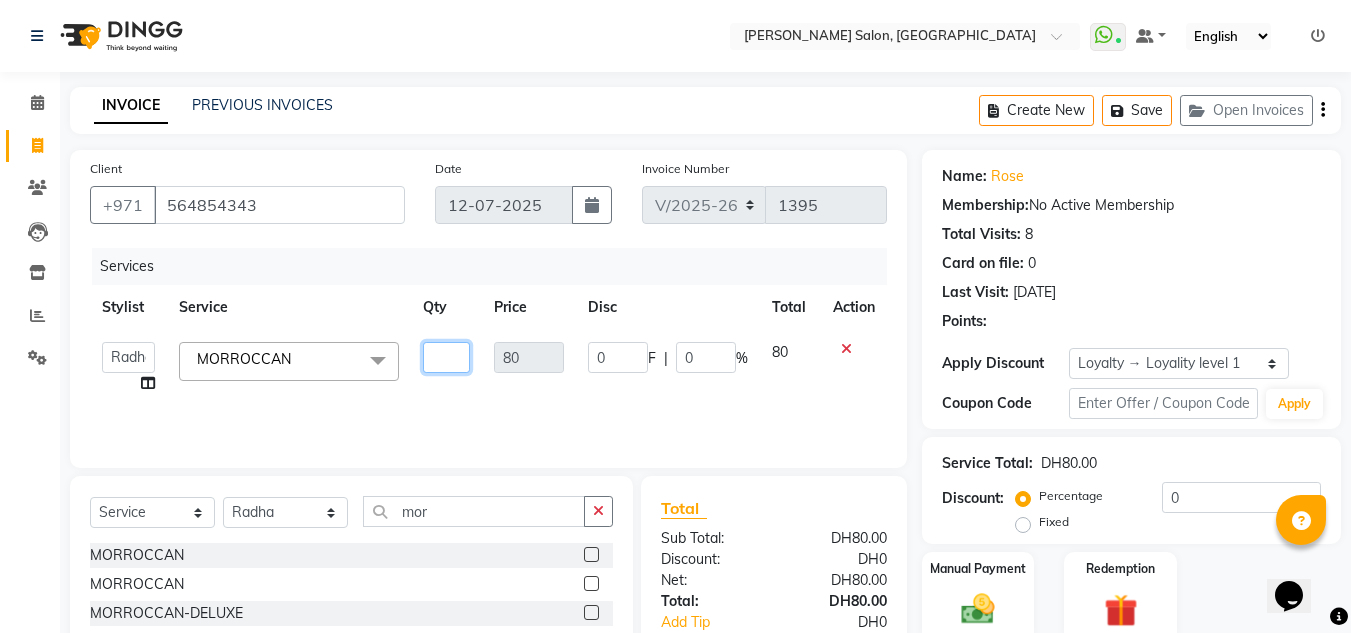 type on "4" 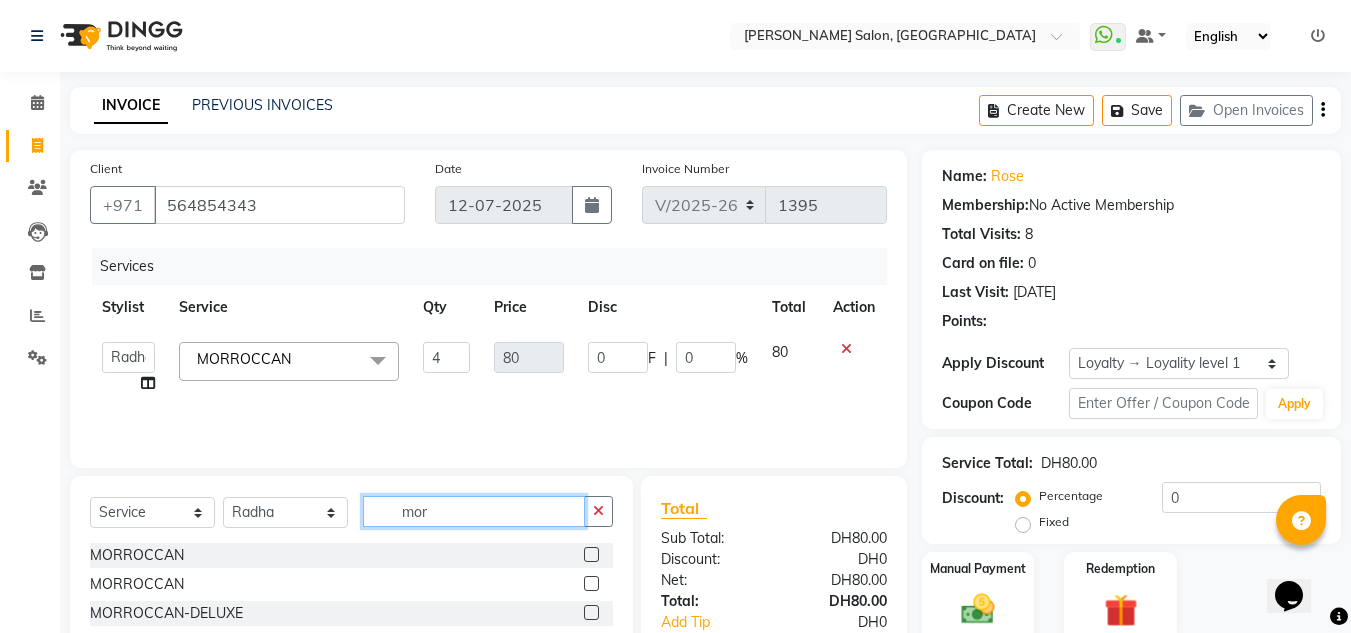 drag, startPoint x: 159, startPoint y: 520, endPoint x: 0, endPoint y: 519, distance: 159.00314 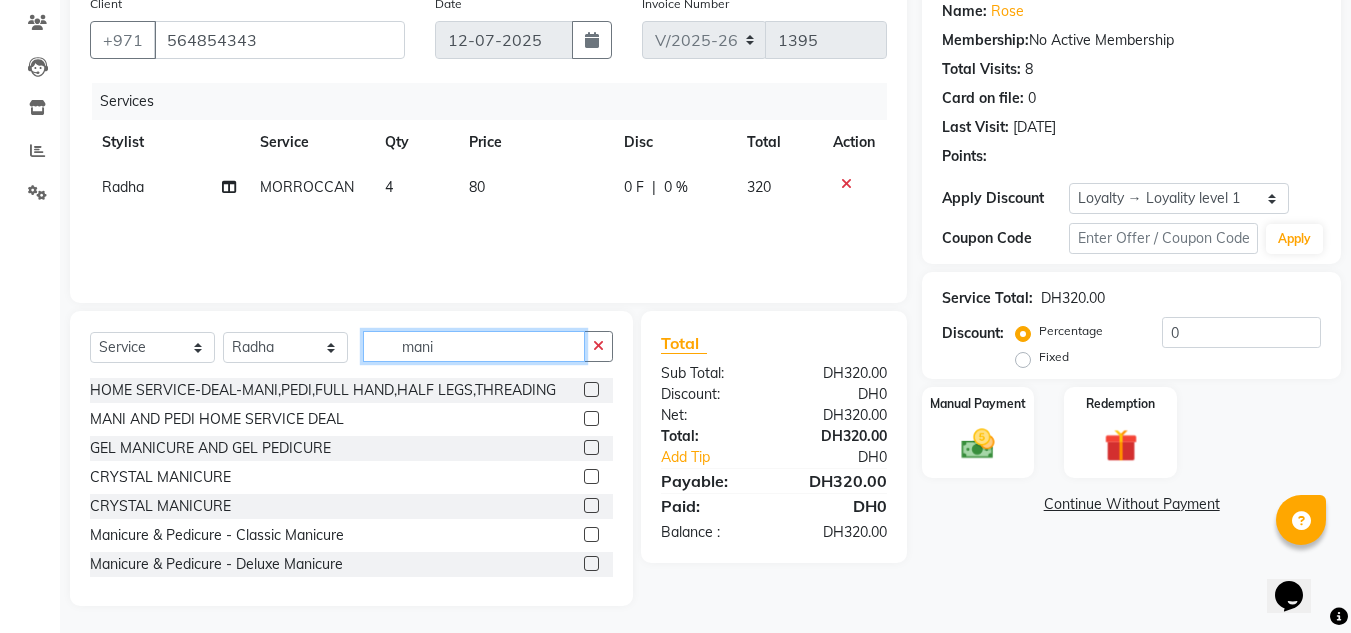 scroll, scrollTop: 168, scrollLeft: 0, axis: vertical 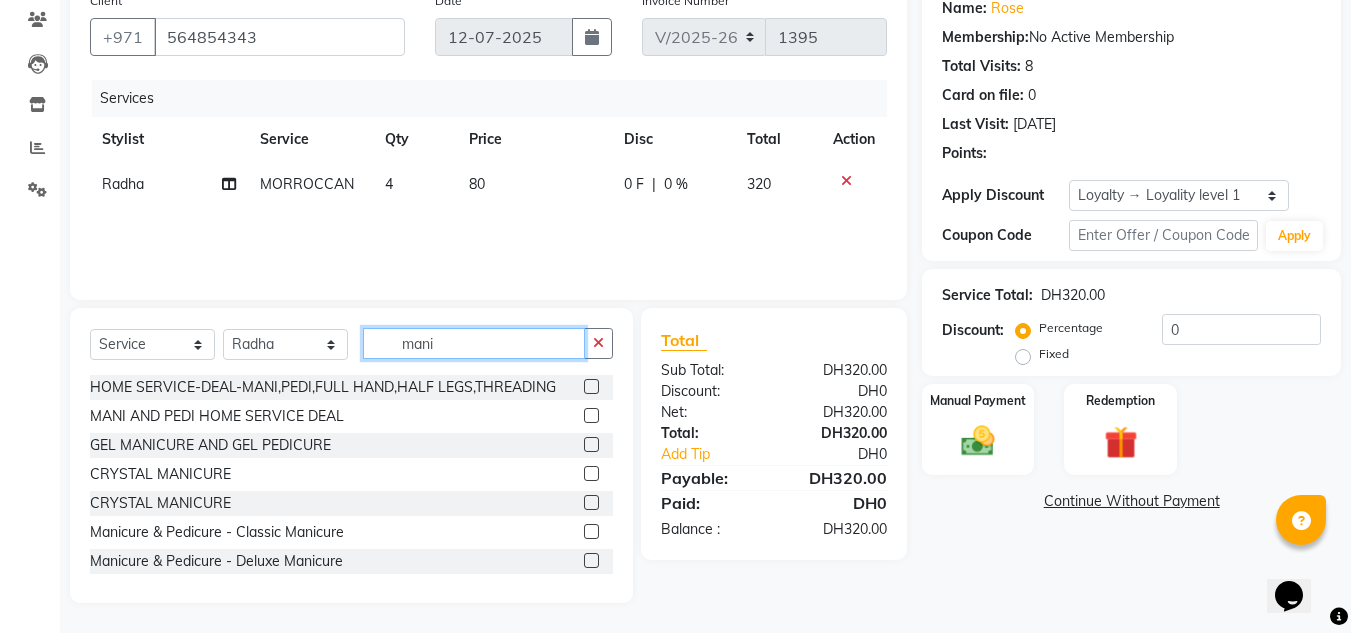type on "mani" 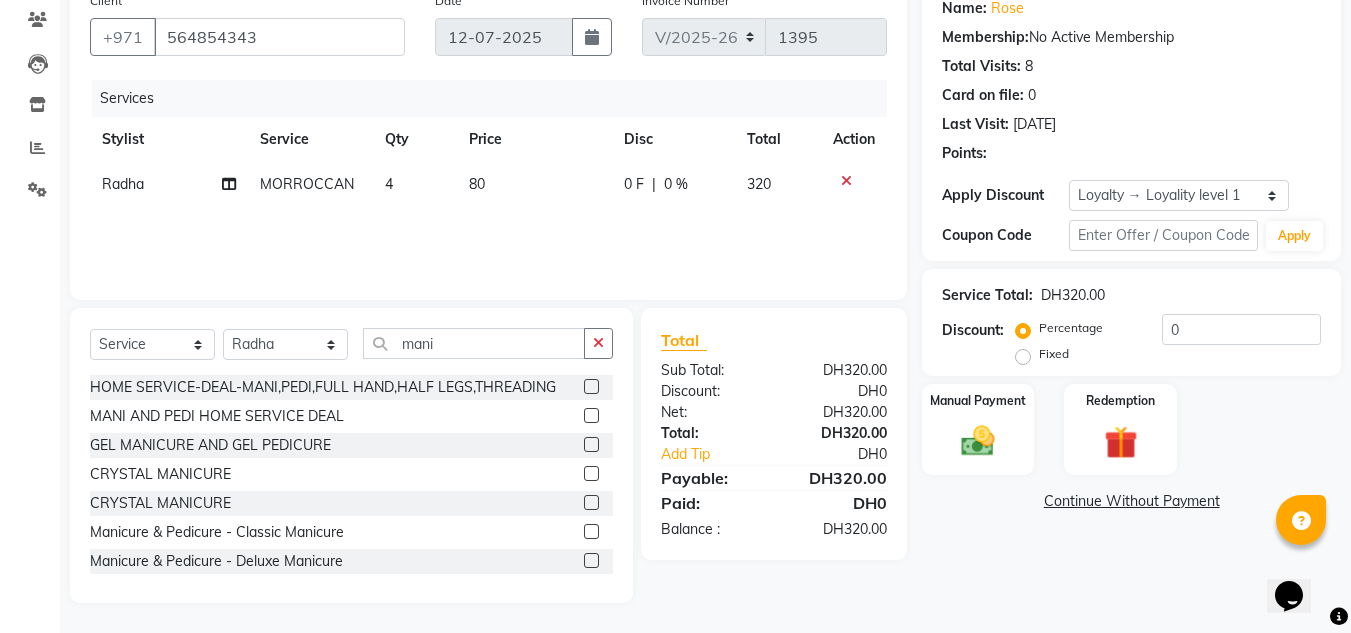 click 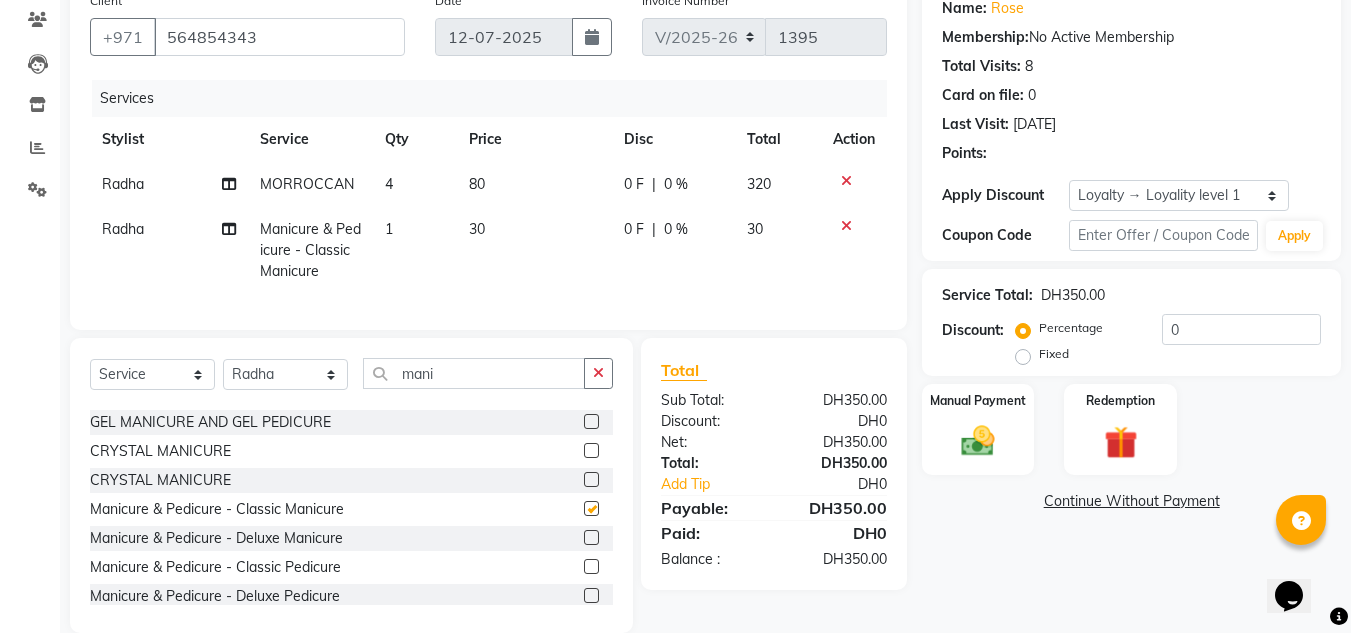 checkbox on "false" 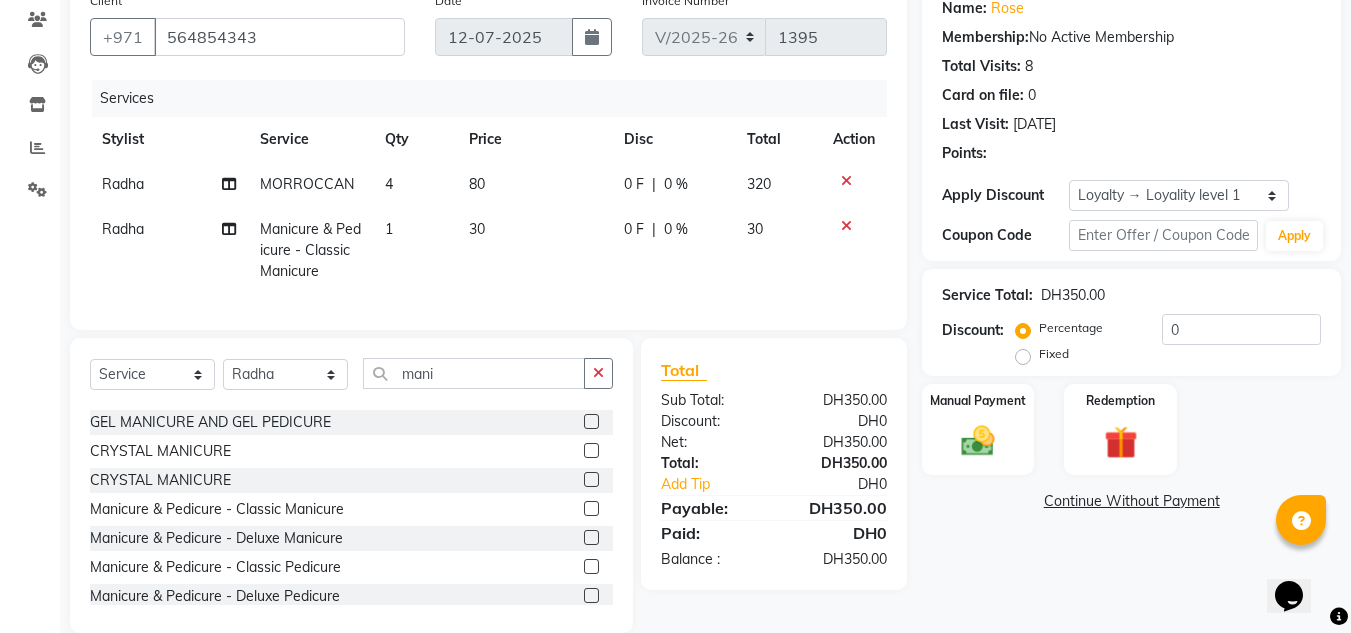 scroll, scrollTop: 100, scrollLeft: 0, axis: vertical 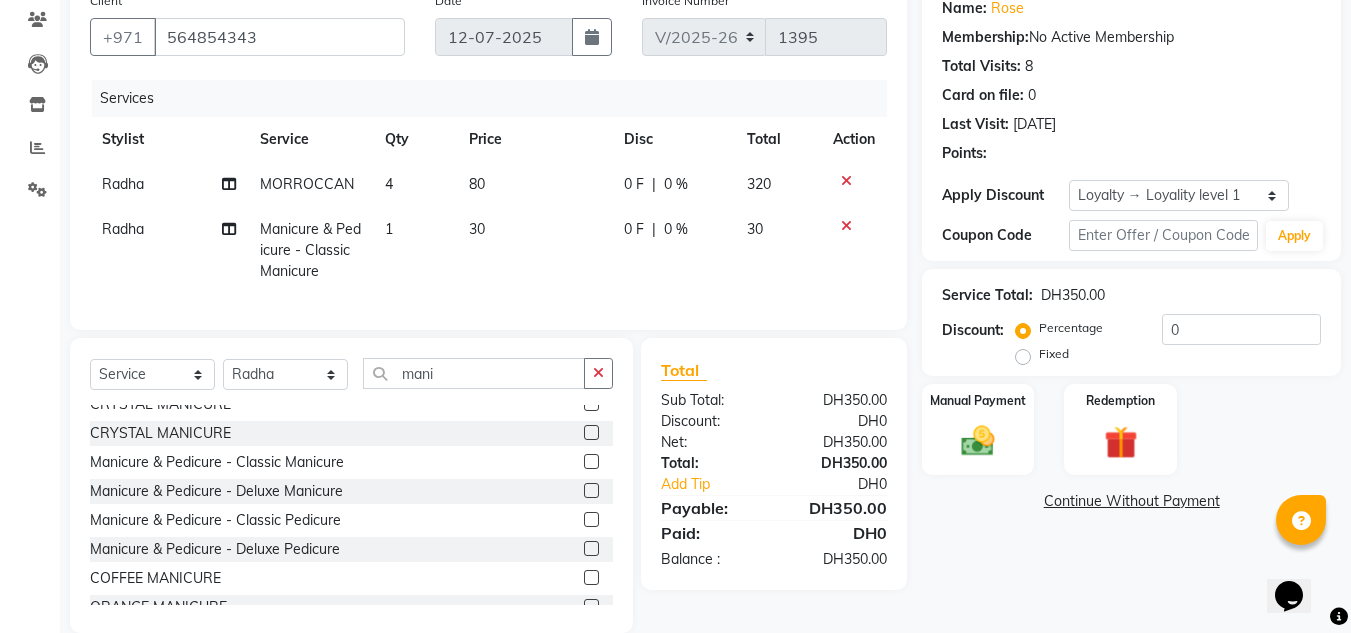 click 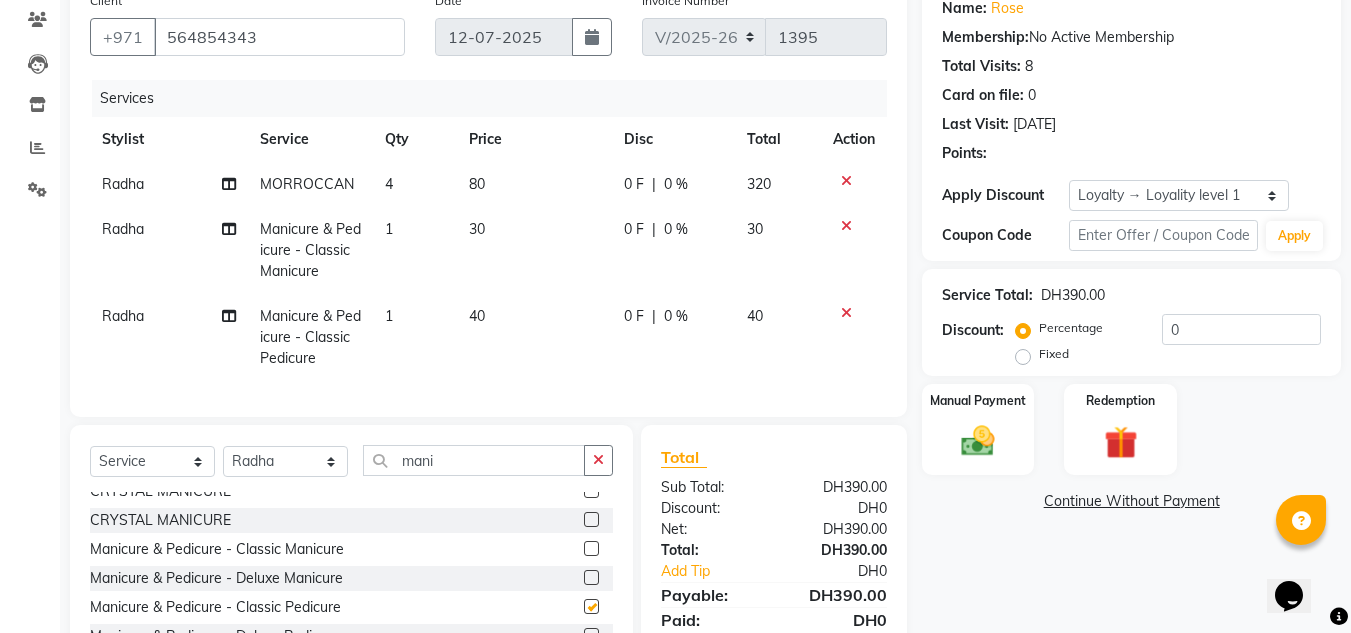 checkbox on "false" 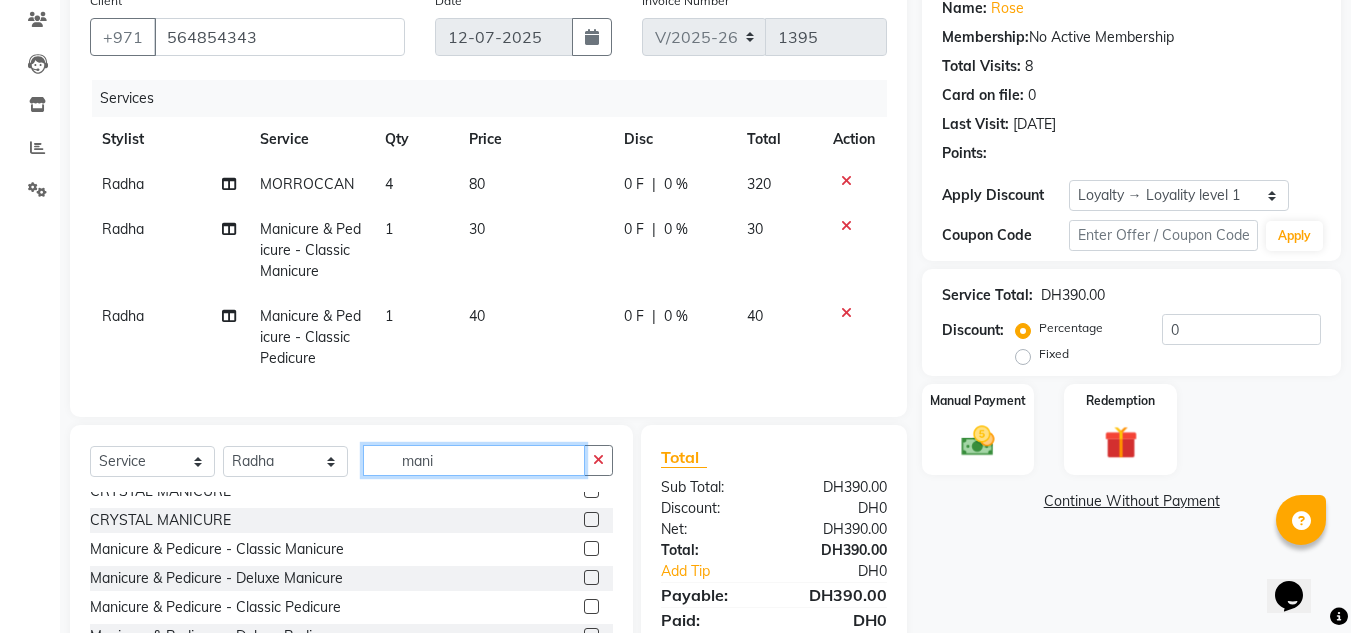 drag, startPoint x: 473, startPoint y: 472, endPoint x: 123, endPoint y: 472, distance: 350 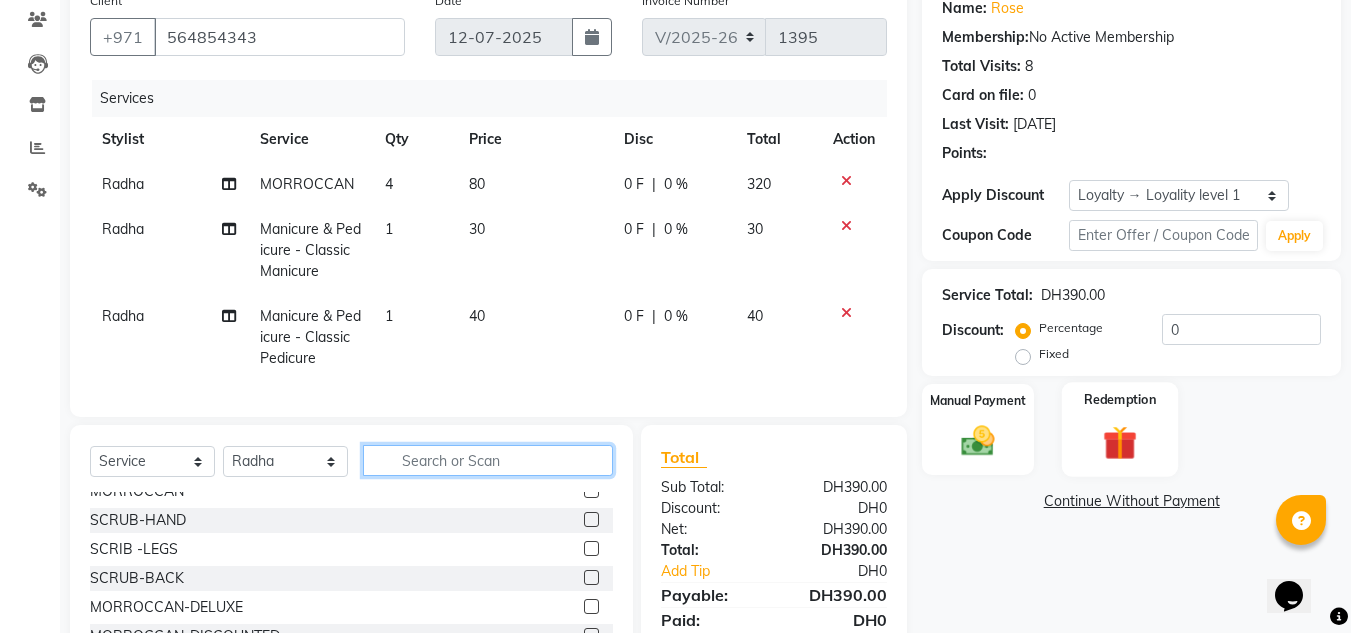 type 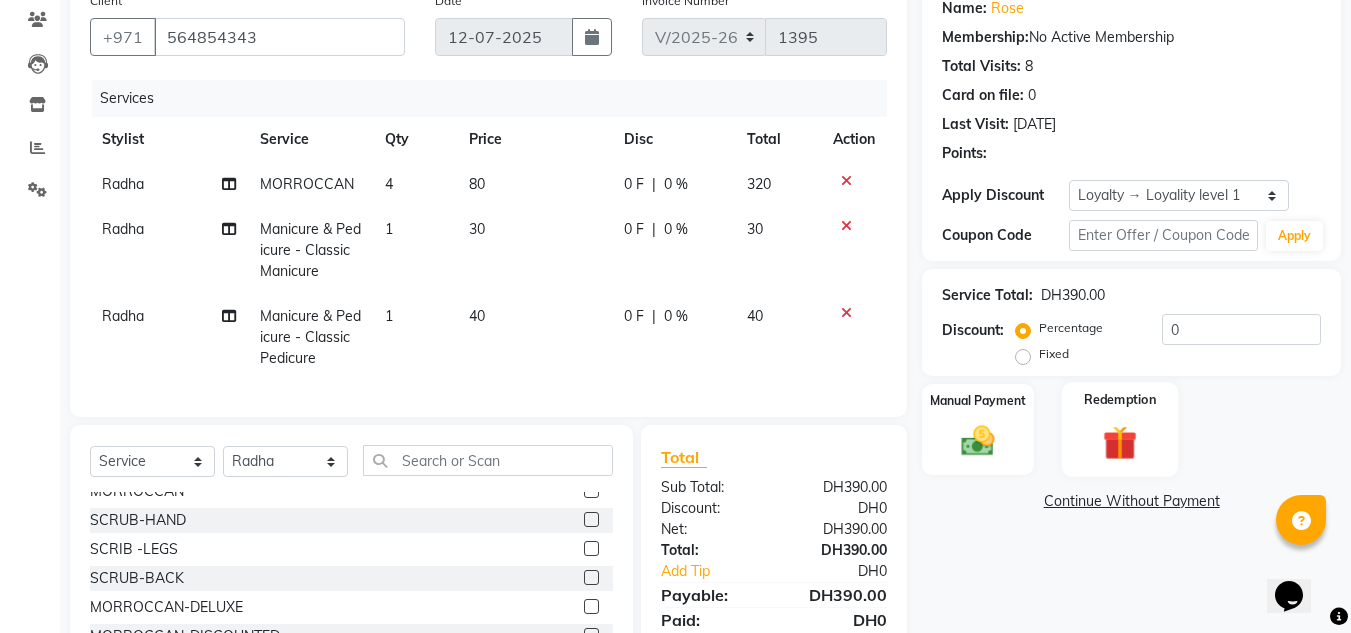 click on "Redemption" 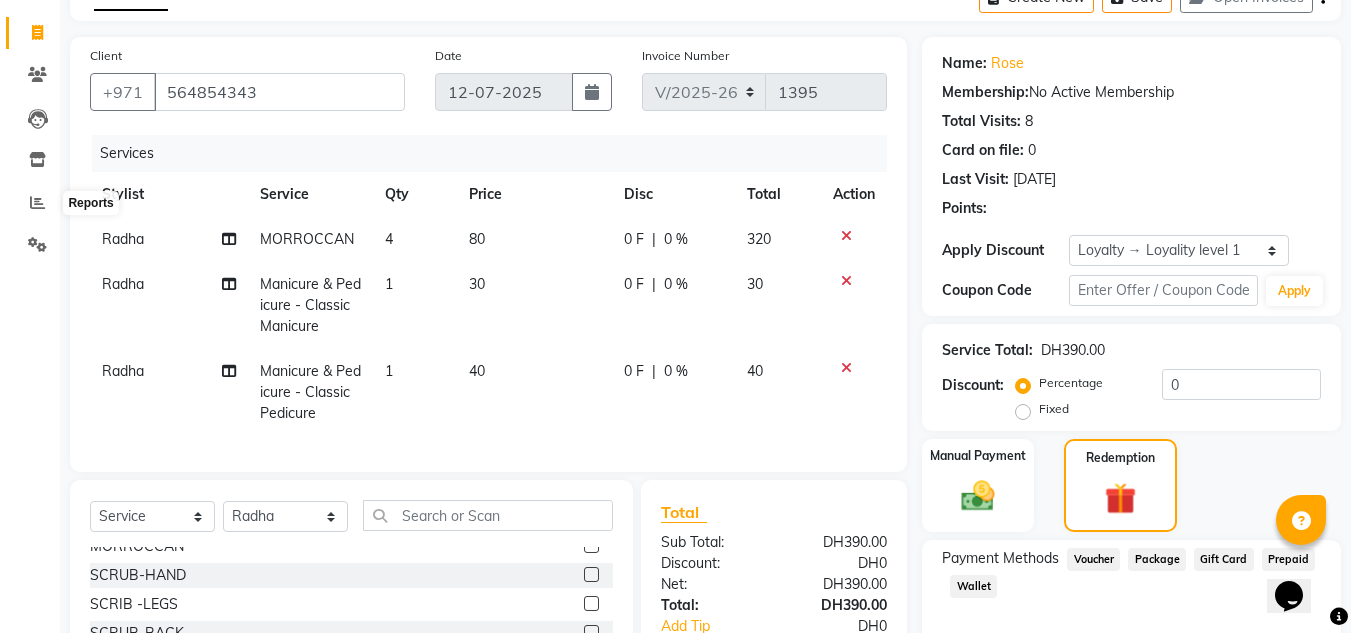 scroll, scrollTop: 0, scrollLeft: 0, axis: both 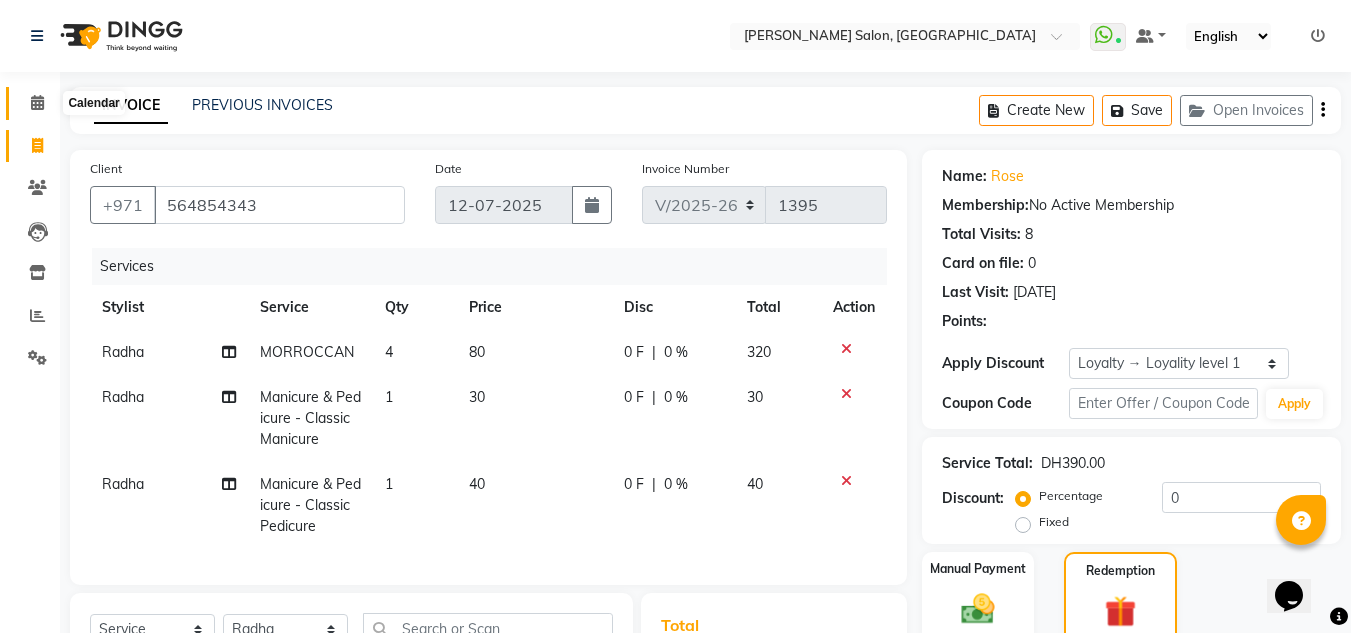 click 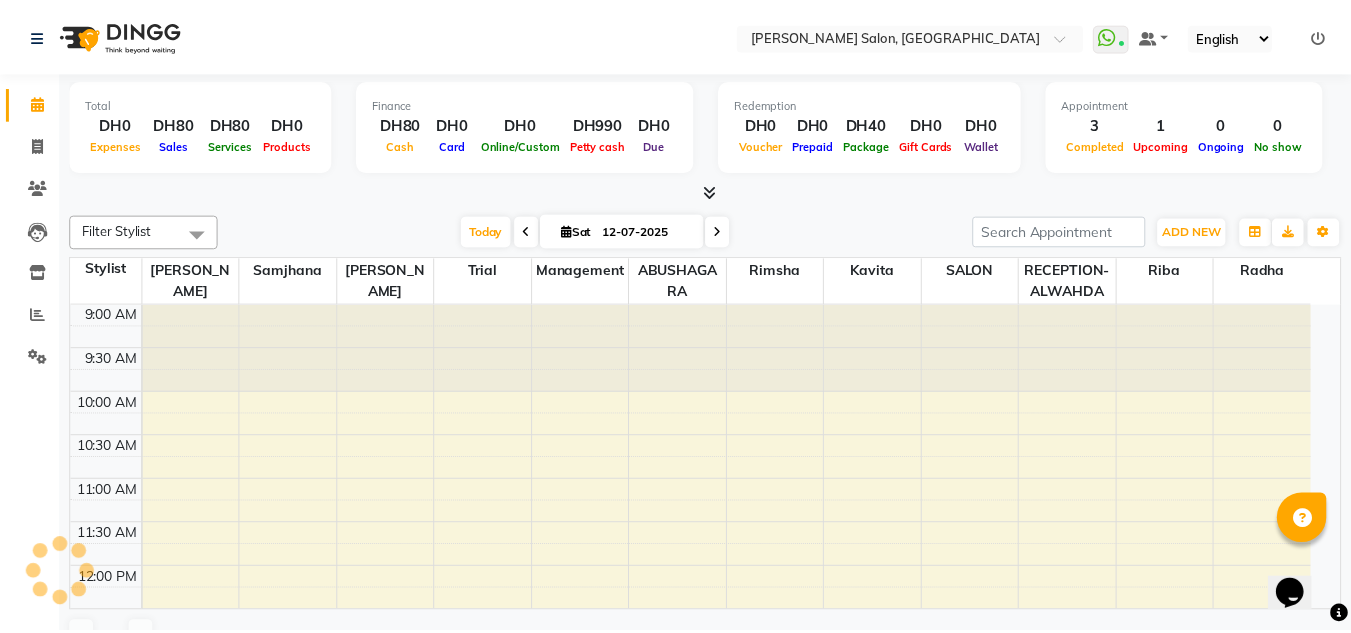 scroll, scrollTop: 0, scrollLeft: 0, axis: both 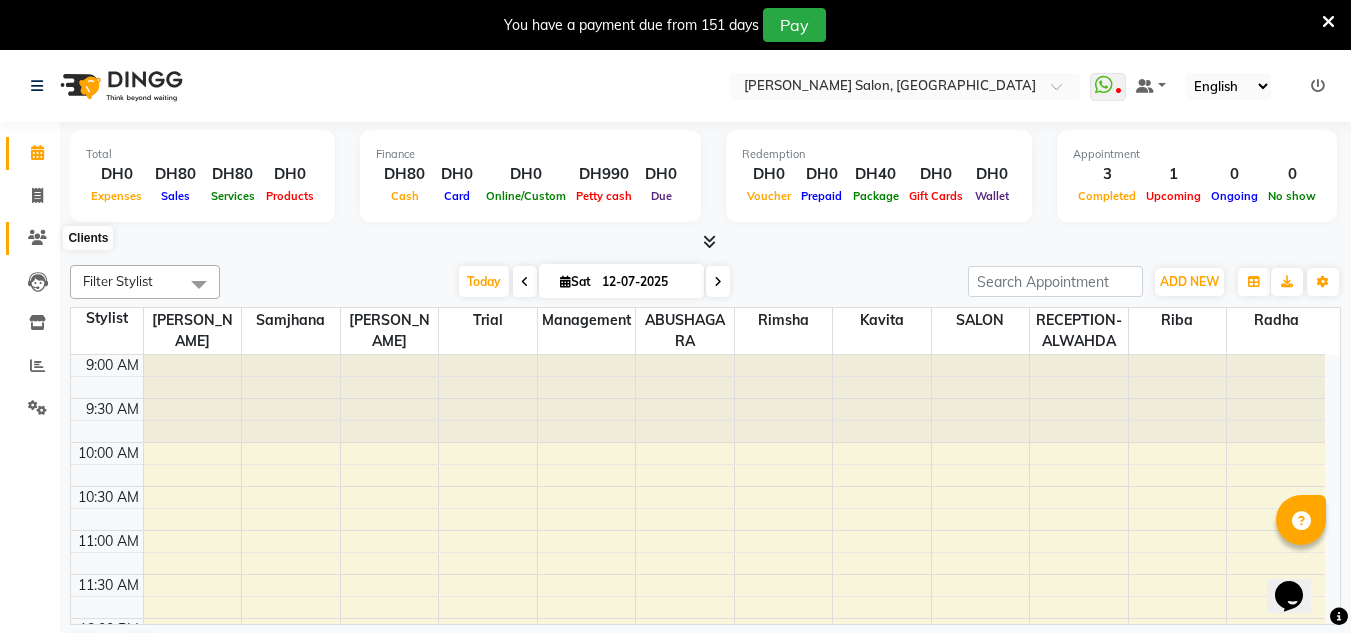 click 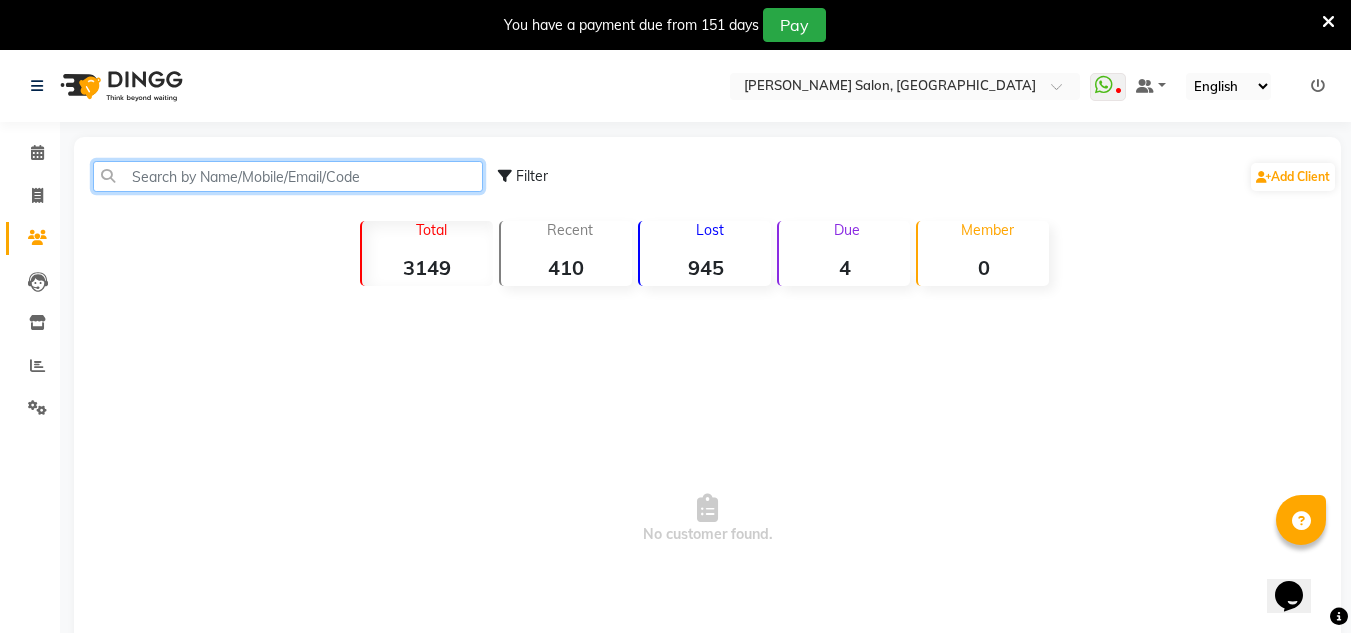 click 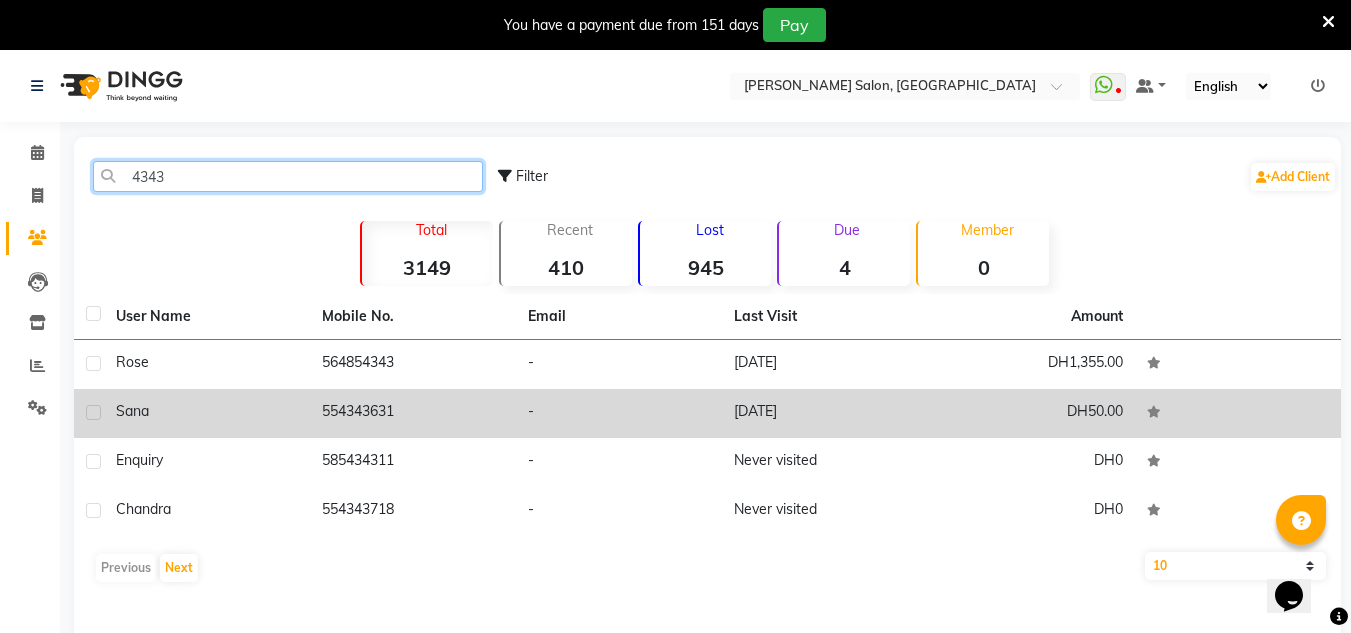type on "4343" 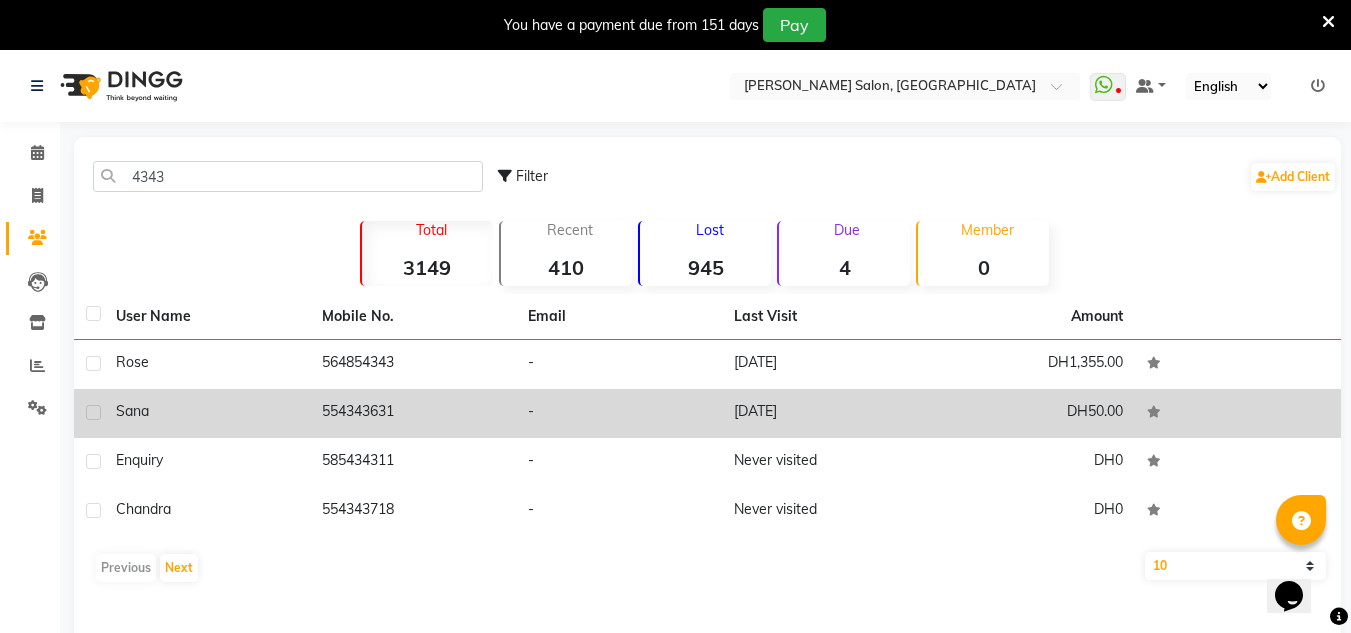 click on "-" 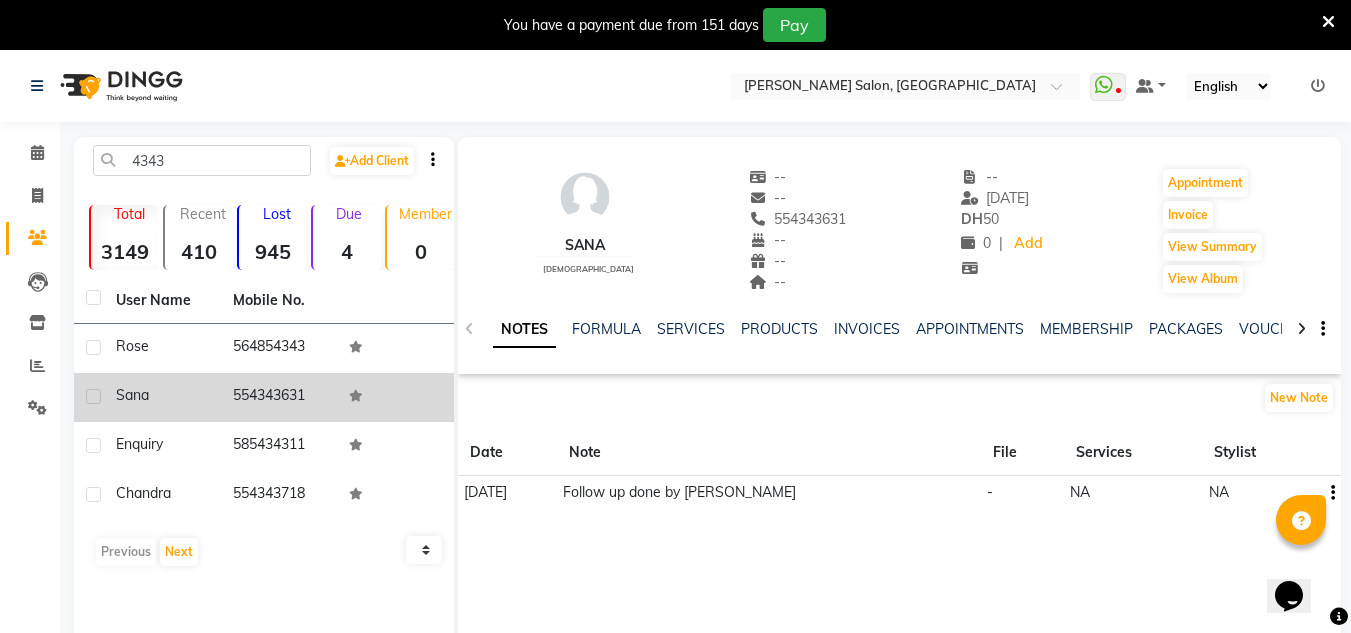 click 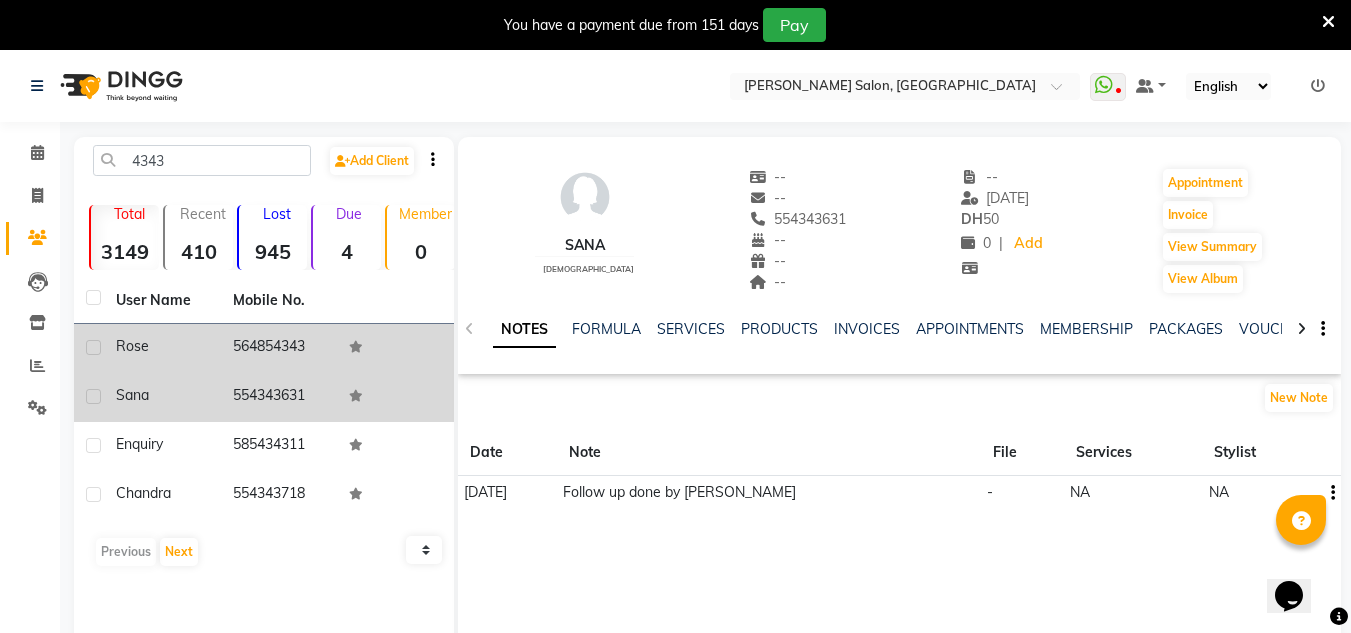 click on "564854343" 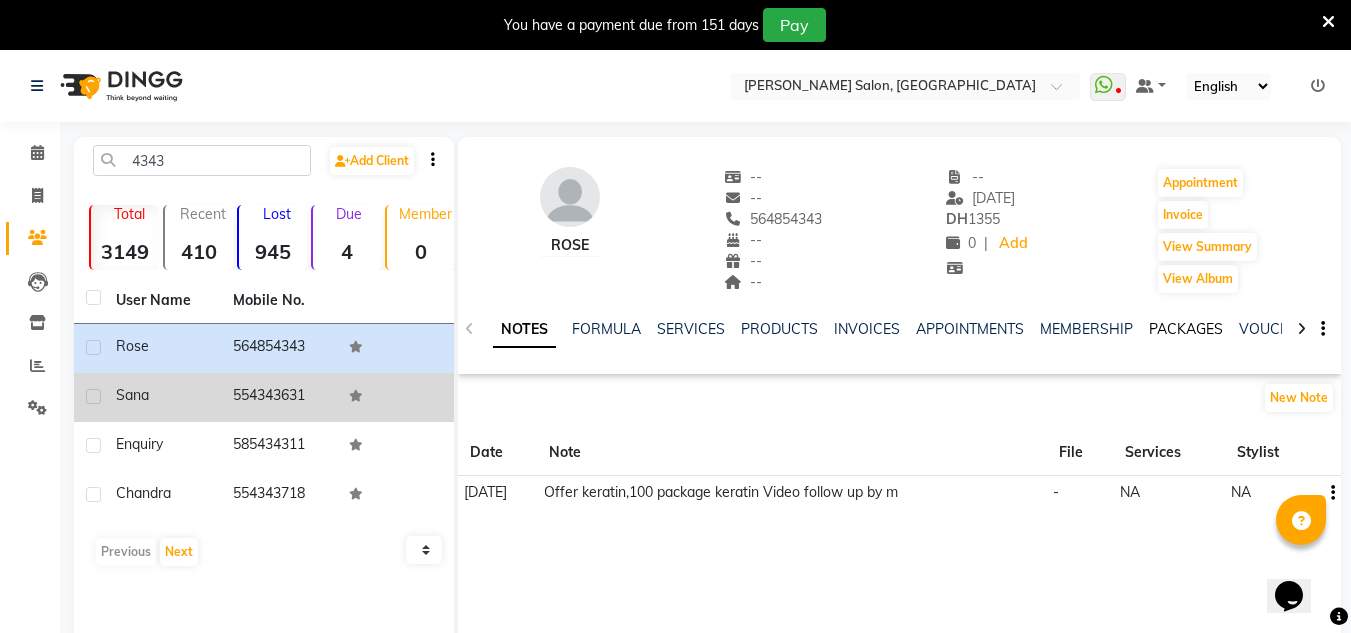 click on "PACKAGES" 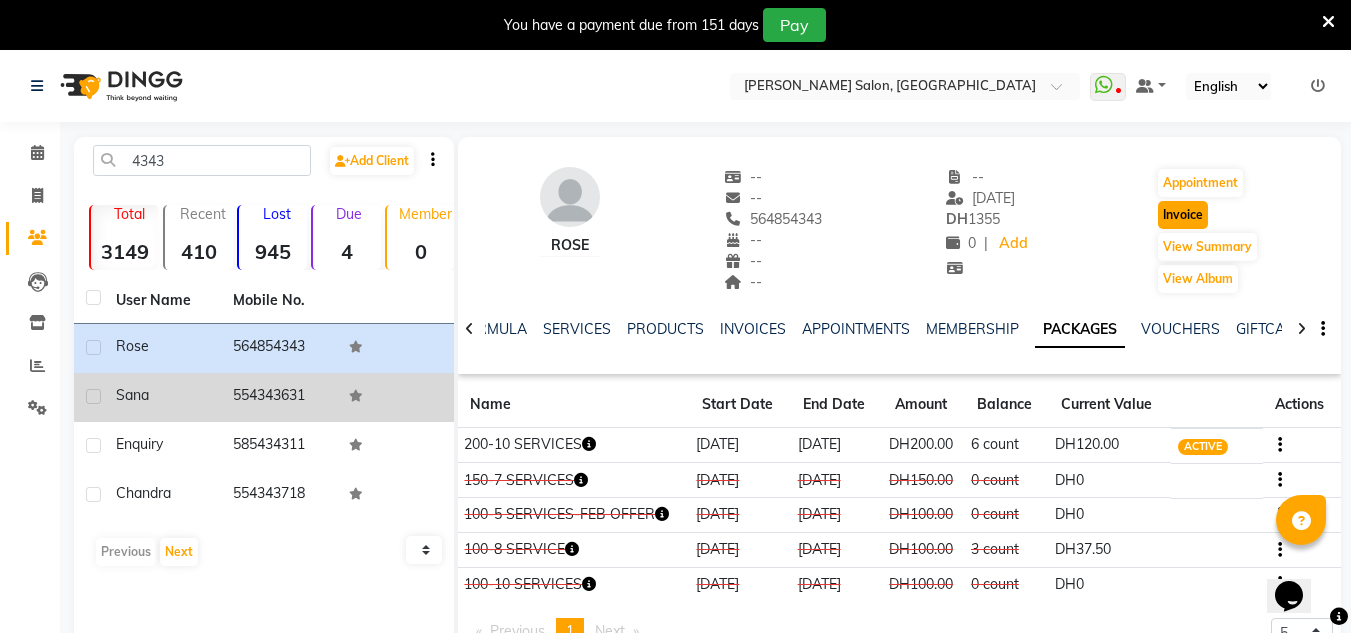 click on "Invoice" 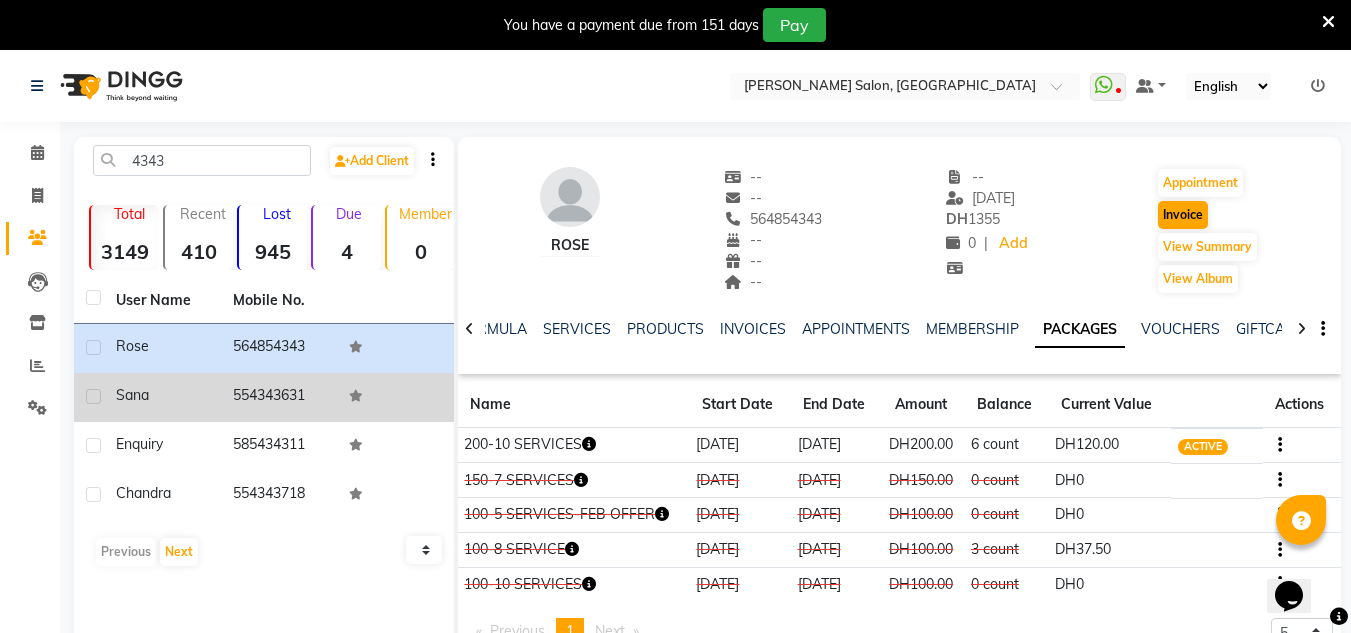 select on "service" 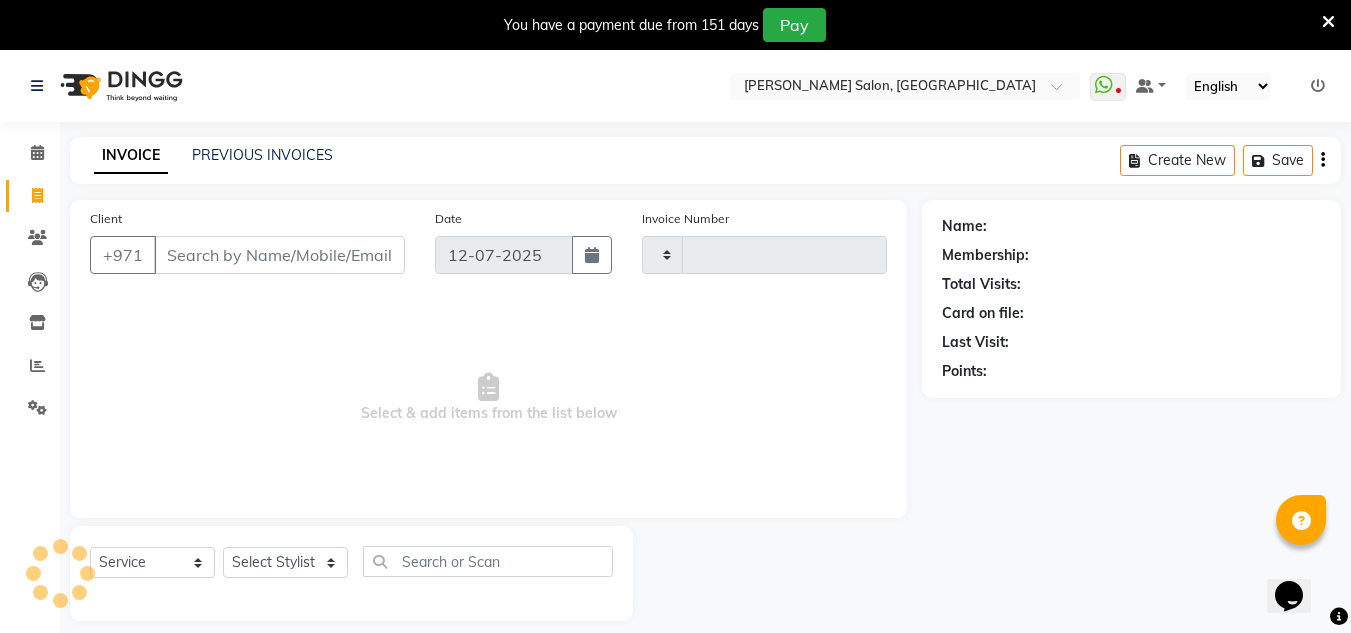 scroll, scrollTop: 50, scrollLeft: 0, axis: vertical 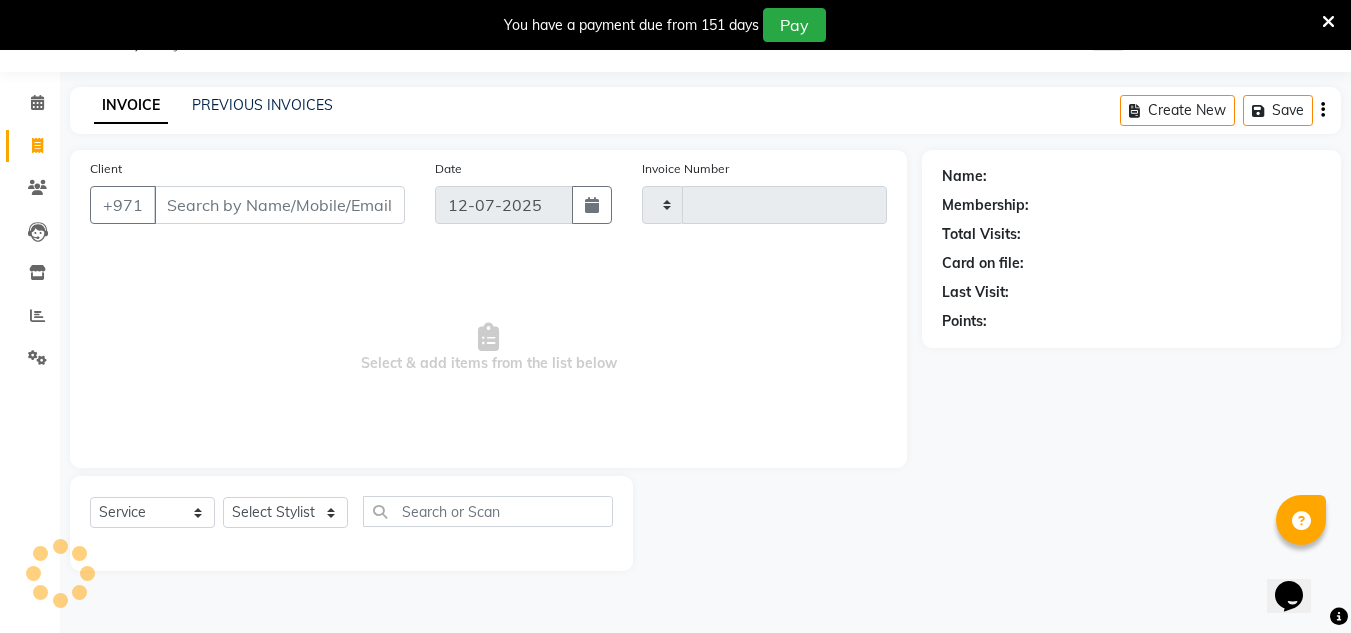 type on "1395" 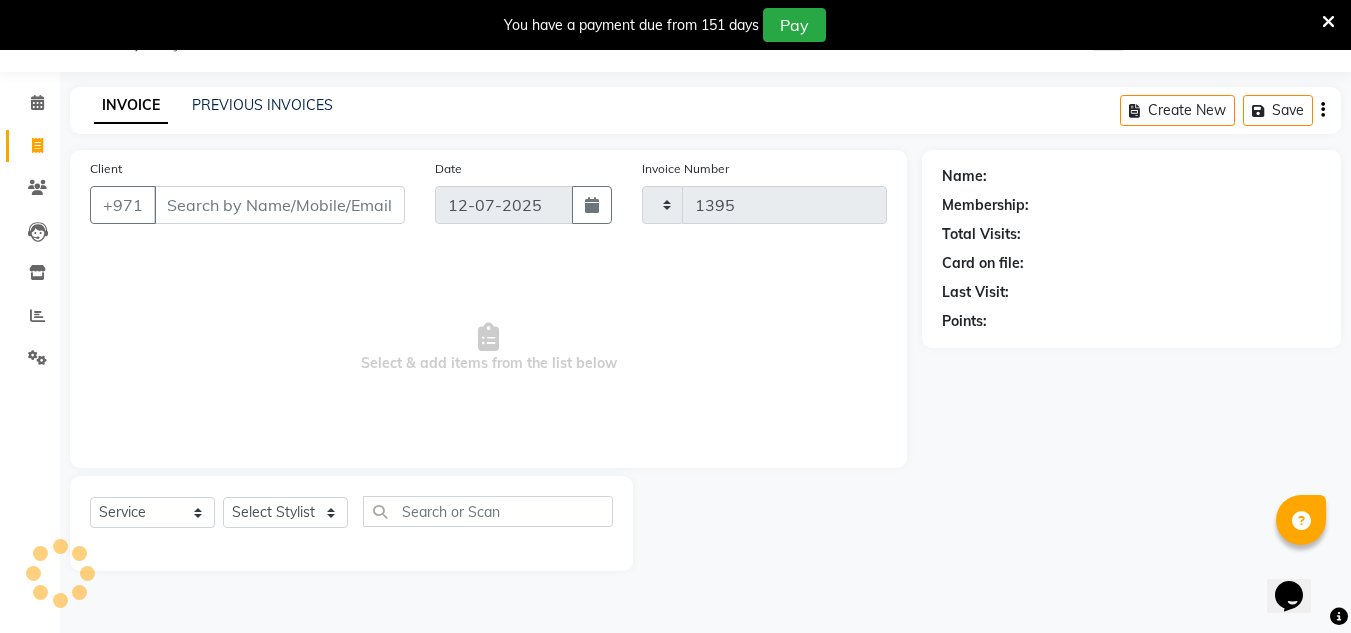 select on "4333" 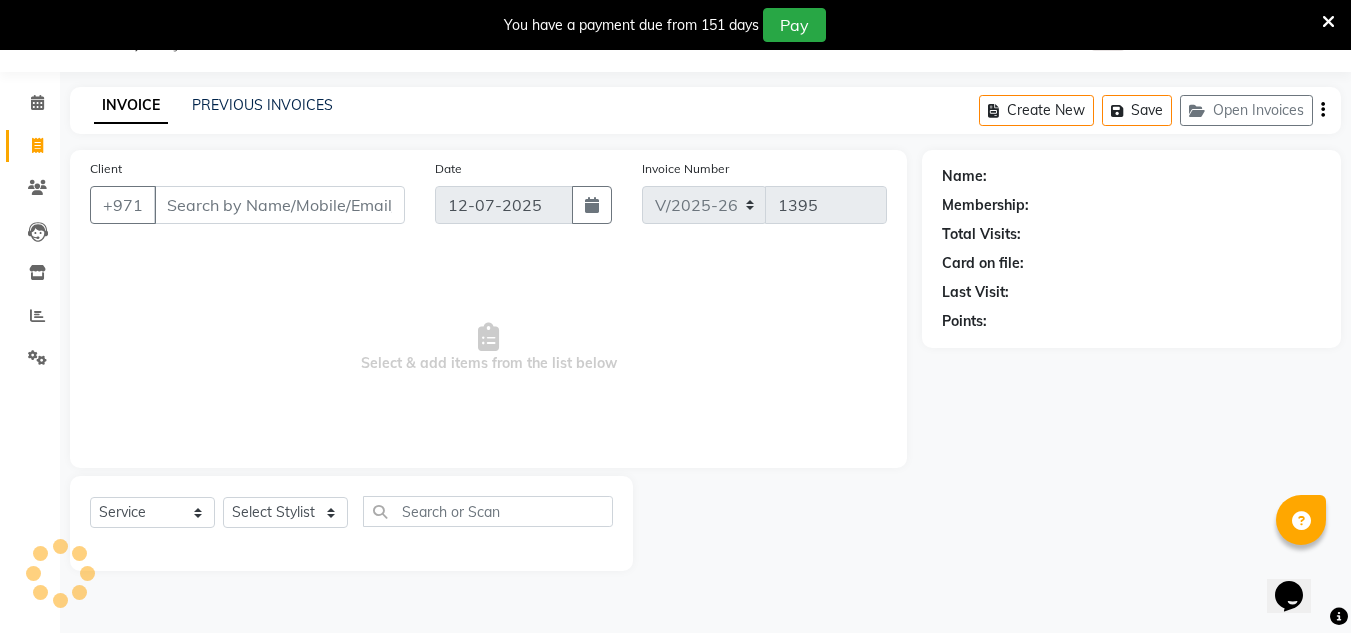type on "564854343" 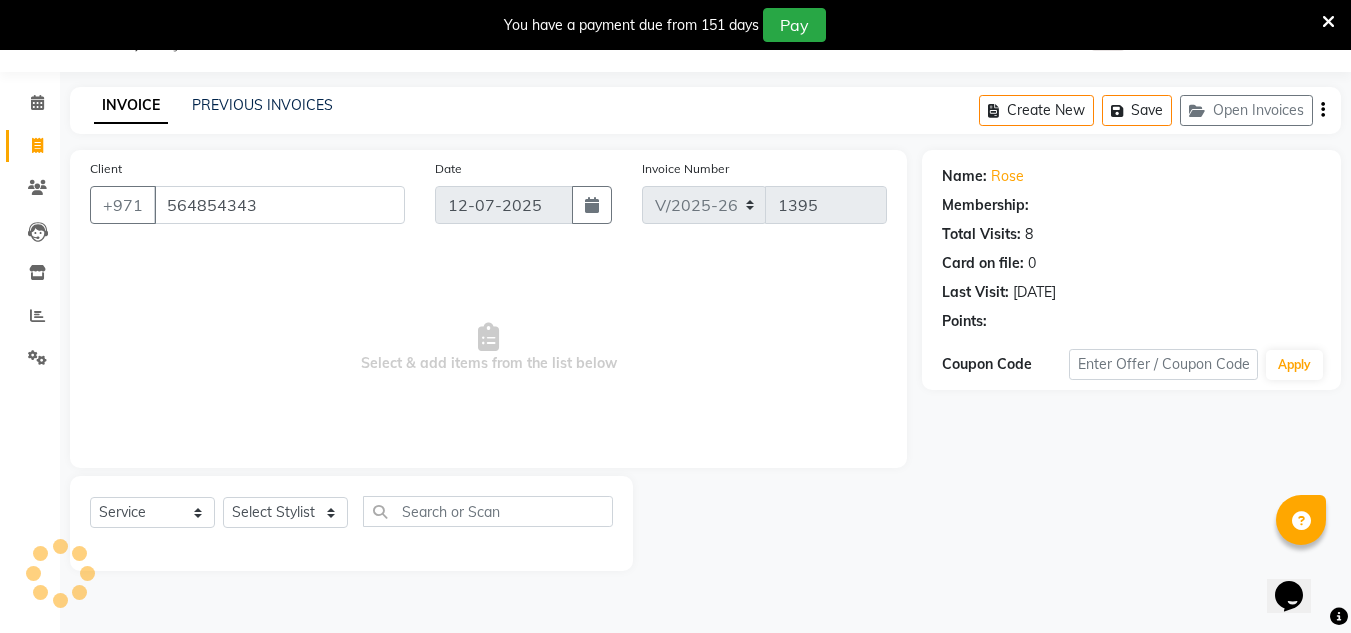 select on "1: Object" 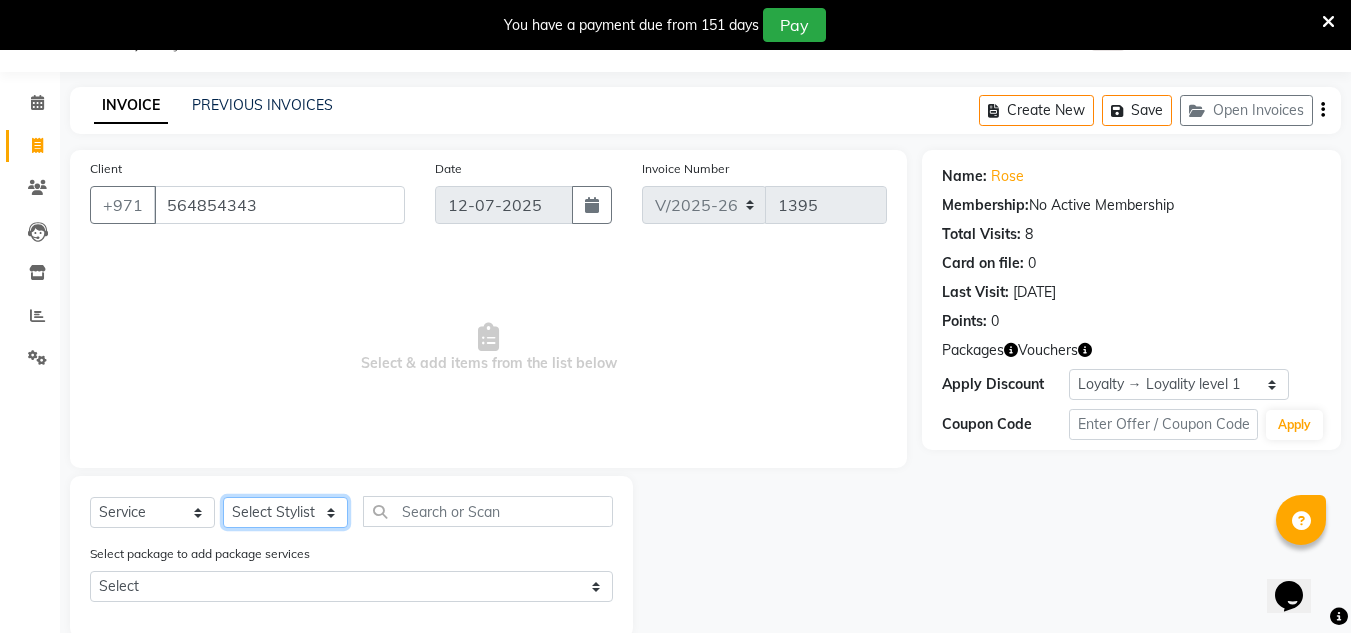 click on "Select Stylist ABUSHAGARA Kavita Laxmi Management [PERSON_NAME] RECEPTION-ALWAHDA [PERSON_NAME] SALON [PERSON_NAME] trial" 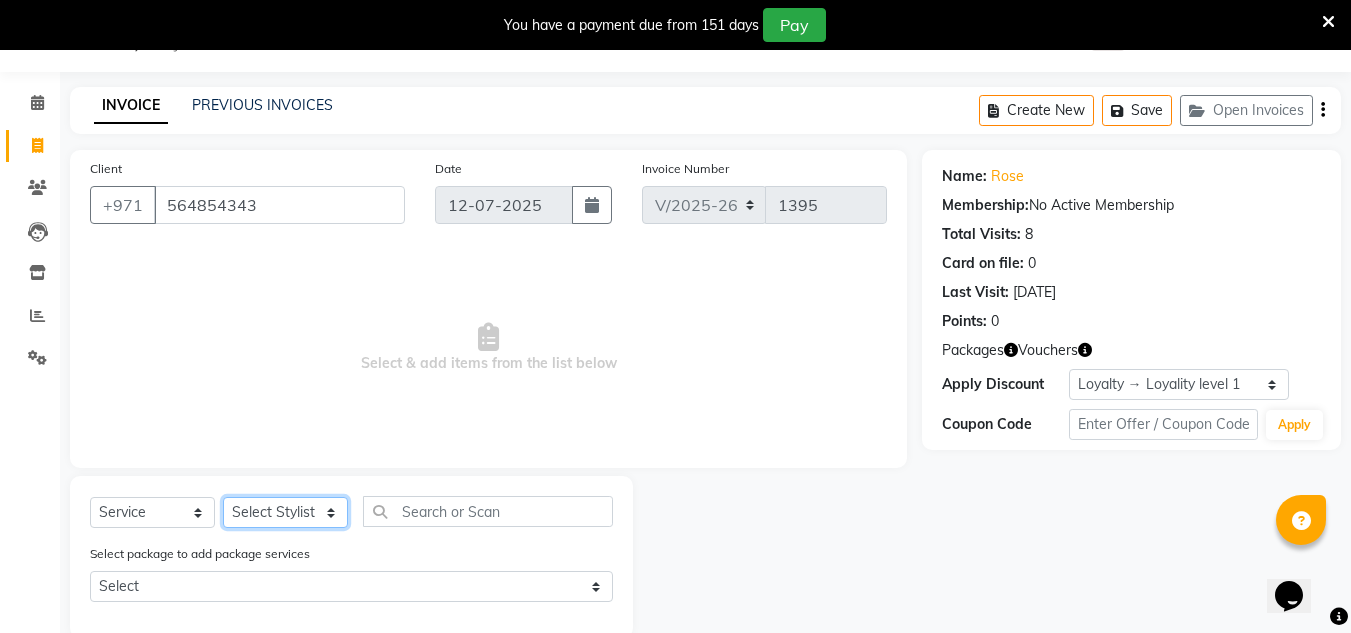 select on "80299" 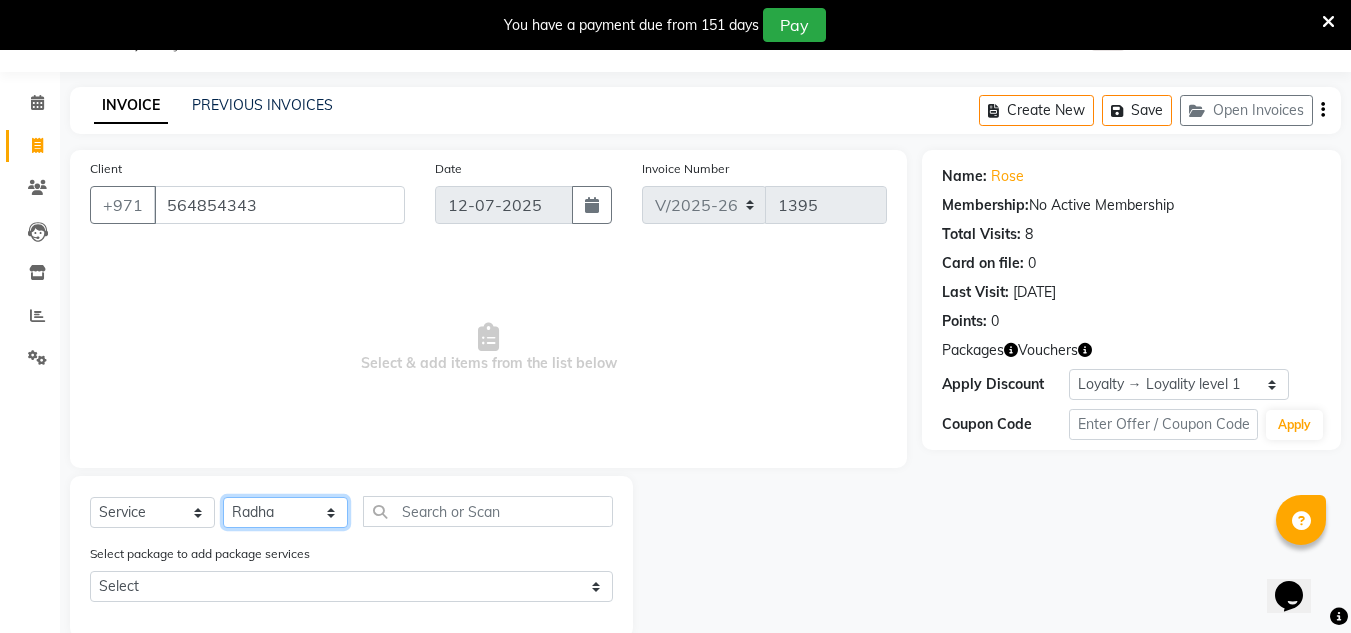 click on "Select Stylist ABUSHAGARA Kavita Laxmi Management [PERSON_NAME] RECEPTION-ALWAHDA [PERSON_NAME] SALON [PERSON_NAME] trial" 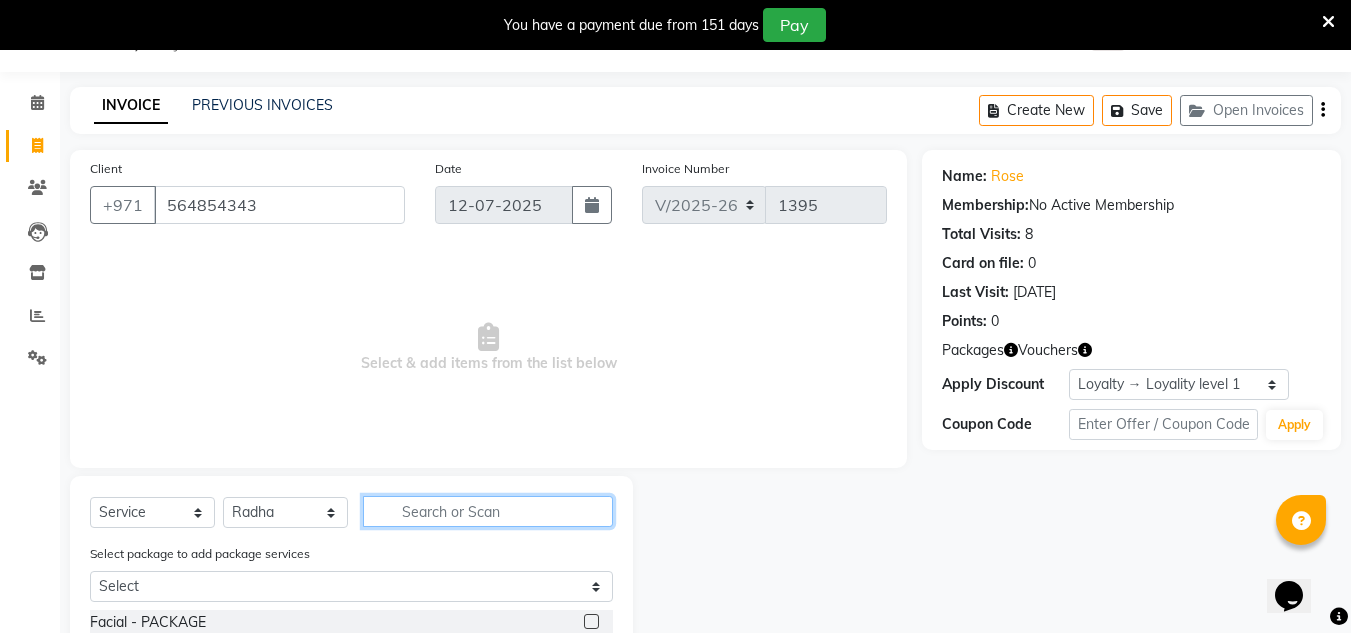 click 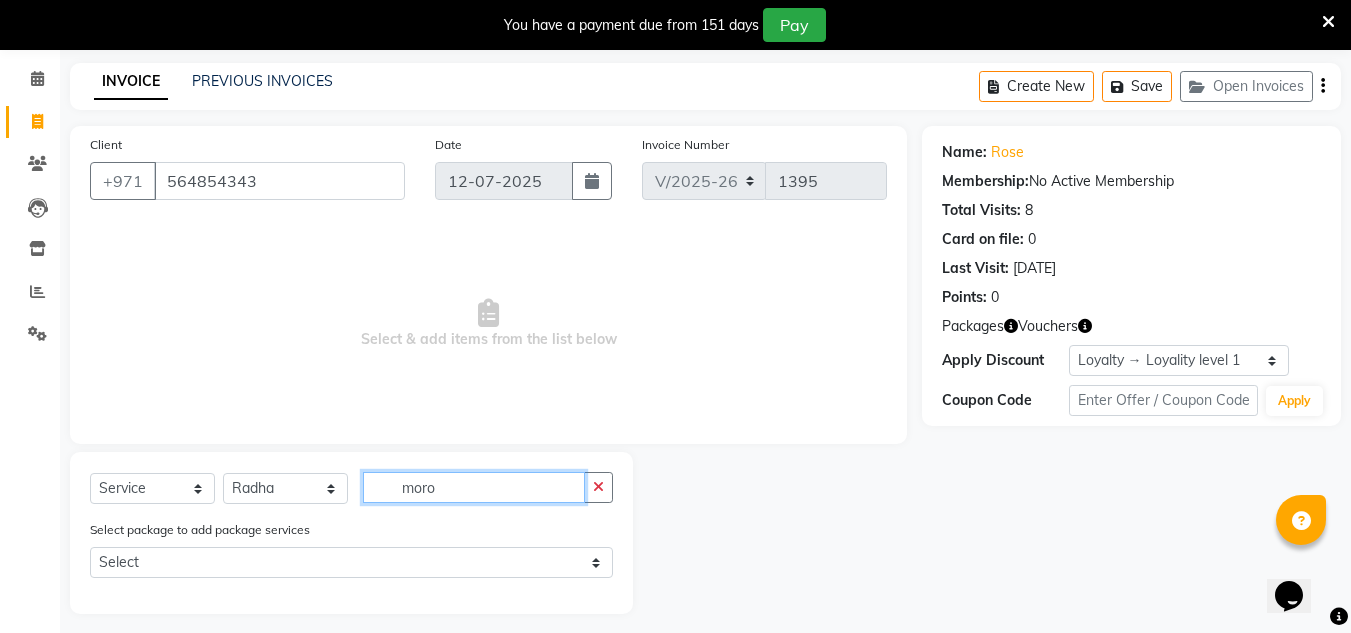 scroll, scrollTop: 85, scrollLeft: 0, axis: vertical 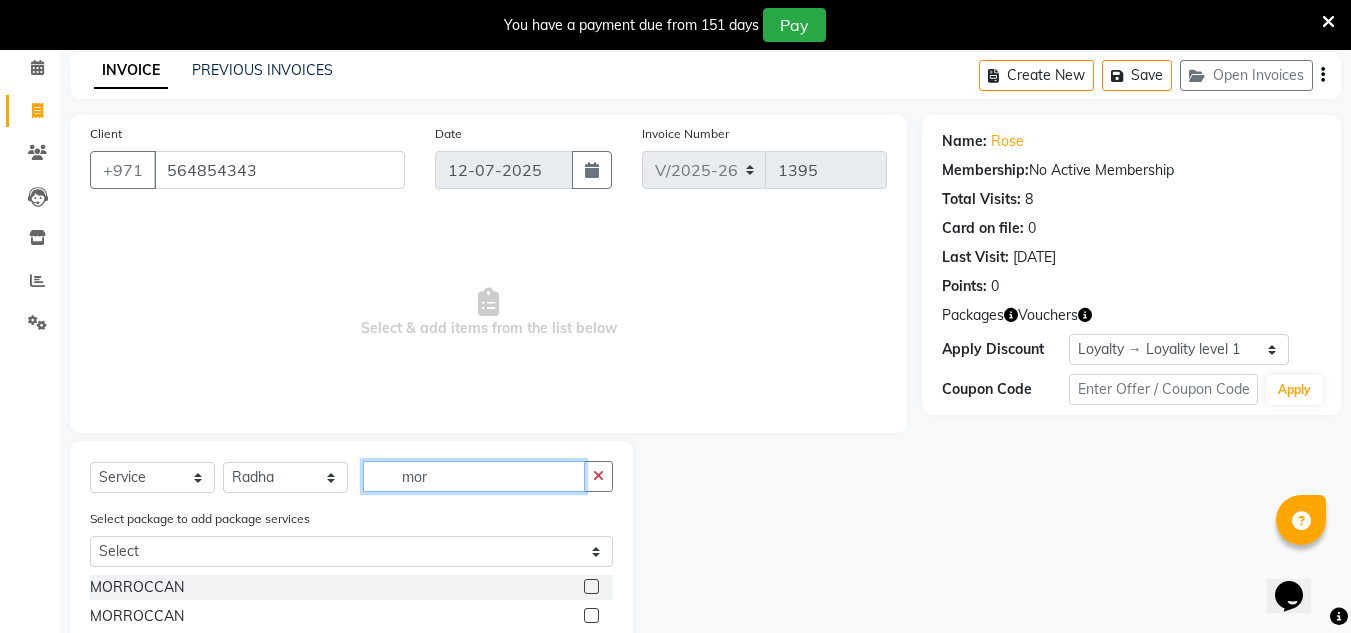 type on "mor" 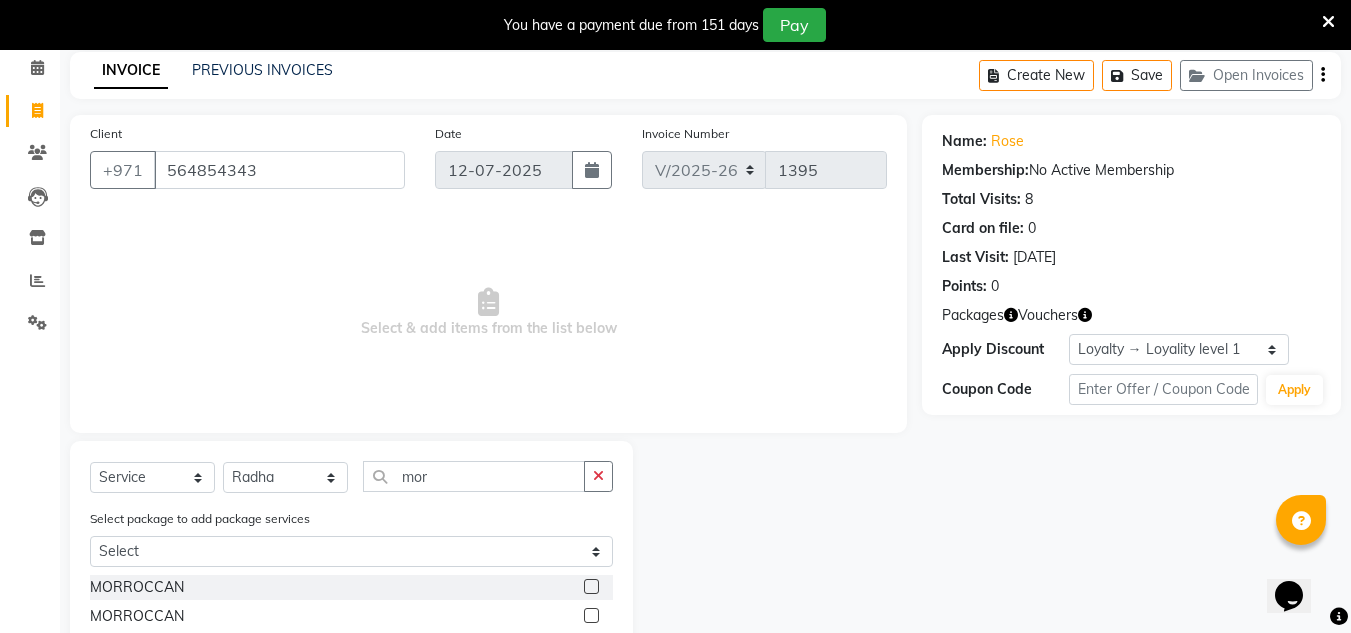 click at bounding box center [1328, 22] 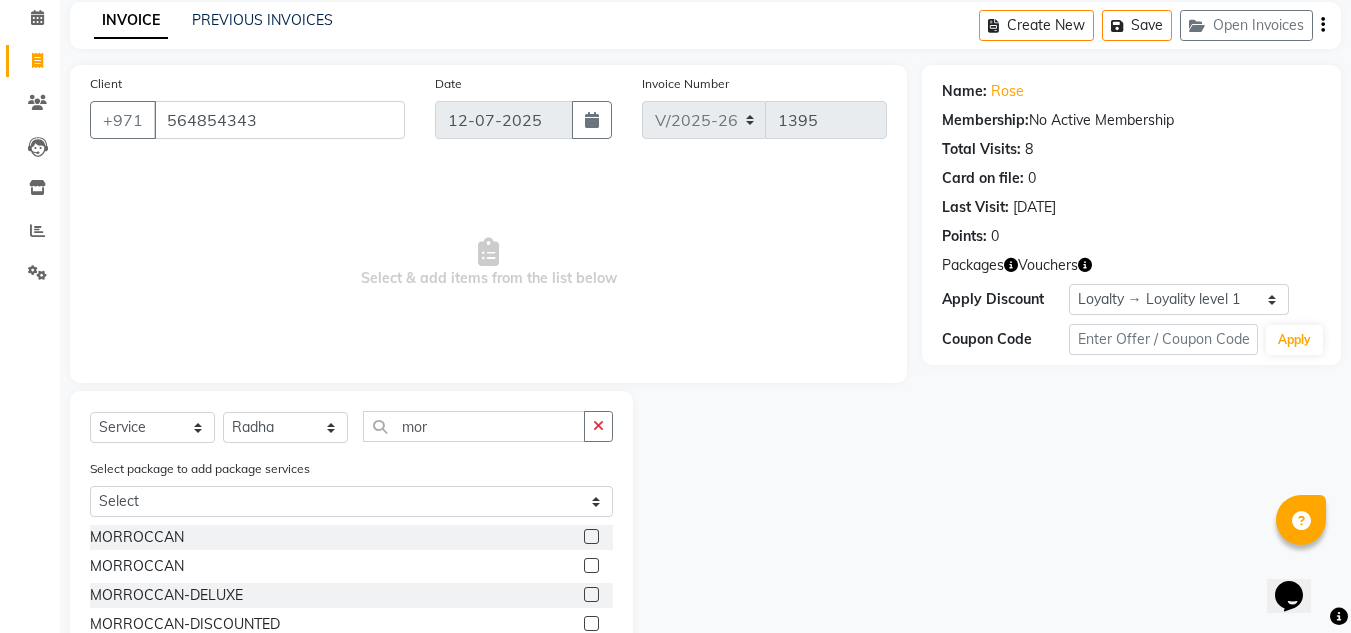 click 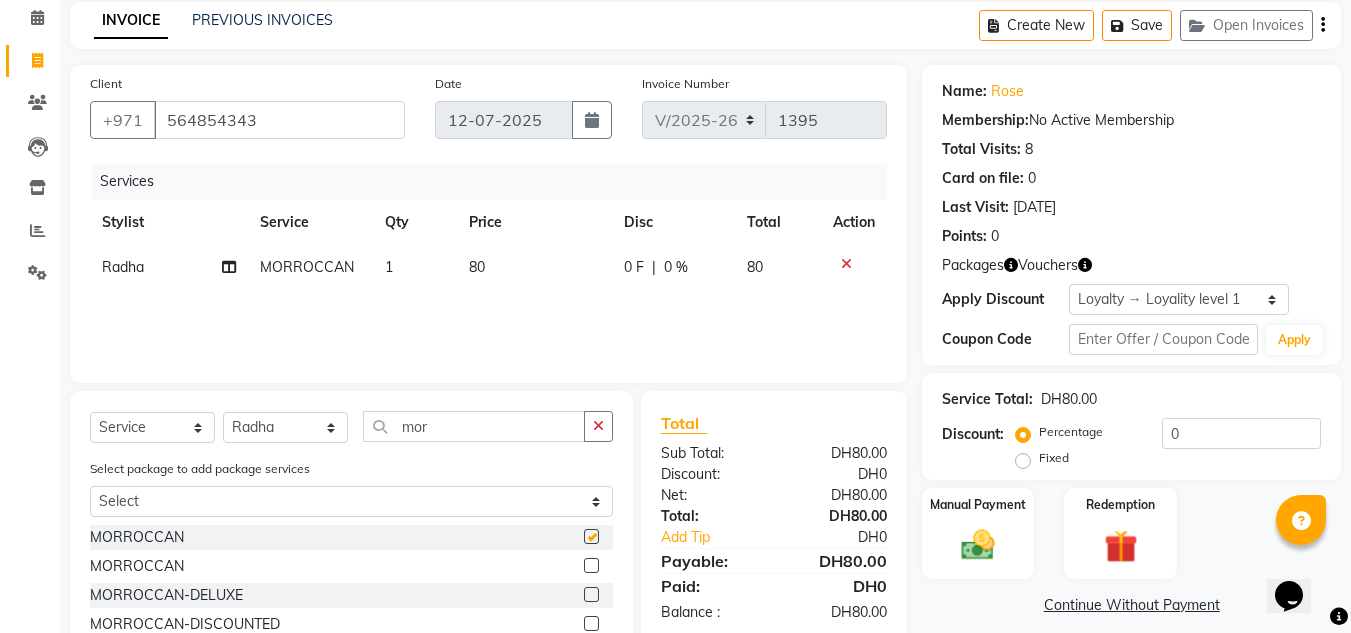 checkbox on "false" 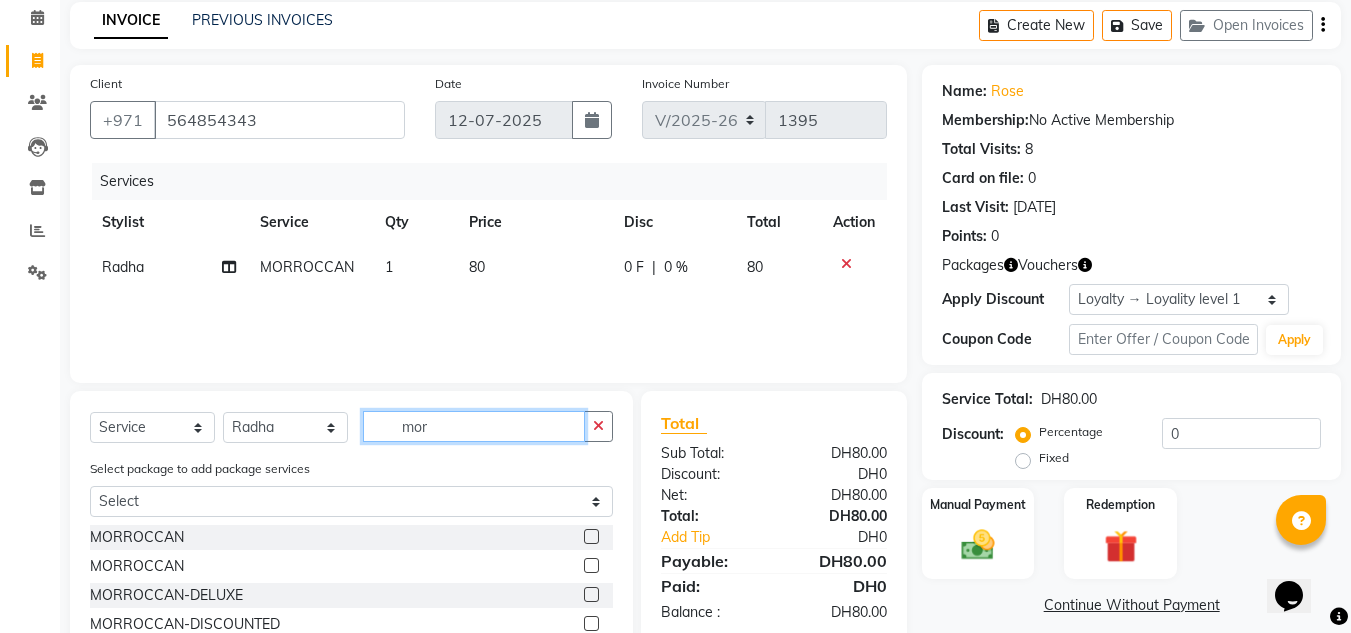 drag, startPoint x: 403, startPoint y: 424, endPoint x: 71, endPoint y: 399, distance: 332.93994 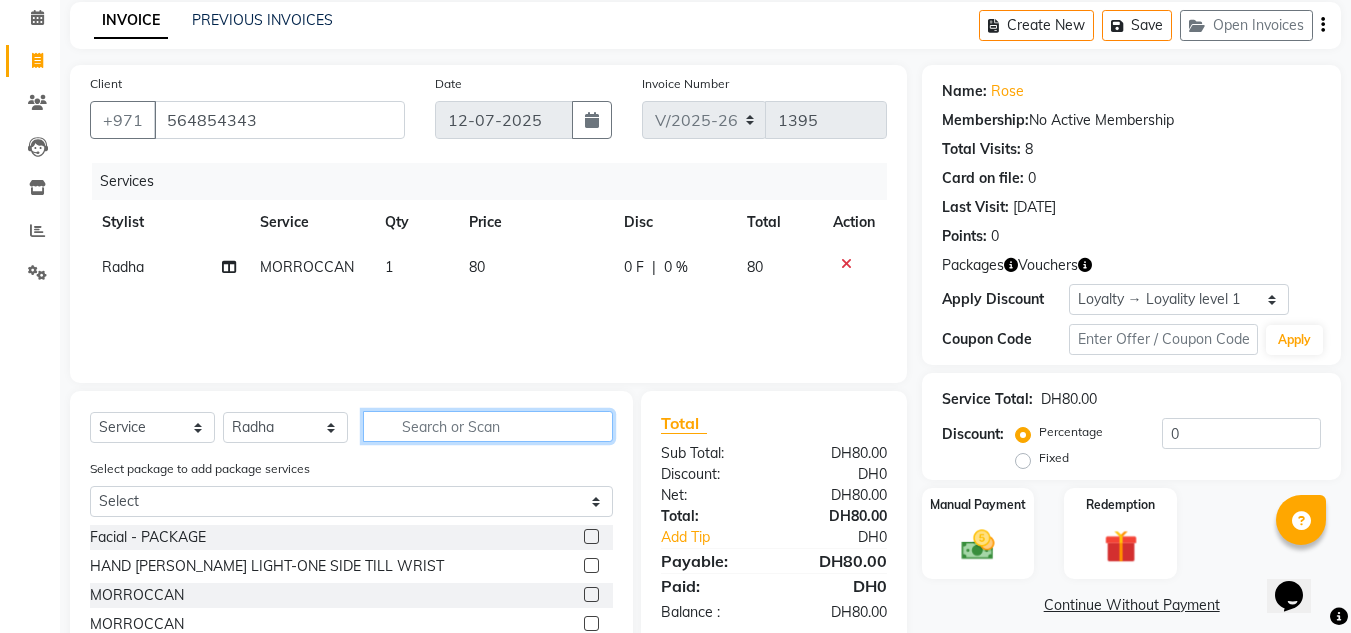 type on "e" 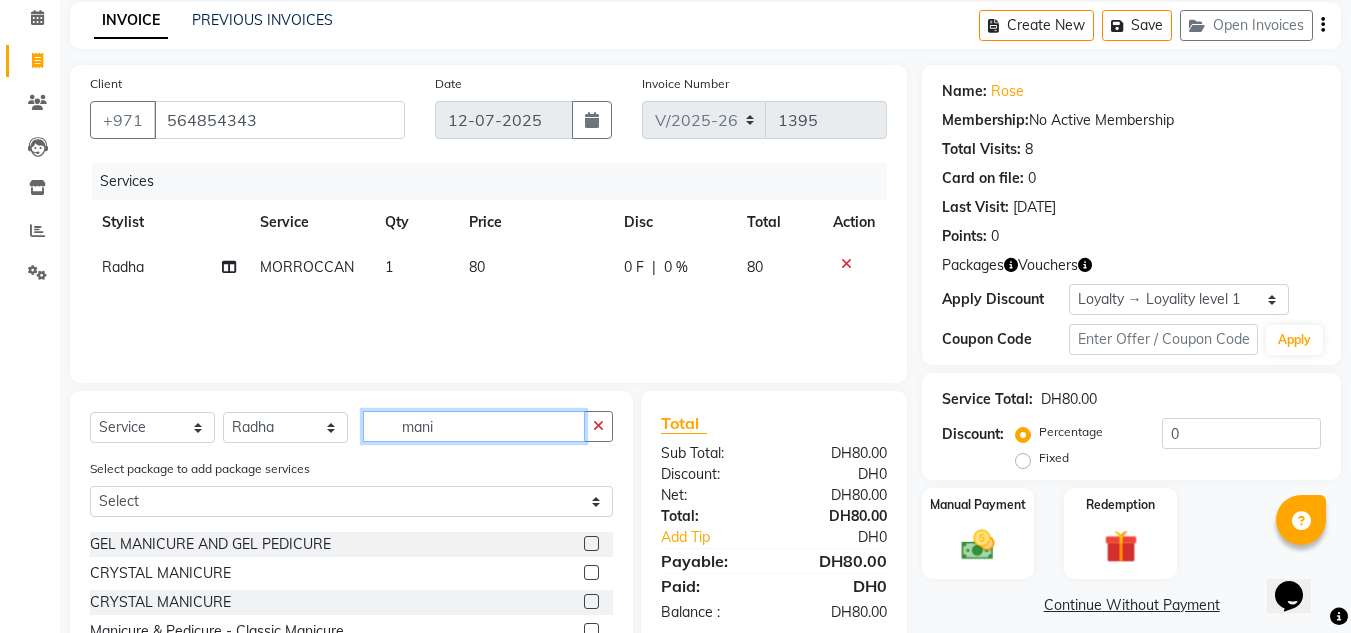 scroll, scrollTop: 100, scrollLeft: 0, axis: vertical 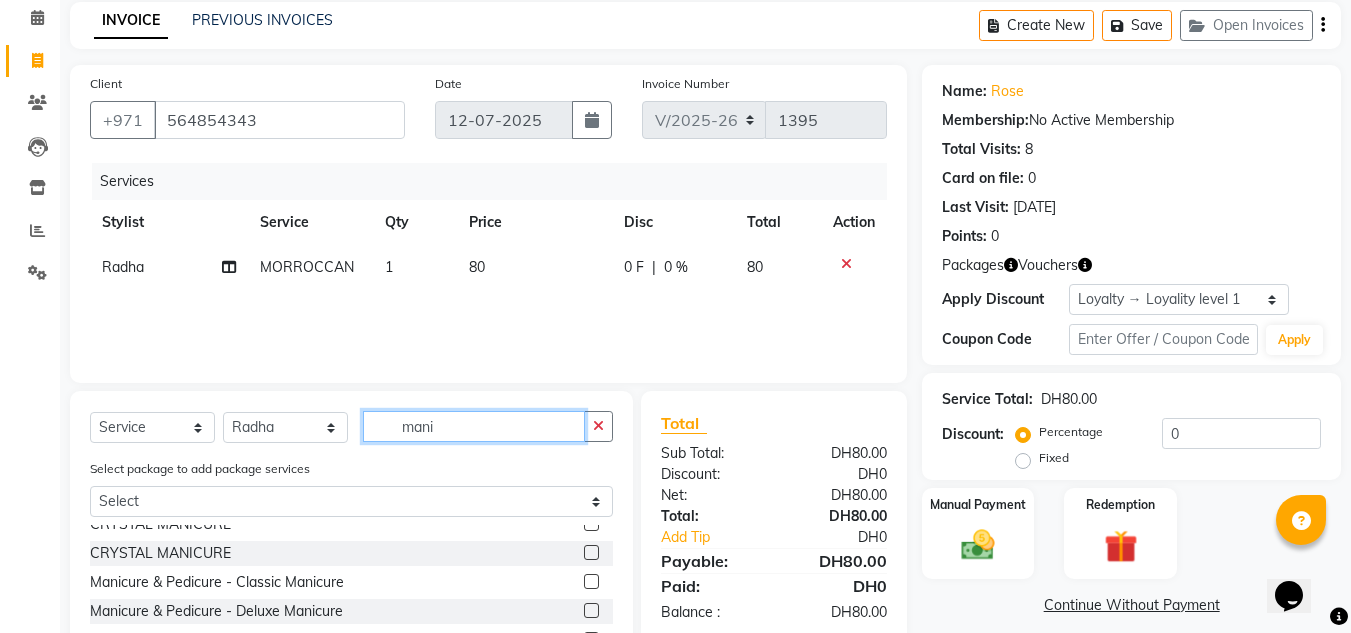 type on "mani" 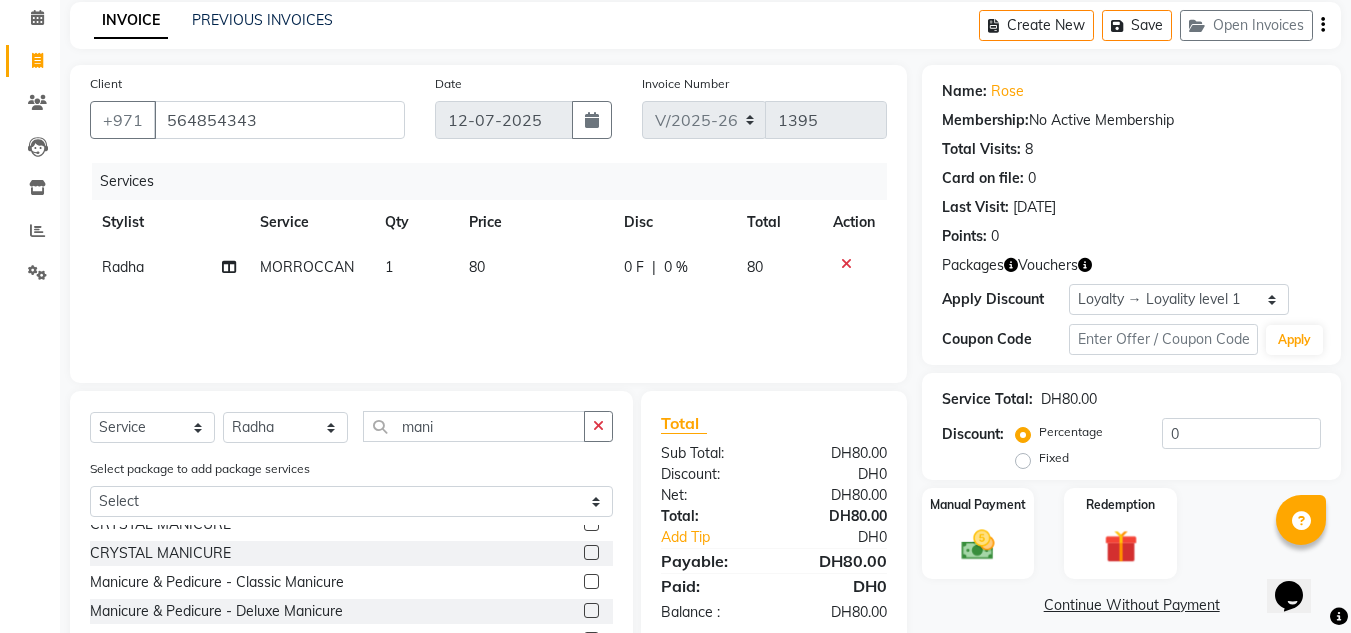 click 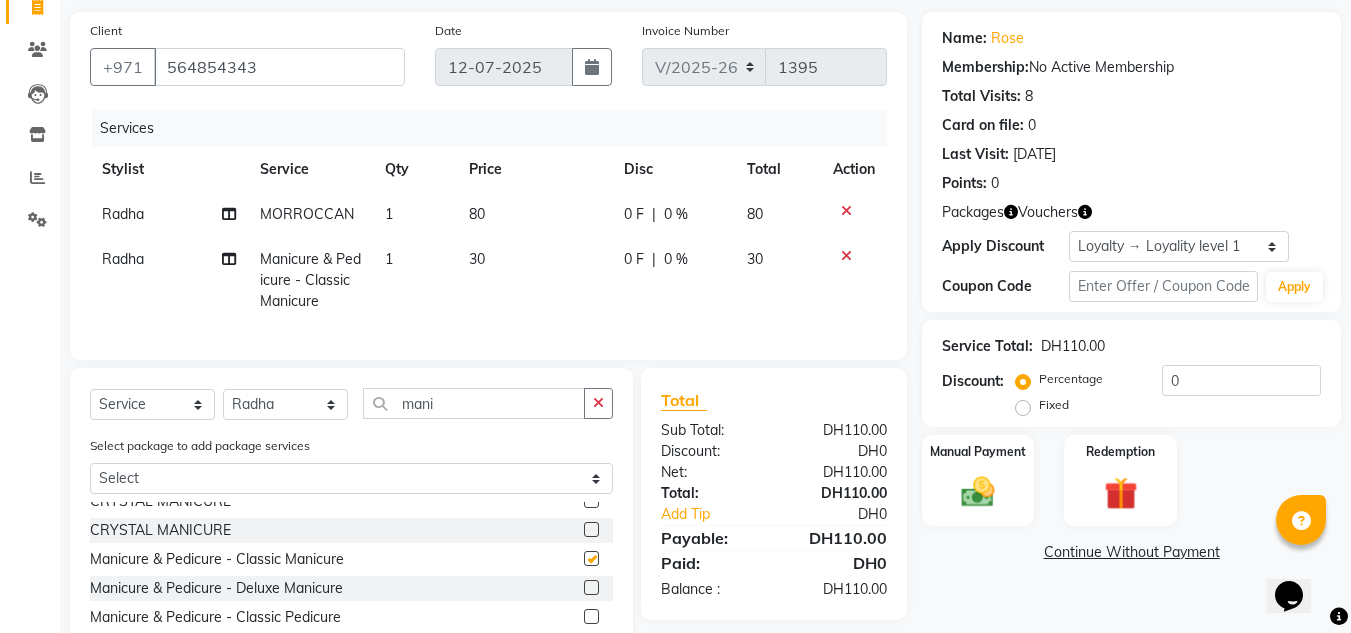scroll, scrollTop: 280, scrollLeft: 0, axis: vertical 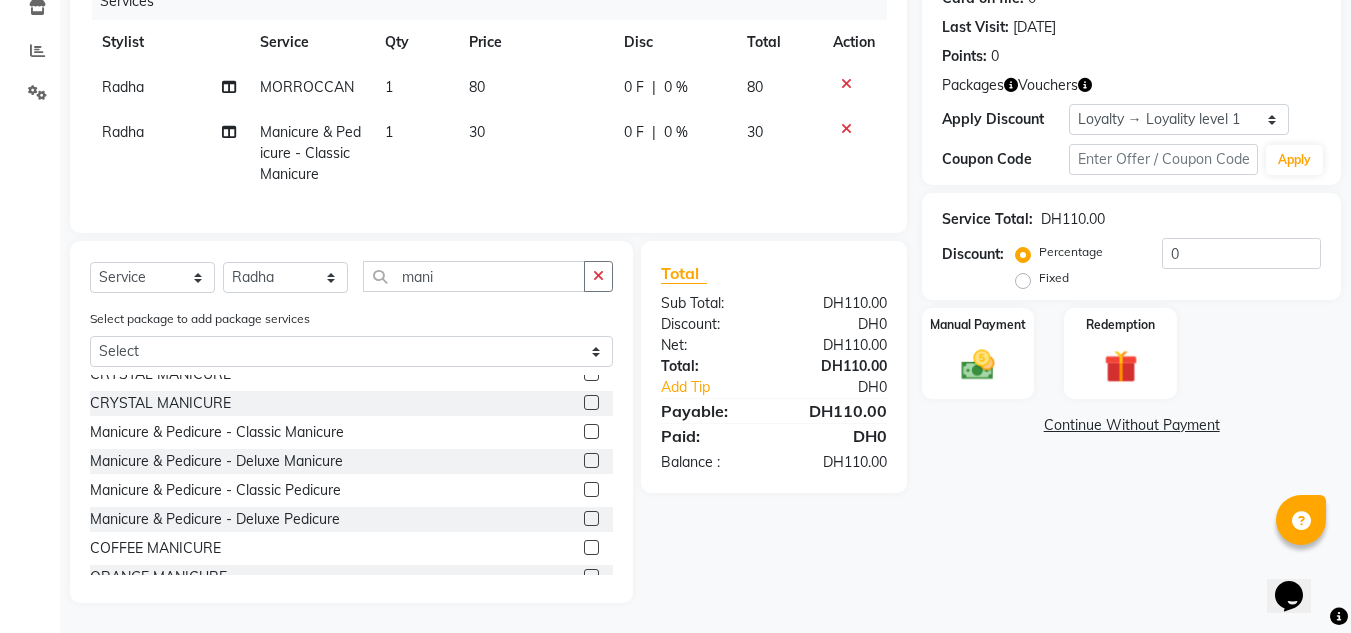 checkbox on "false" 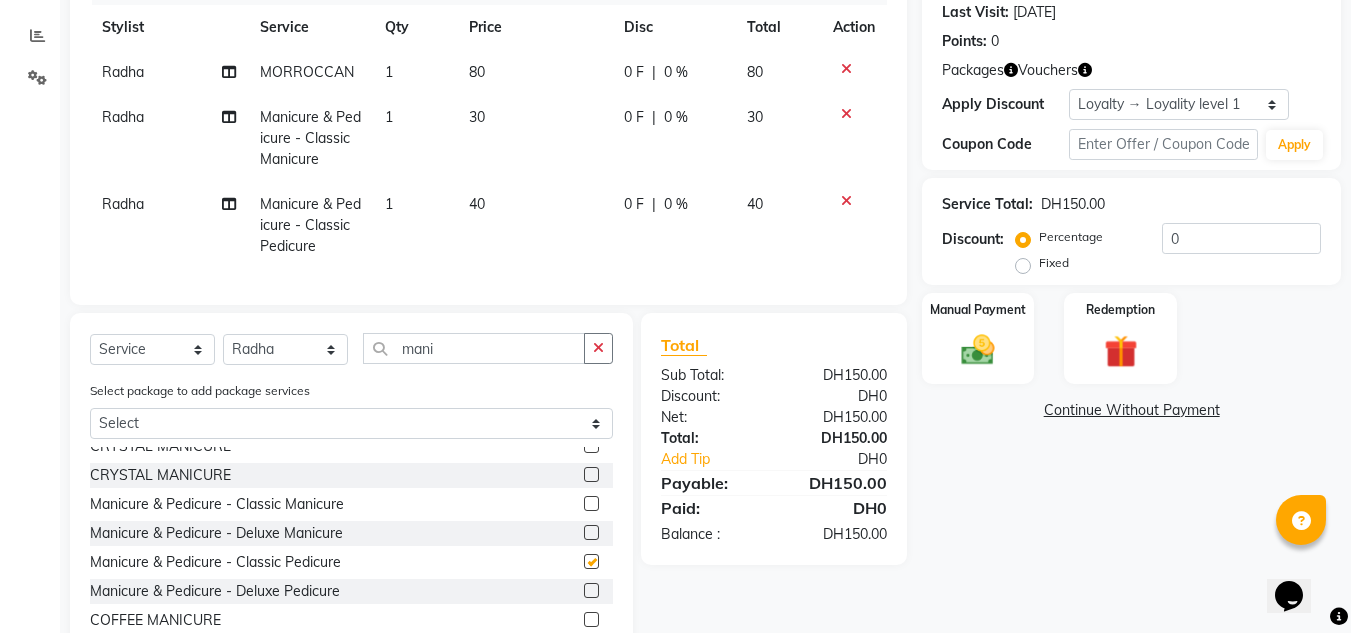 checkbox on "false" 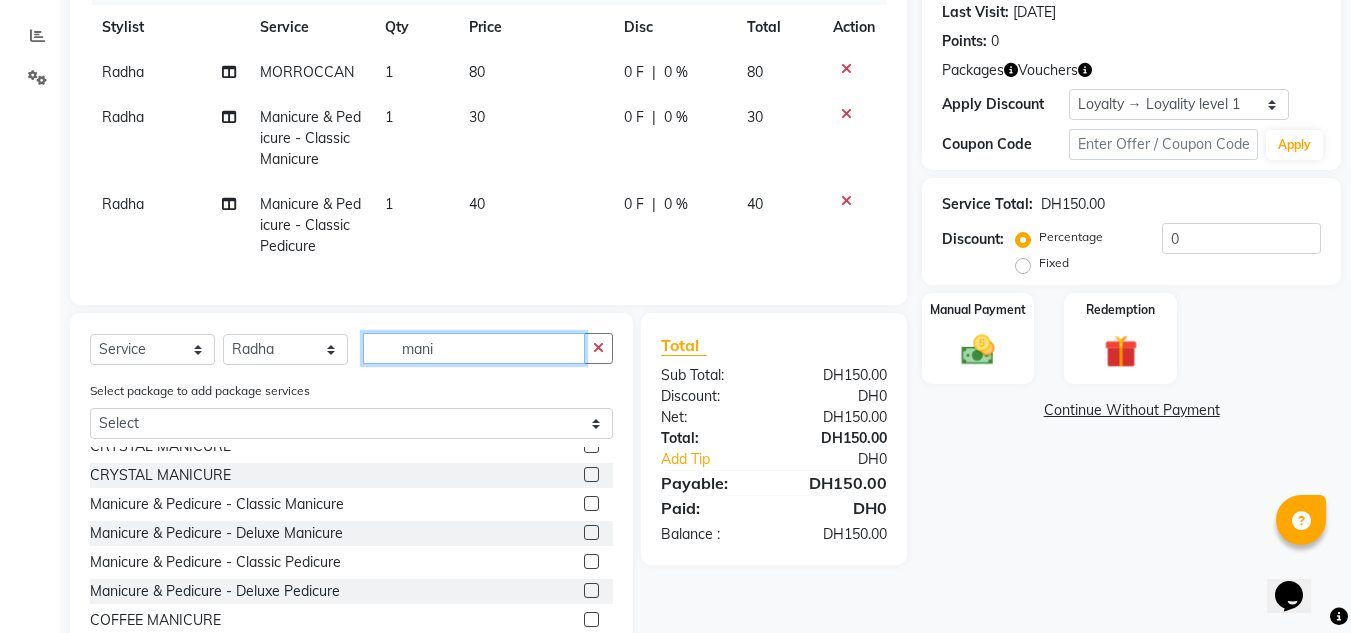 drag, startPoint x: 458, startPoint y: 359, endPoint x: 118, endPoint y: 311, distance: 343.37152 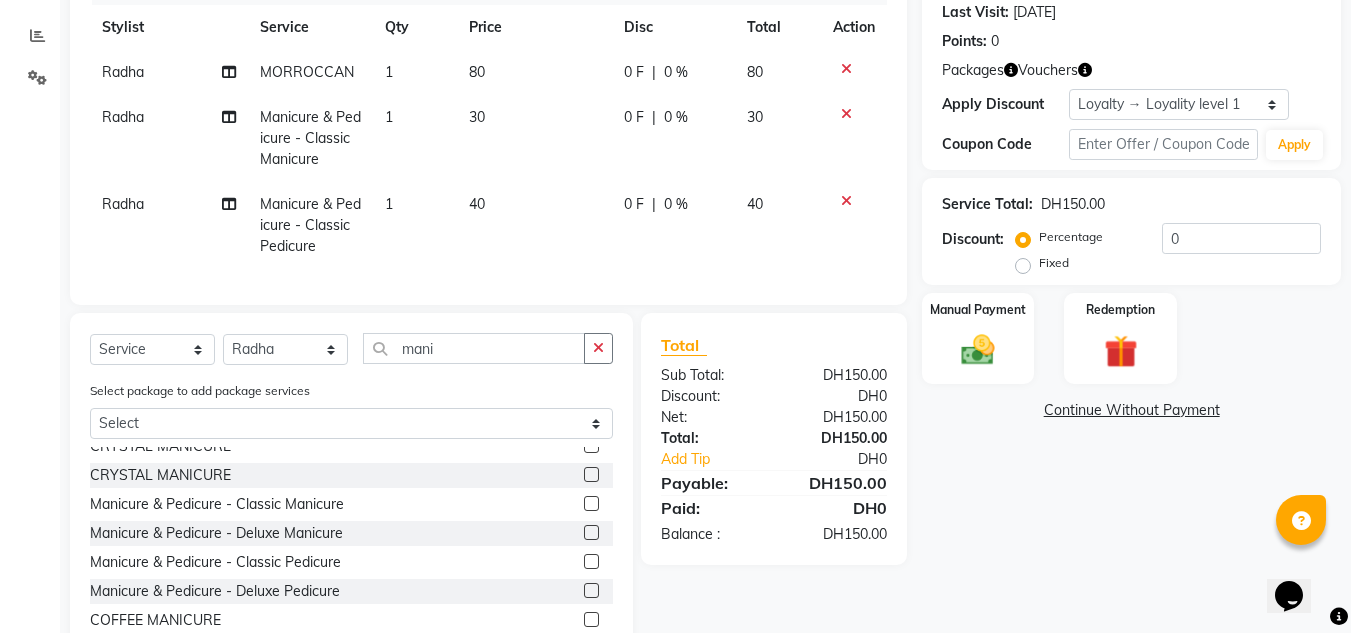 click on "MORROCCAN" 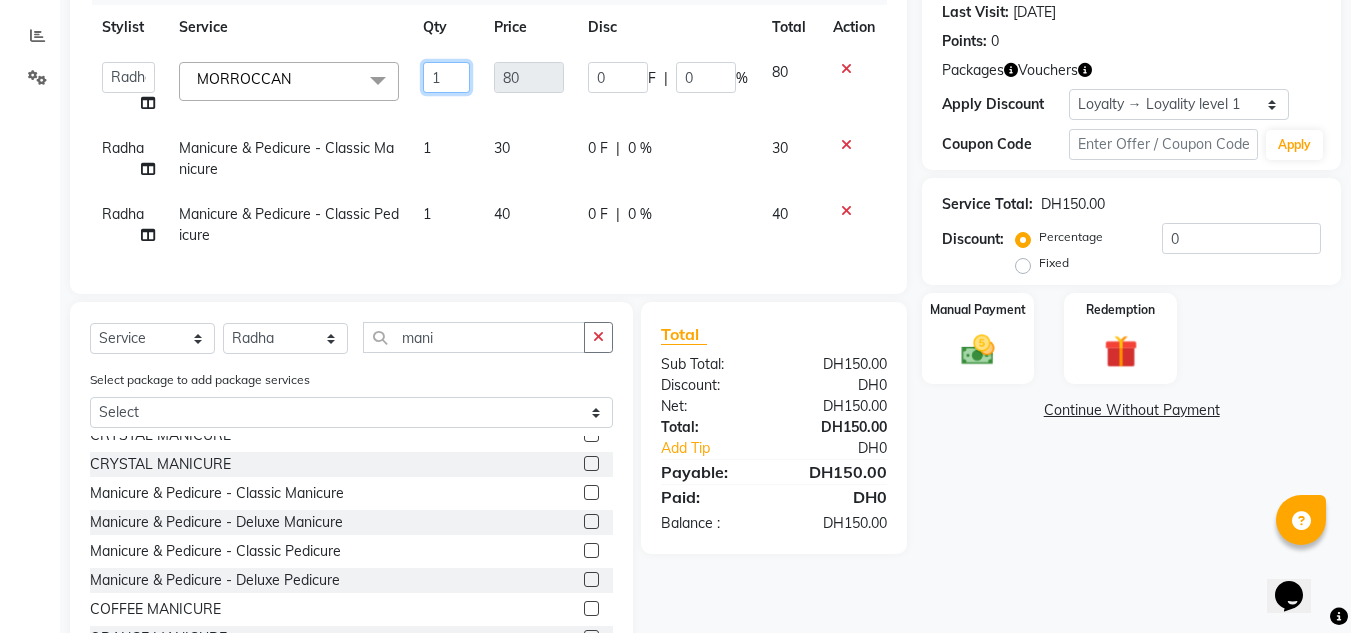 drag, startPoint x: 448, startPoint y: 76, endPoint x: 359, endPoint y: 75, distance: 89.005615 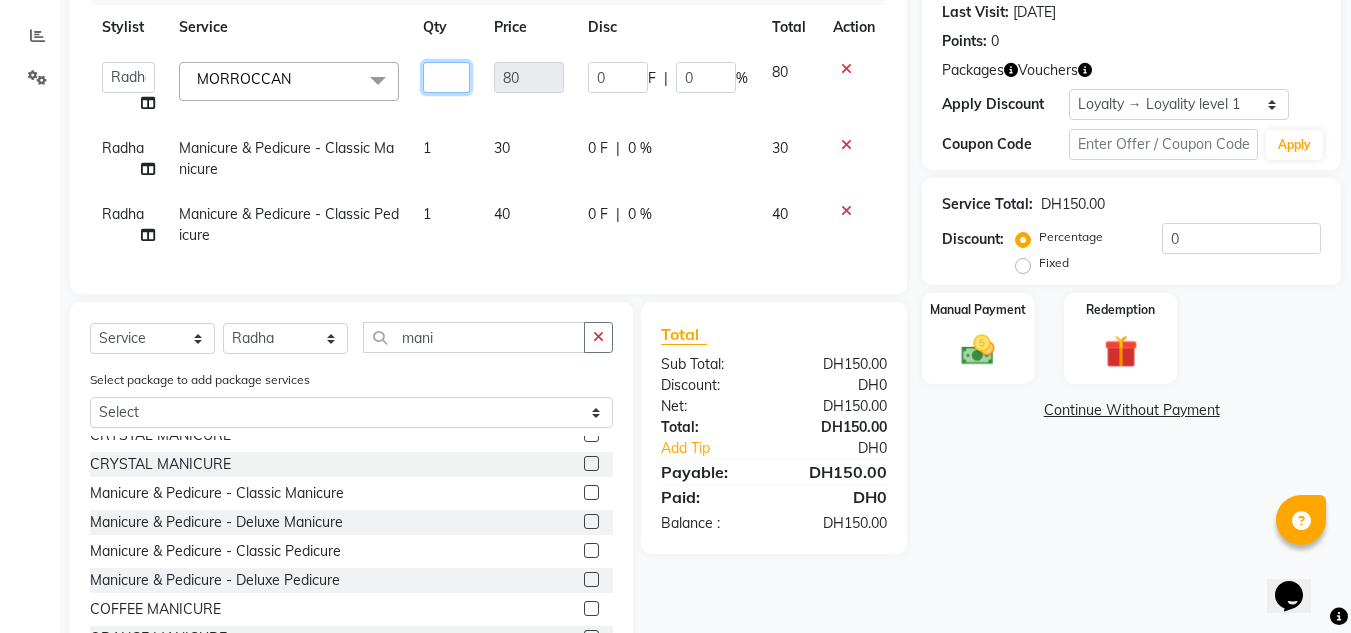 type on "4" 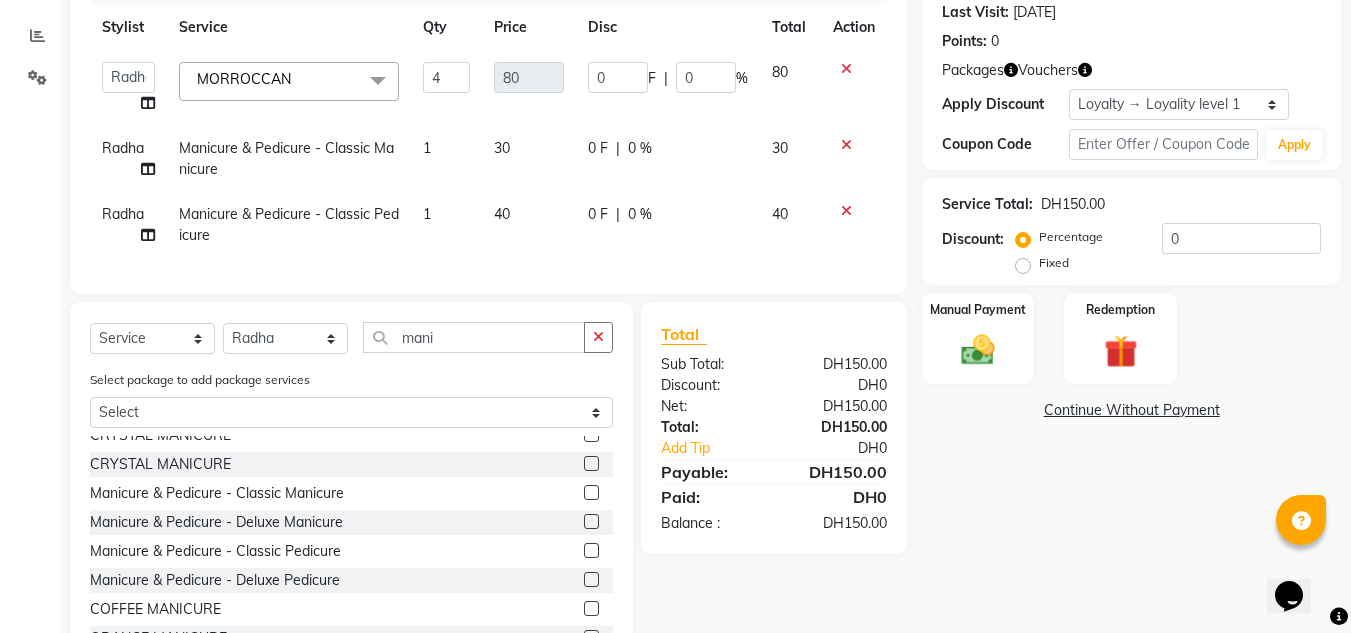 drag, startPoint x: 1223, startPoint y: 567, endPoint x: 1114, endPoint y: 551, distance: 110.16805 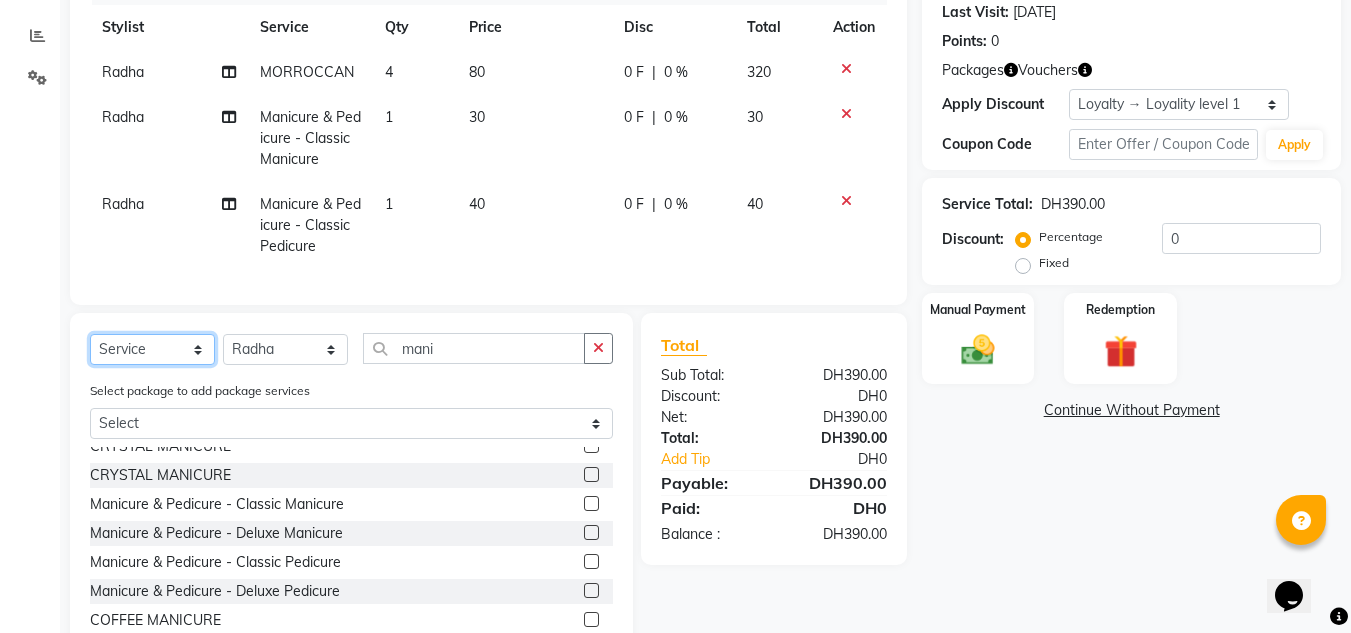 click on "Select  Service  Product  Membership  Package Voucher Prepaid Gift Card" 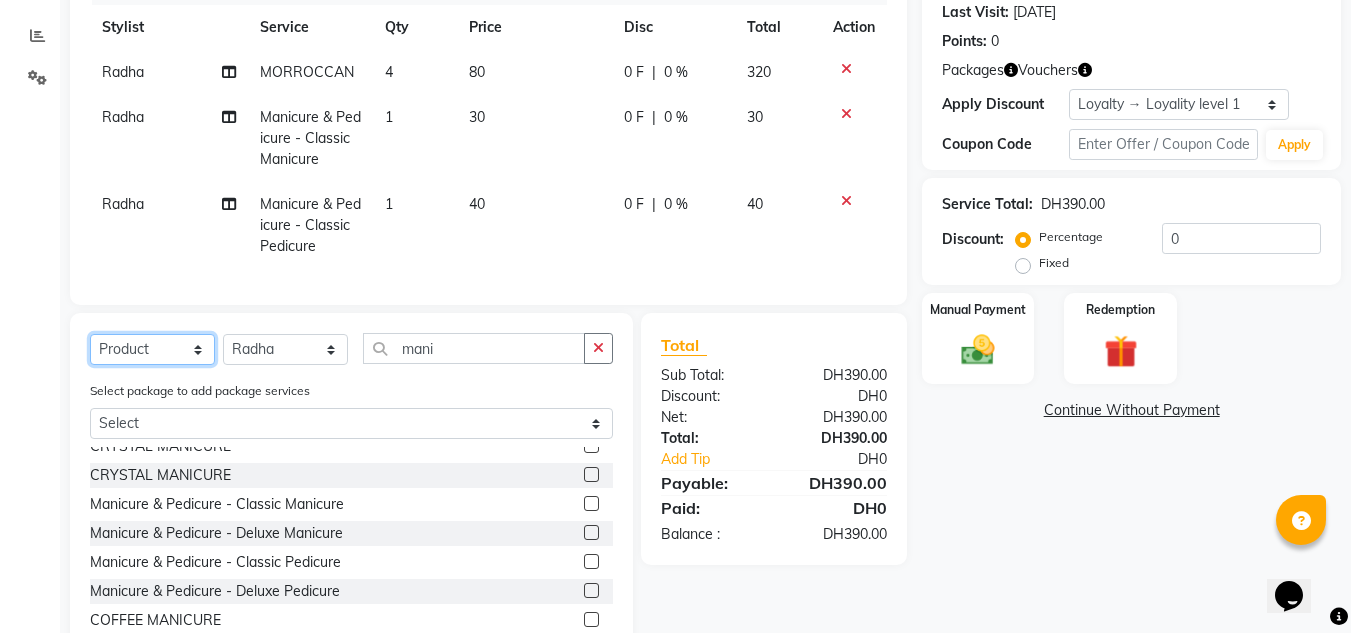 click on "Select  Service  Product  Membership  Package Voucher Prepaid Gift Card" 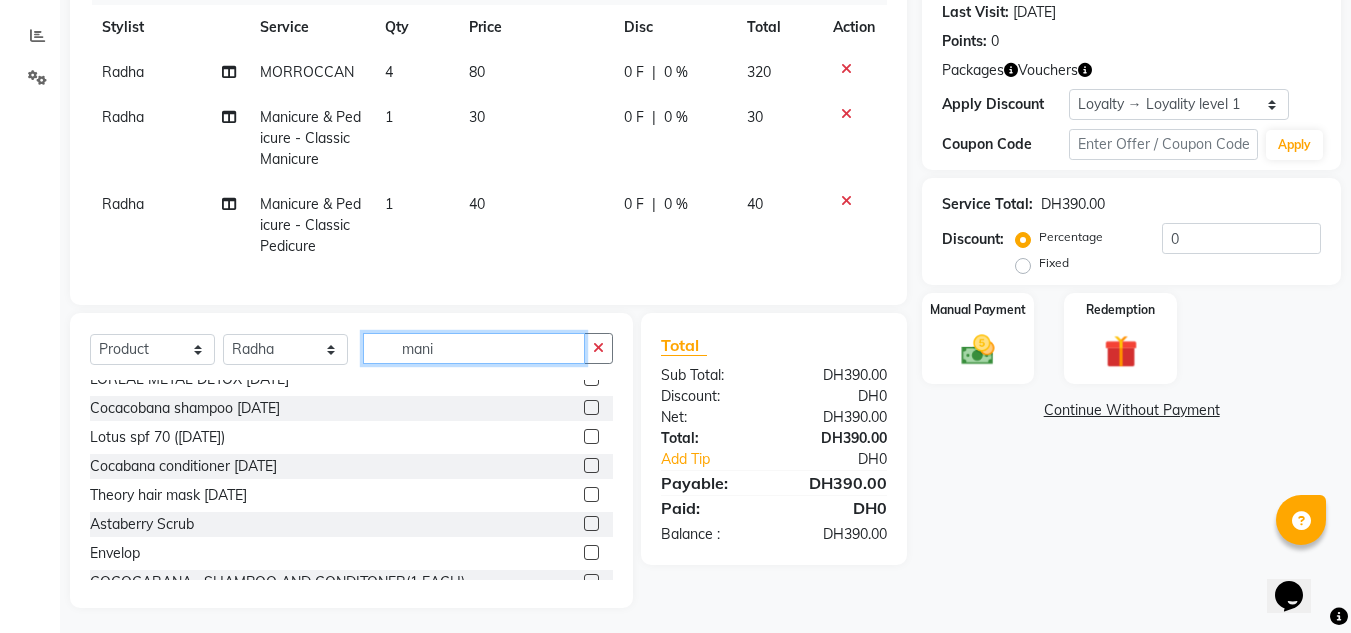 drag, startPoint x: 422, startPoint y: 355, endPoint x: 240, endPoint y: 355, distance: 182 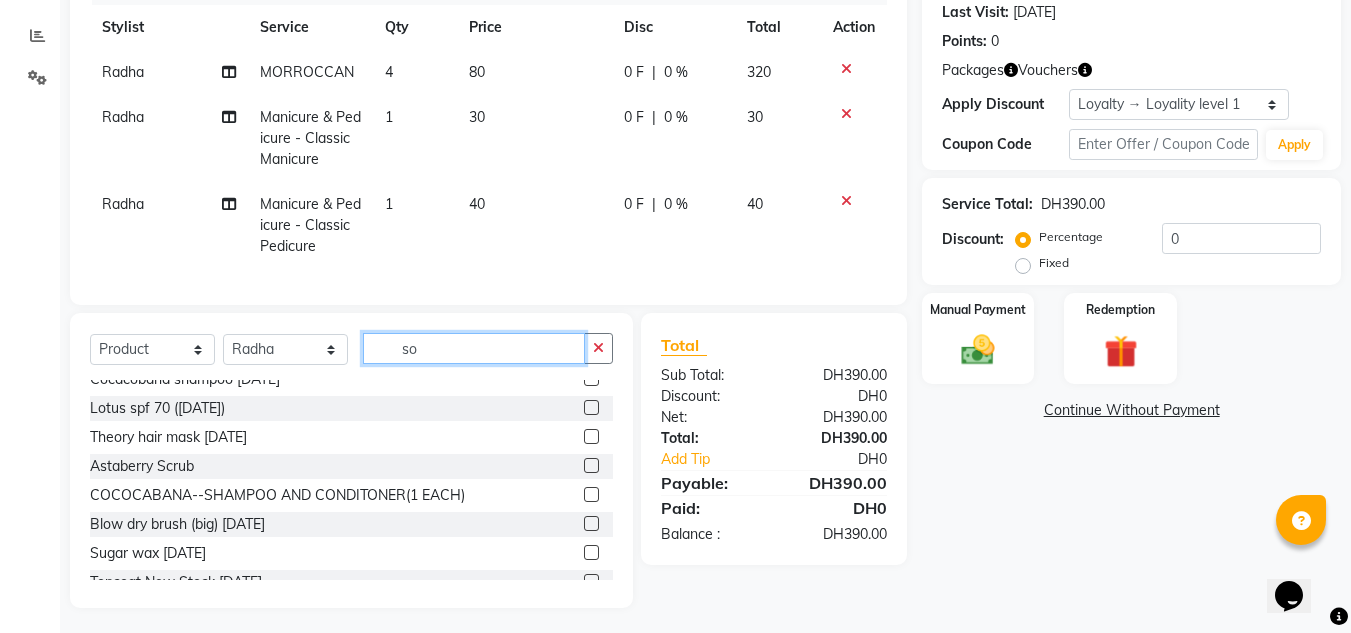 scroll, scrollTop: 0, scrollLeft: 0, axis: both 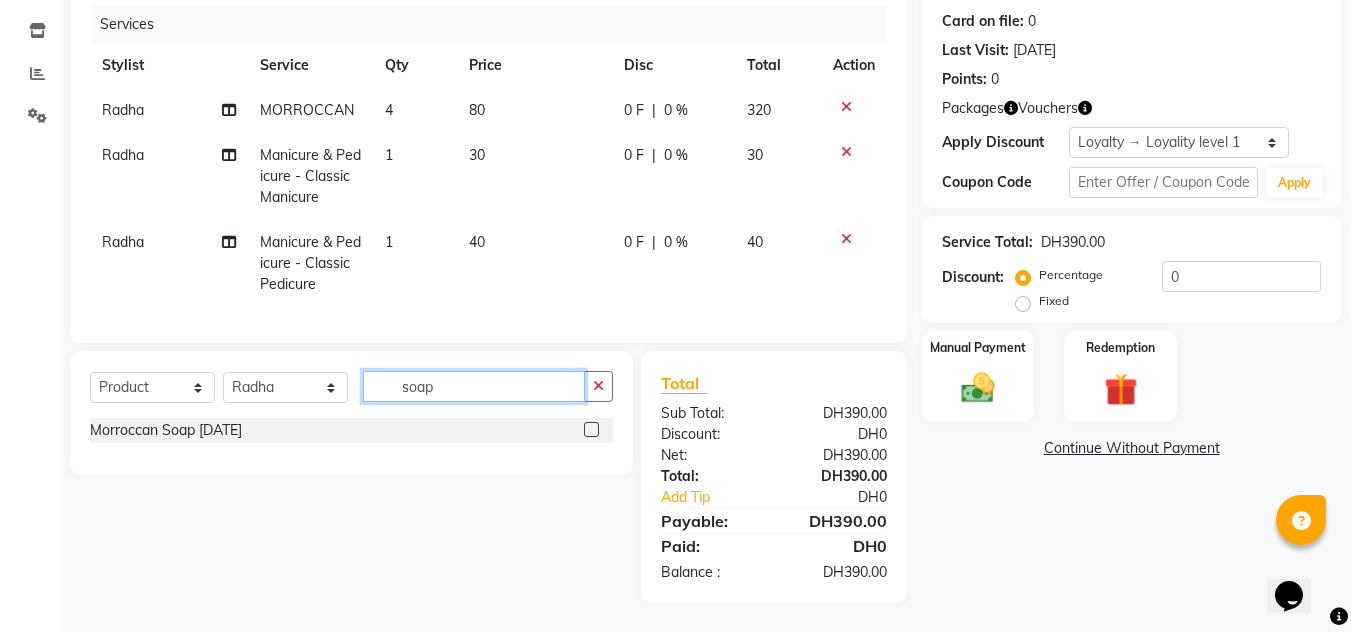type on "soap" 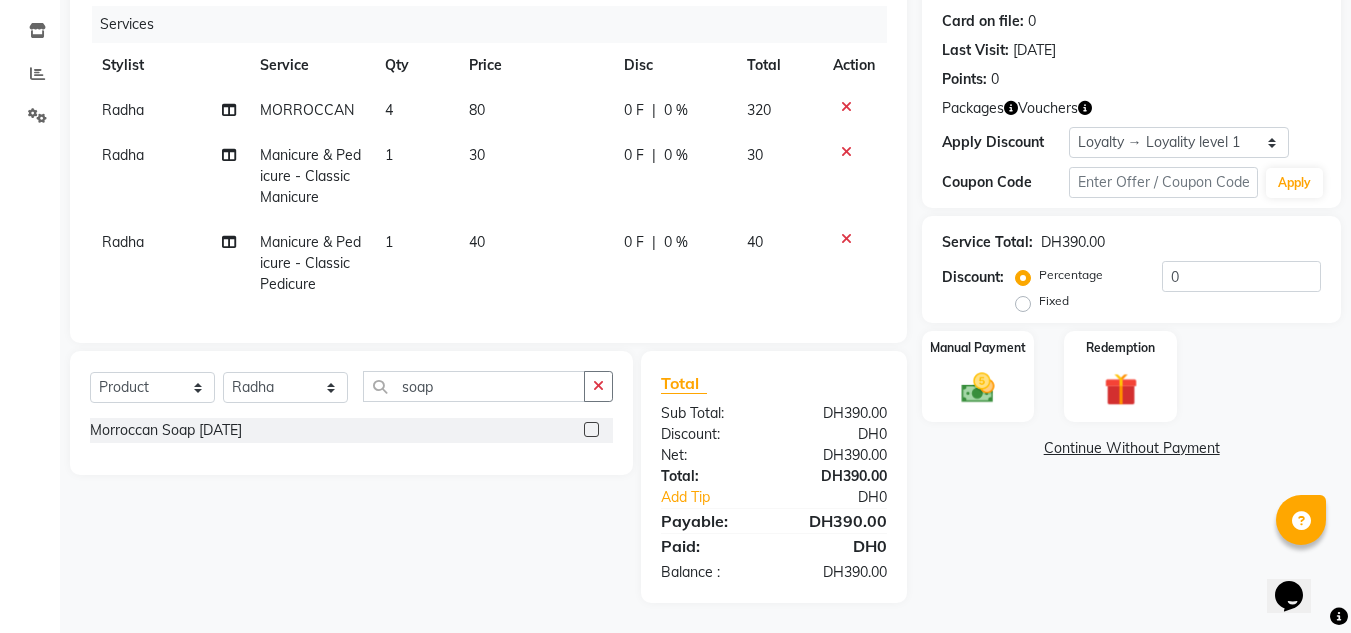 click 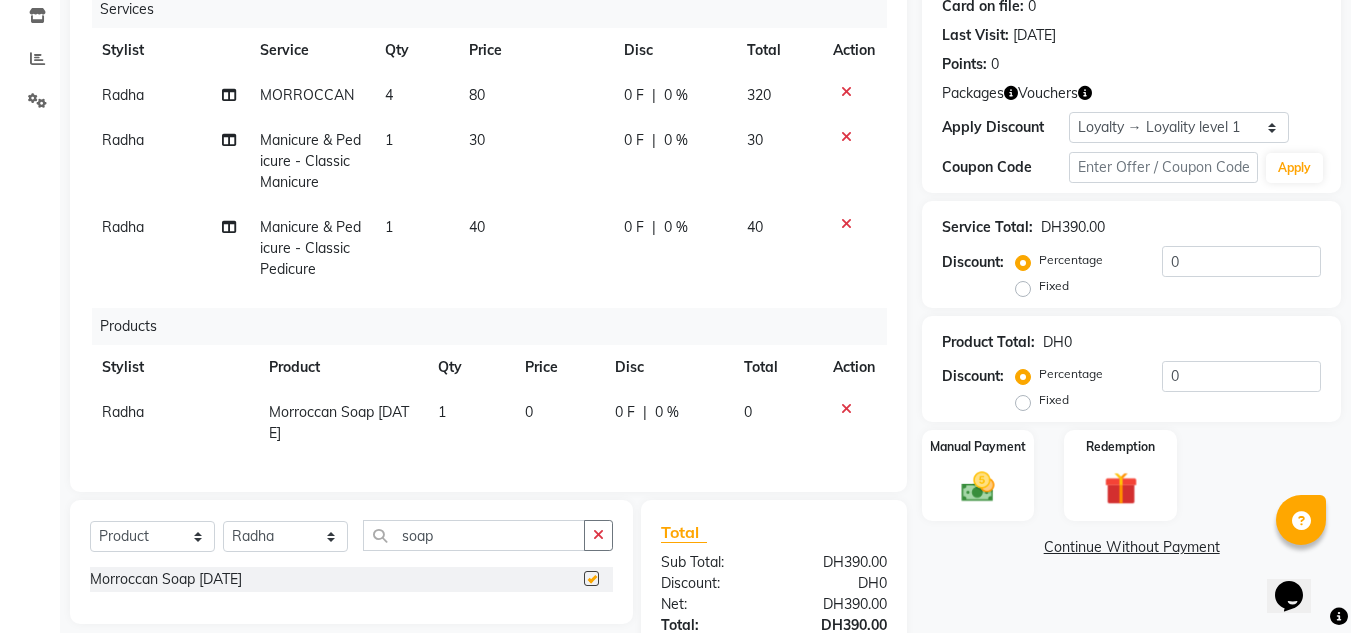 checkbox on "false" 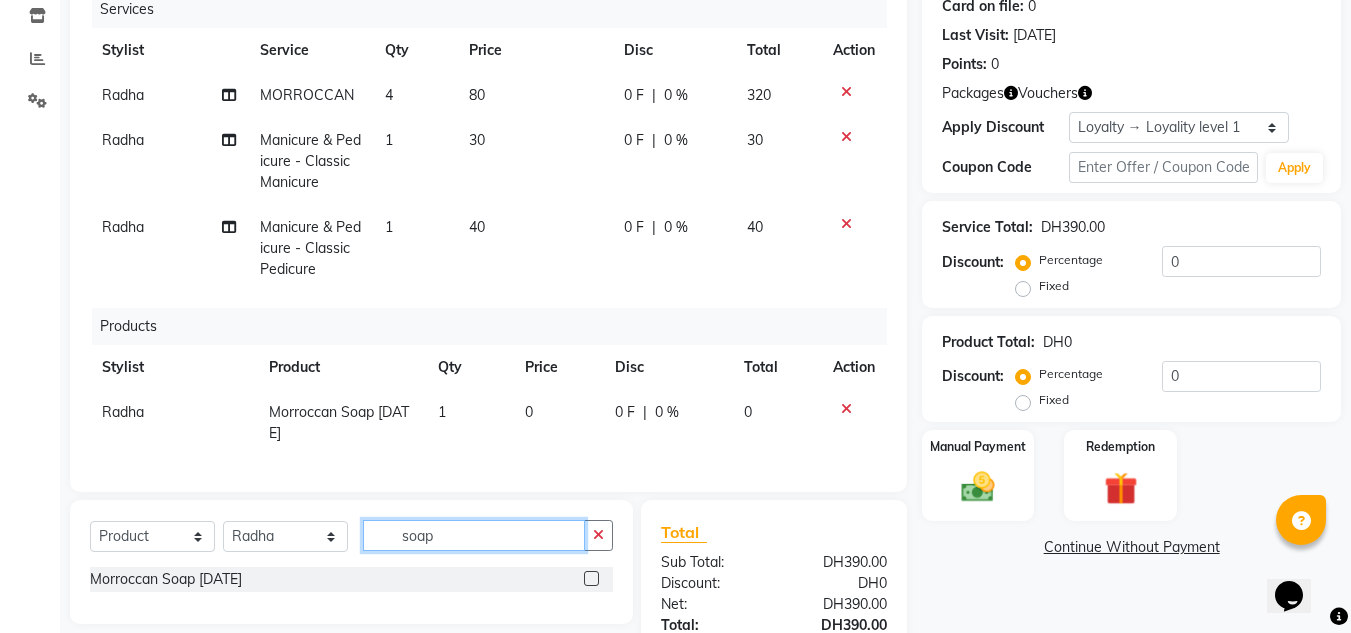 click on "Select  Service  Product  Membership  Package Voucher Prepaid Gift Card  Select Stylist ABUSHAGARA Kavita Laxmi Management [PERSON_NAME] Radha RECEPTION-ALWAHDA [PERSON_NAME] SALON [PERSON_NAME] trial soap" 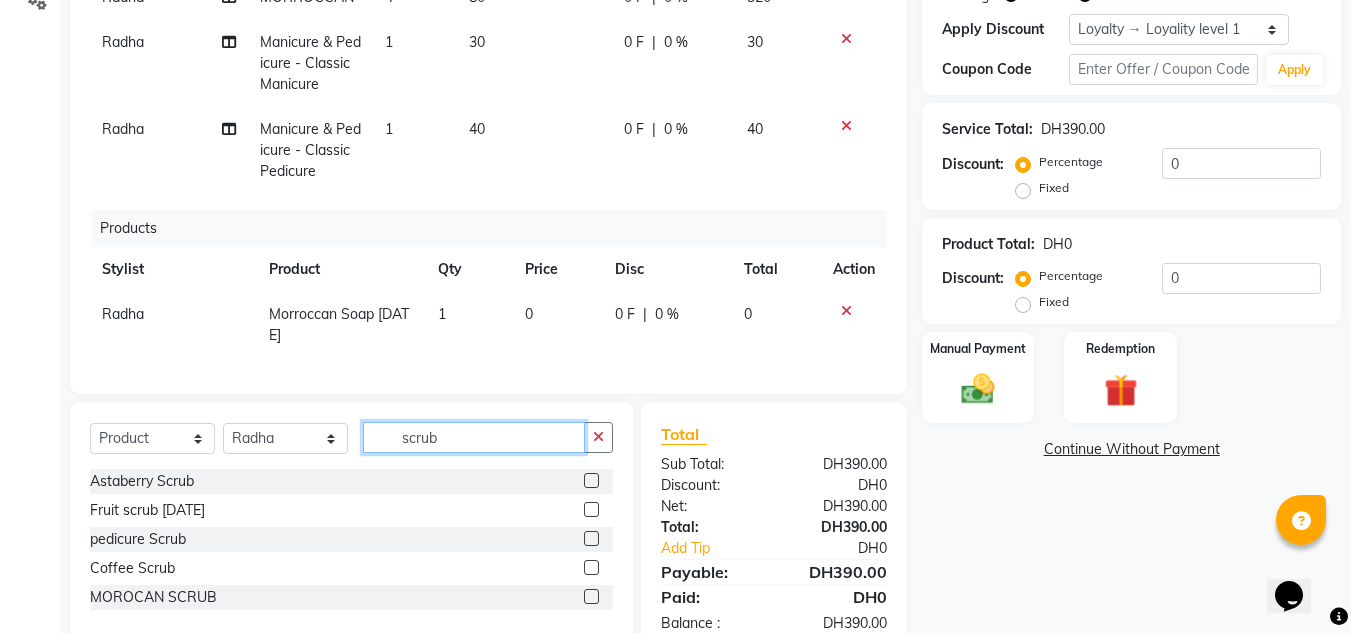 scroll, scrollTop: 421, scrollLeft: 0, axis: vertical 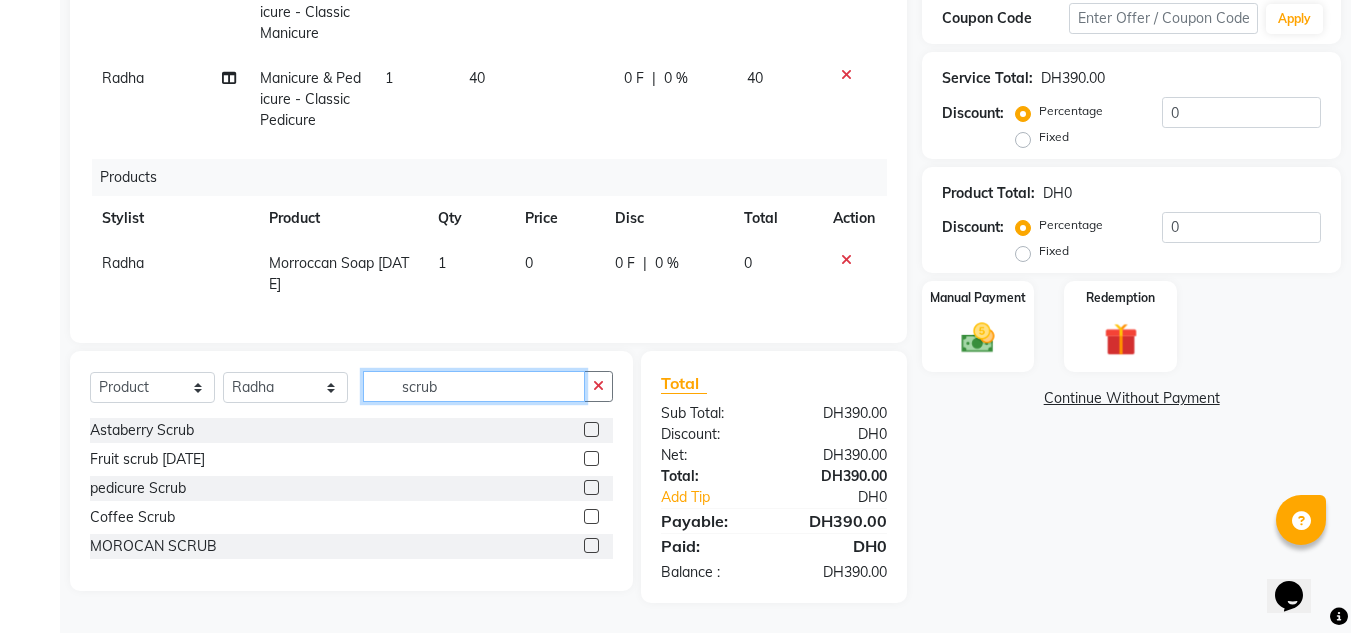 type on "scrub" 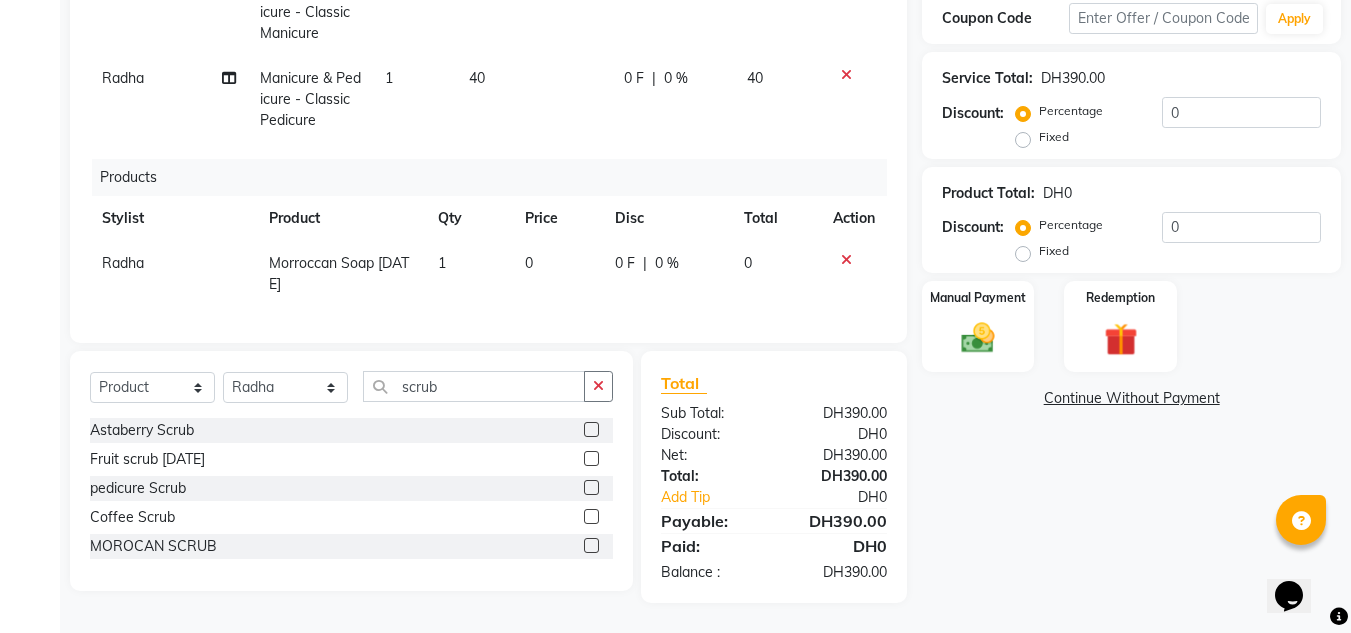 click 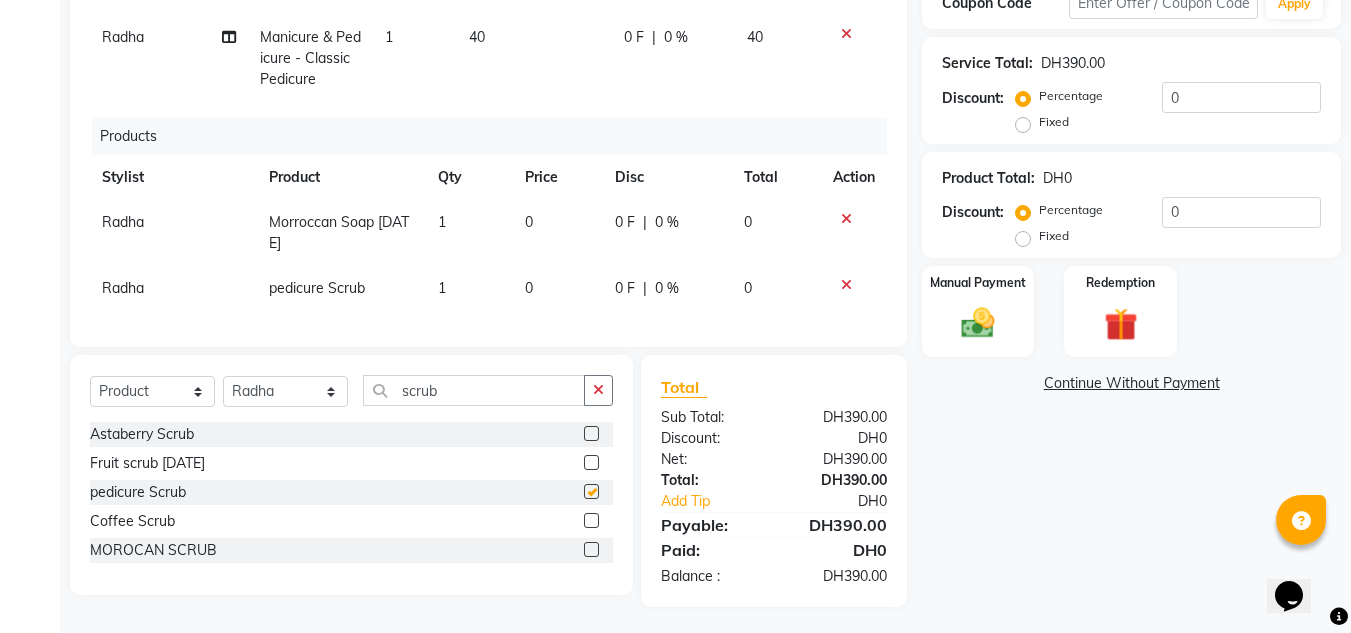 checkbox on "false" 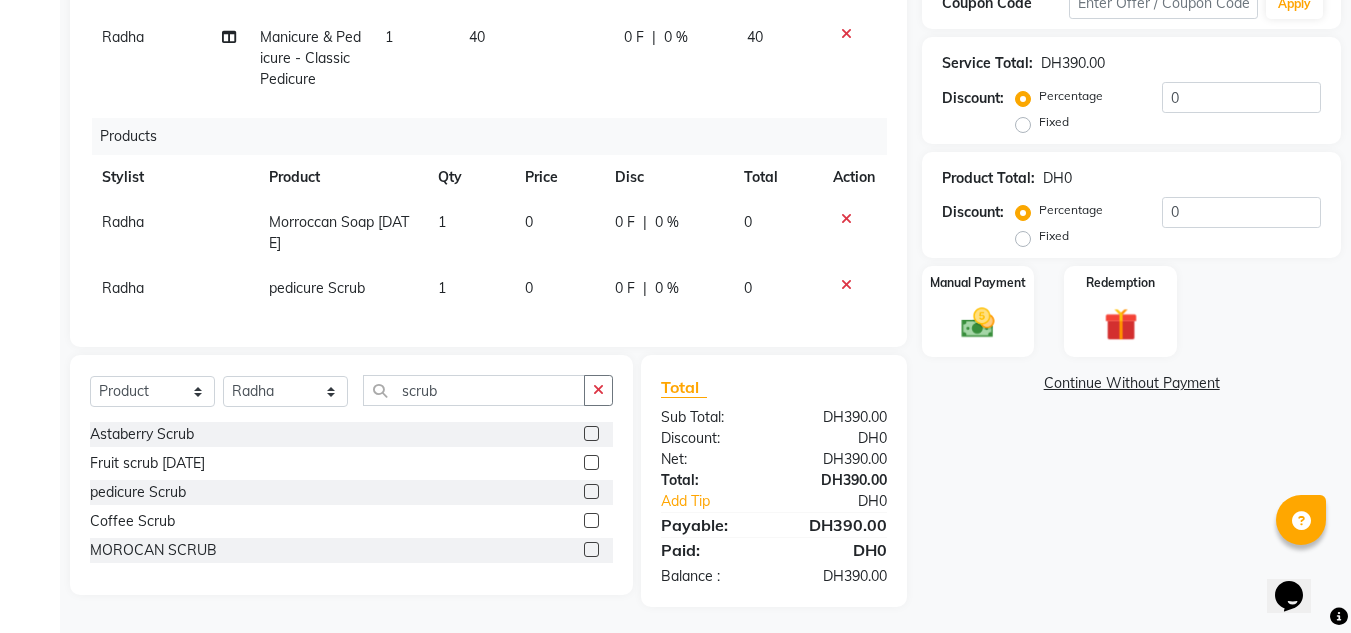 scroll, scrollTop: 41, scrollLeft: 0, axis: vertical 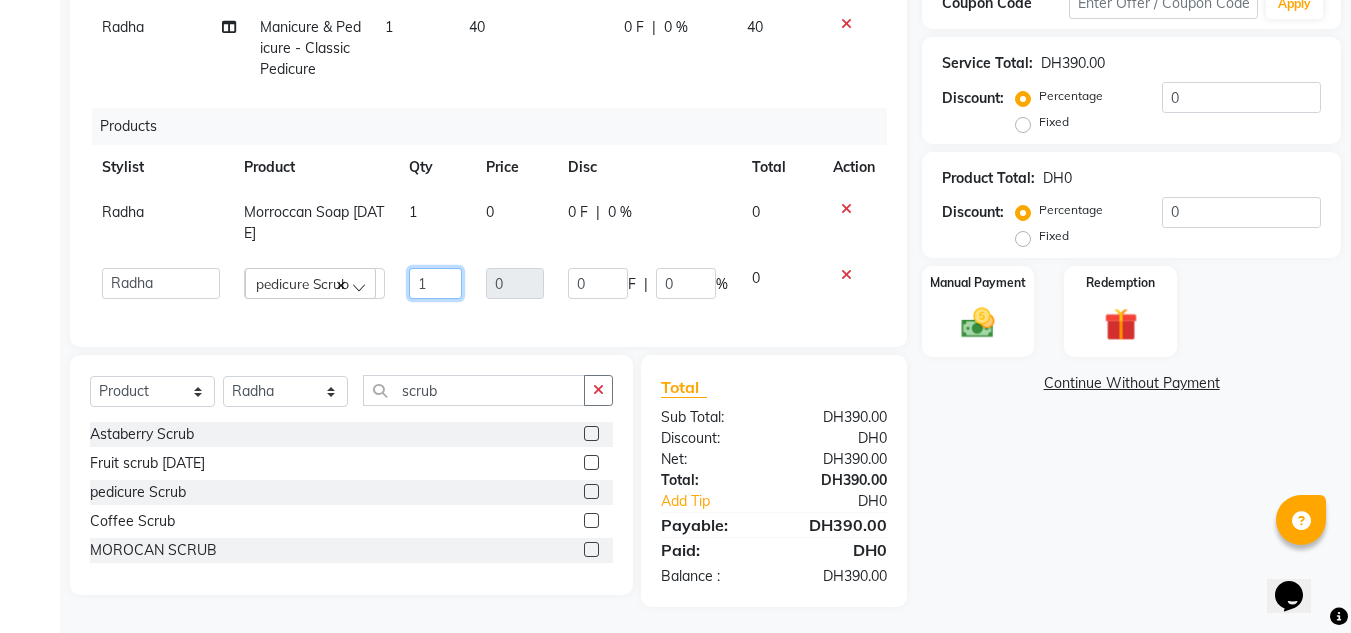 drag, startPoint x: 441, startPoint y: 274, endPoint x: 286, endPoint y: 296, distance: 156.55351 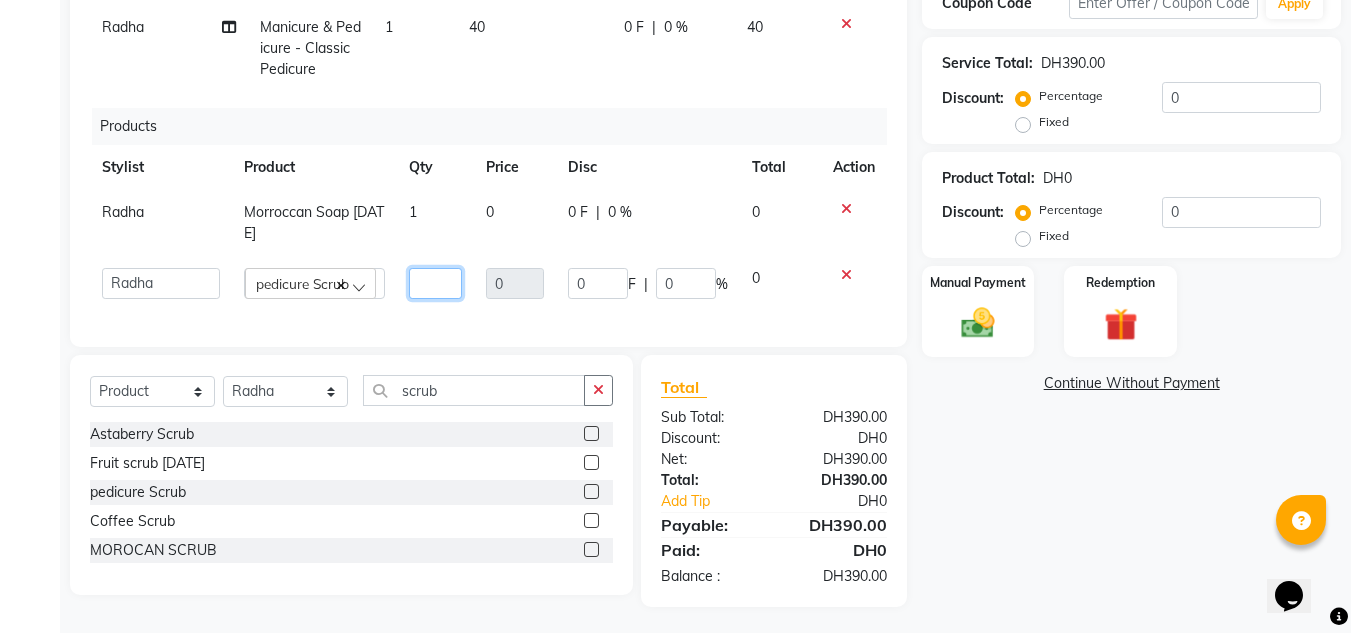 type on "5" 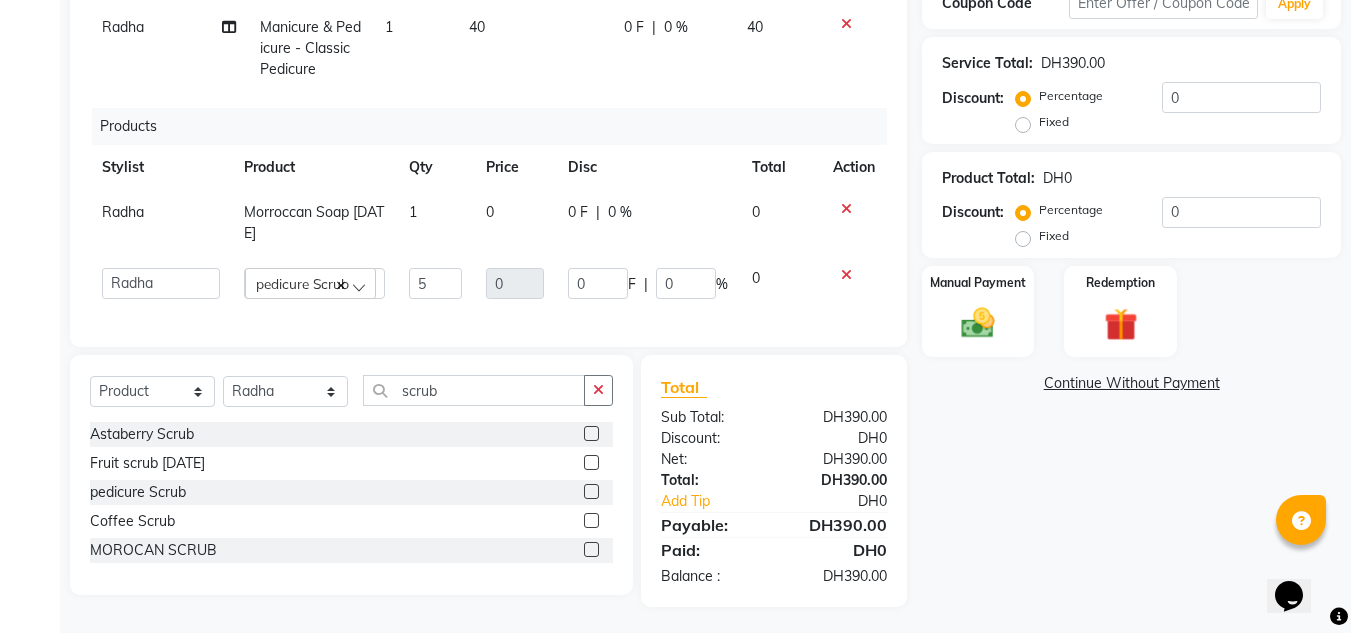 click on "Name: Rose  Membership:  No Active Membership  Total Visits:  8 Card on file:  0 Last Visit:   [DATE] Points:   0  Packages Vouchers Apply Discount Select  Loyalty → Loyality level 1  Coupon Code Apply Service Total:  DH390.00  Discount:  Percentage   Fixed  0 Product Total:  DH0  Discount:  Percentage   Fixed  0 Manual Payment Redemption  Continue Without Payment" 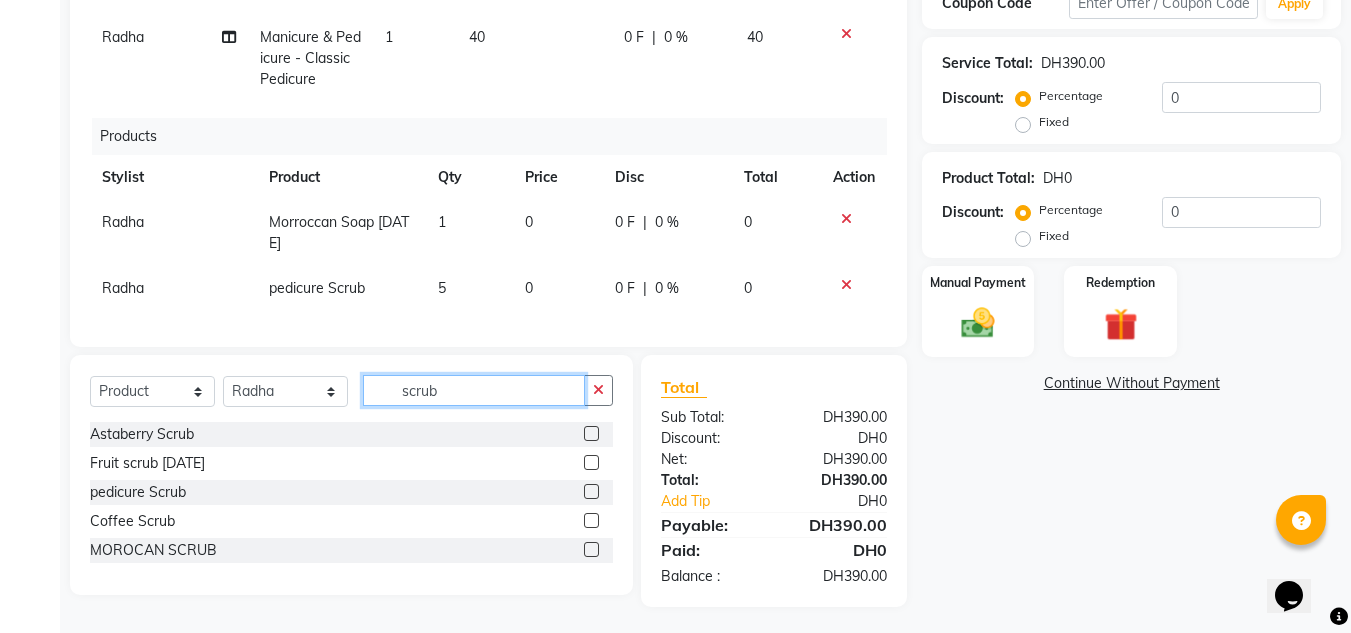 drag, startPoint x: 350, startPoint y: 377, endPoint x: 198, endPoint y: 375, distance: 152.01315 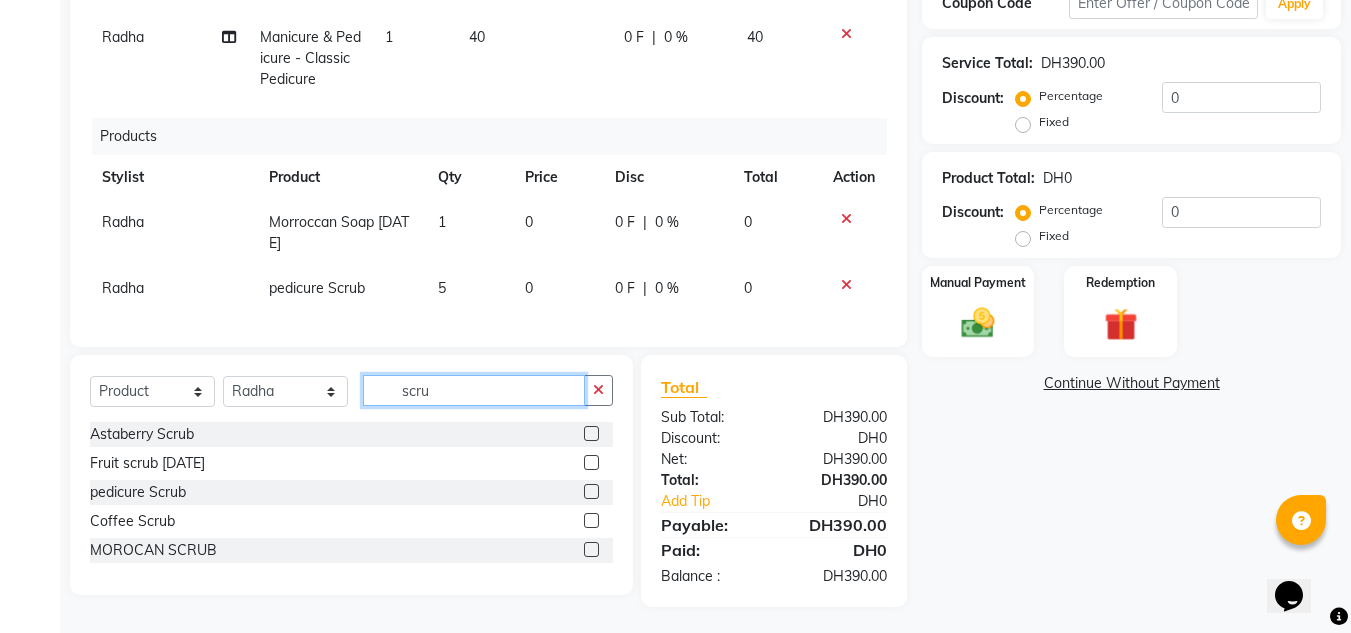type on "scrub" 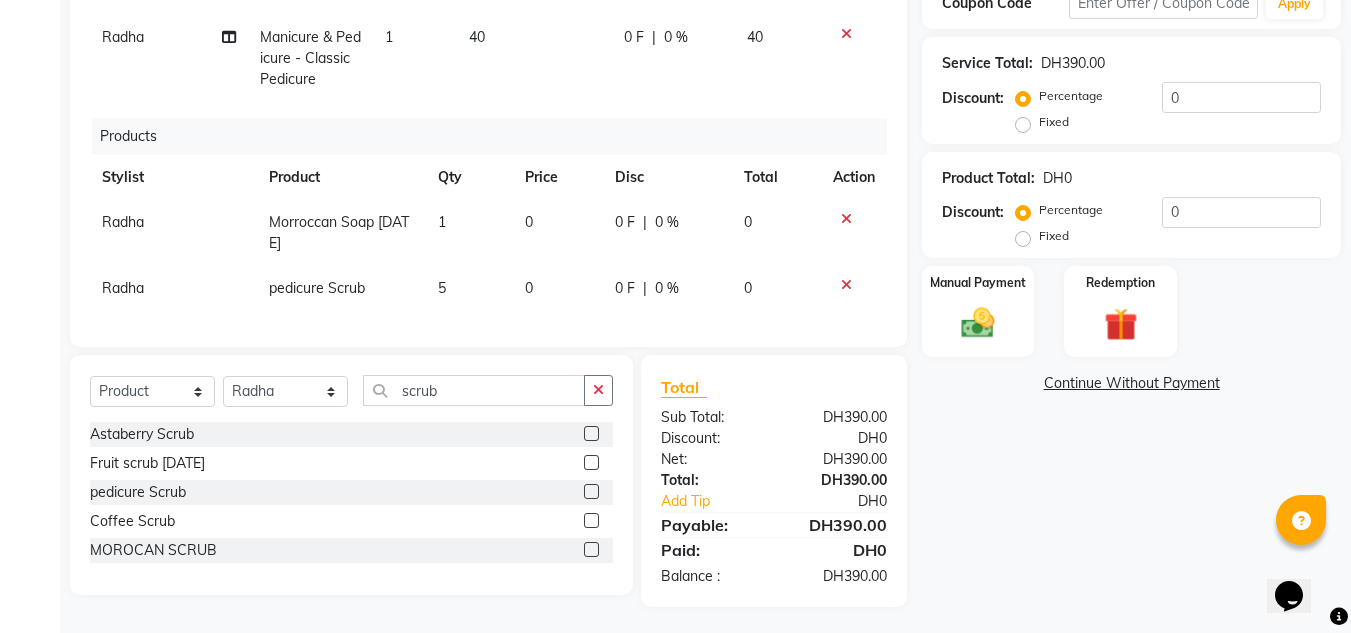 click 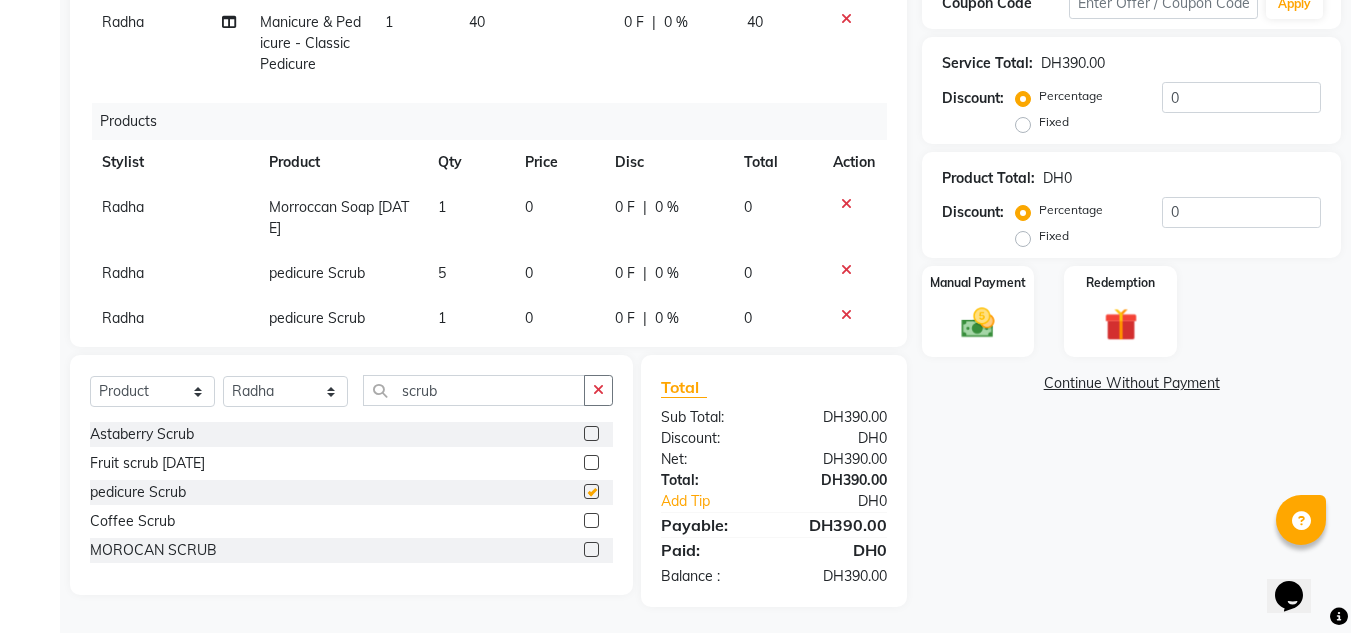 checkbox on "false" 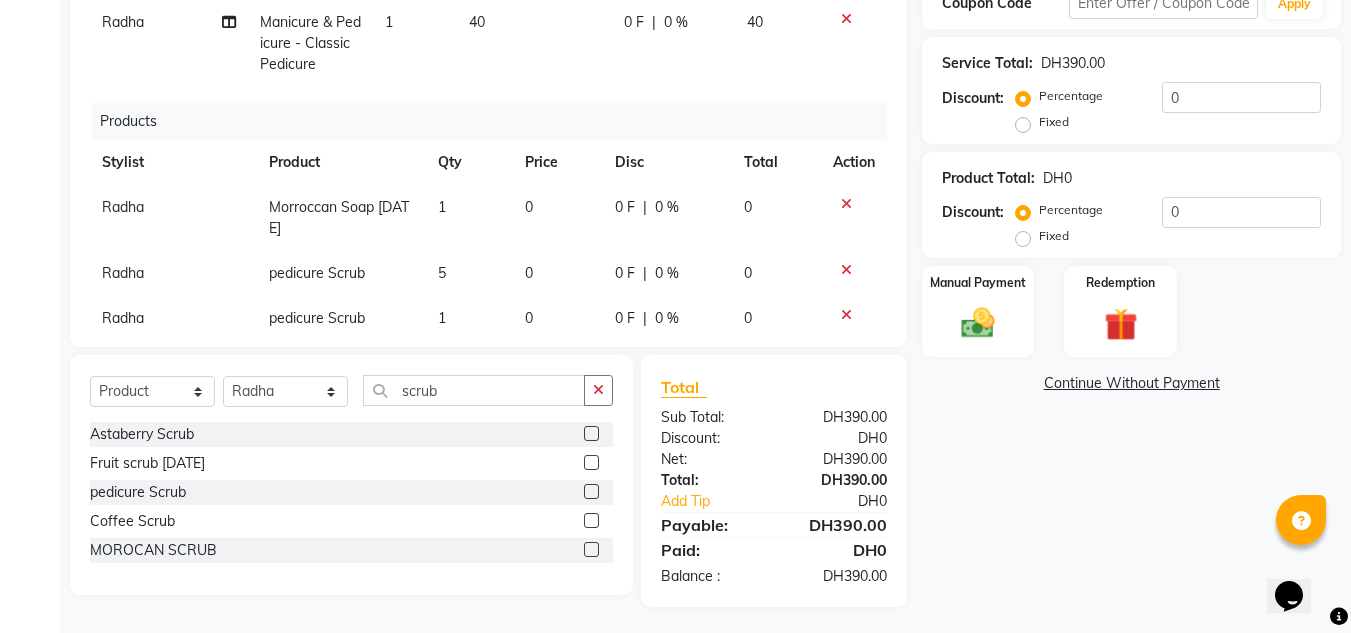 scroll, scrollTop: 86, scrollLeft: 0, axis: vertical 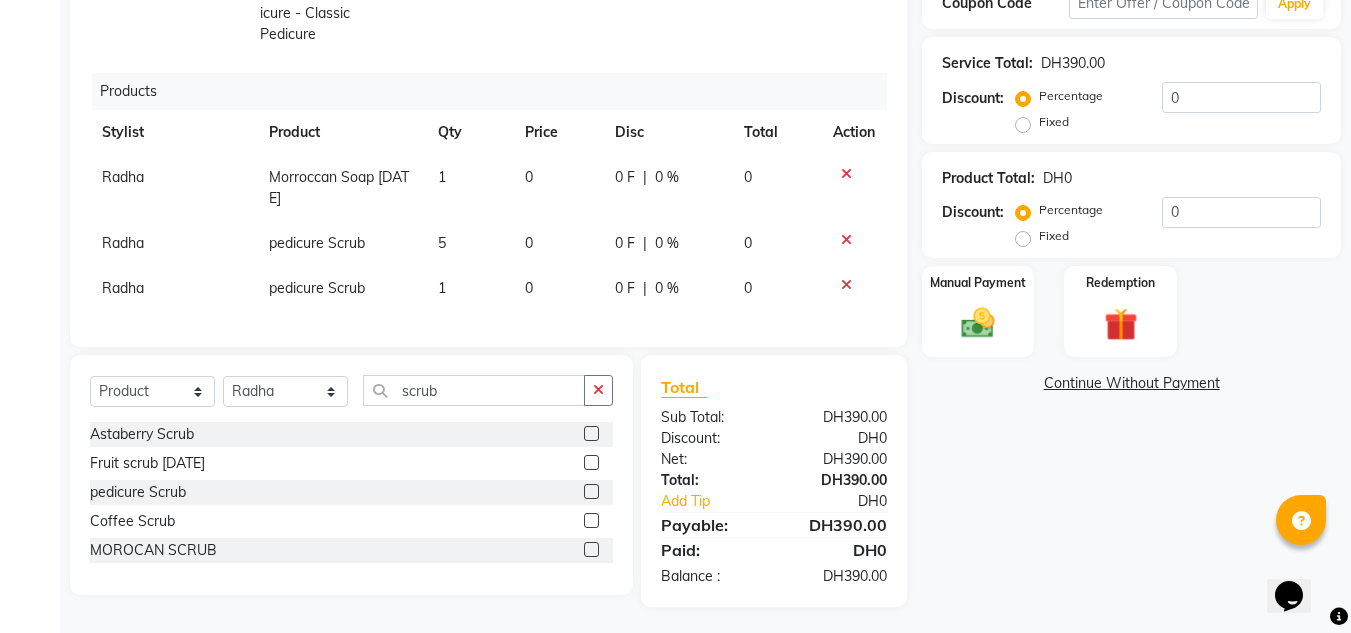 drag, startPoint x: 471, startPoint y: 254, endPoint x: 467, endPoint y: 270, distance: 16.492422 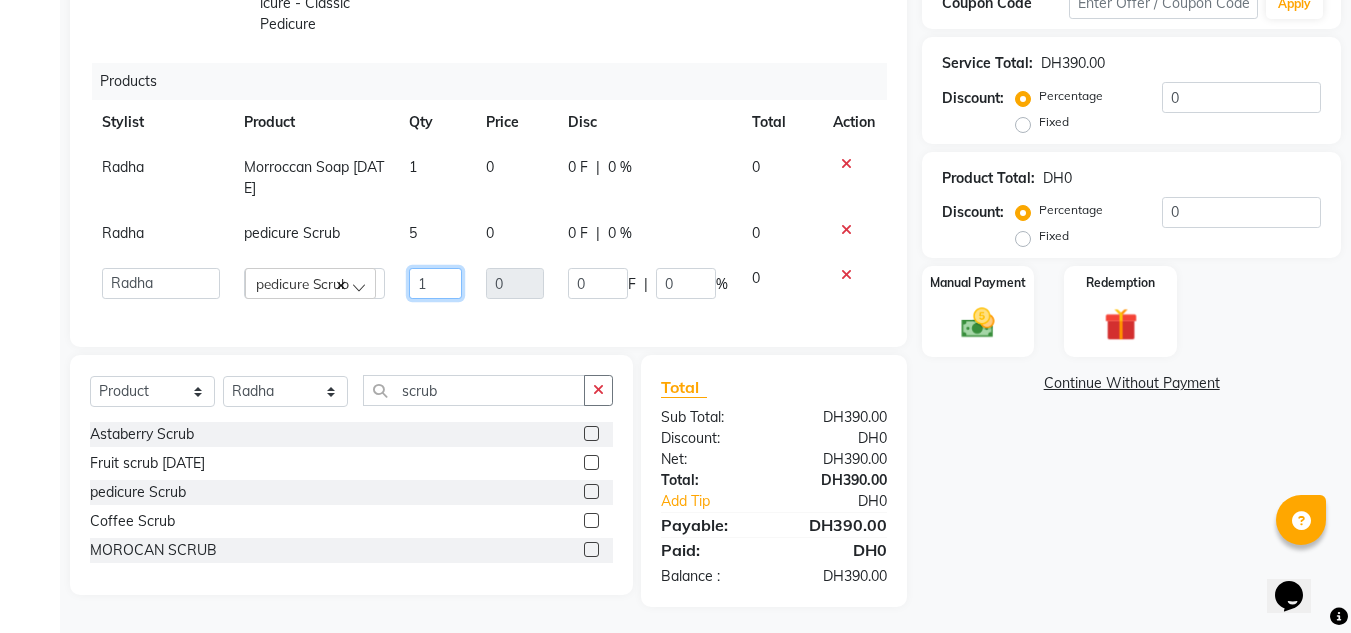 drag, startPoint x: 429, startPoint y: 276, endPoint x: 228, endPoint y: 258, distance: 201.80437 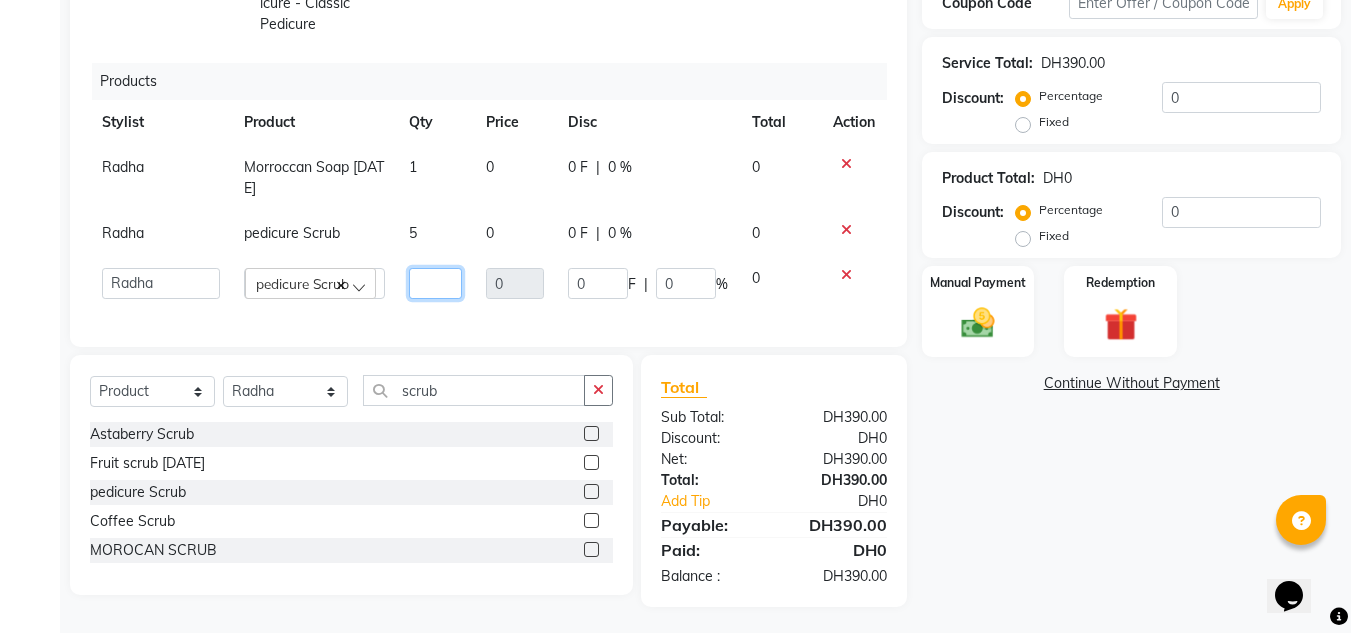 type on "2" 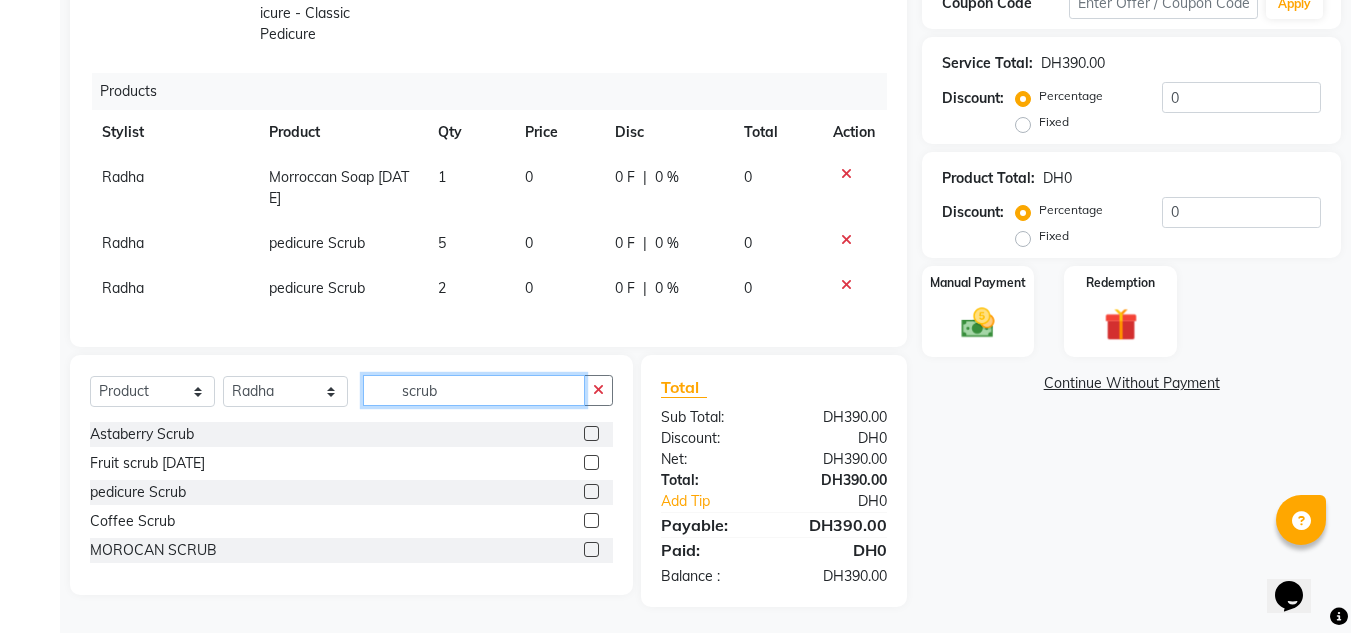 drag, startPoint x: 243, startPoint y: 362, endPoint x: 0, endPoint y: 266, distance: 261.27573 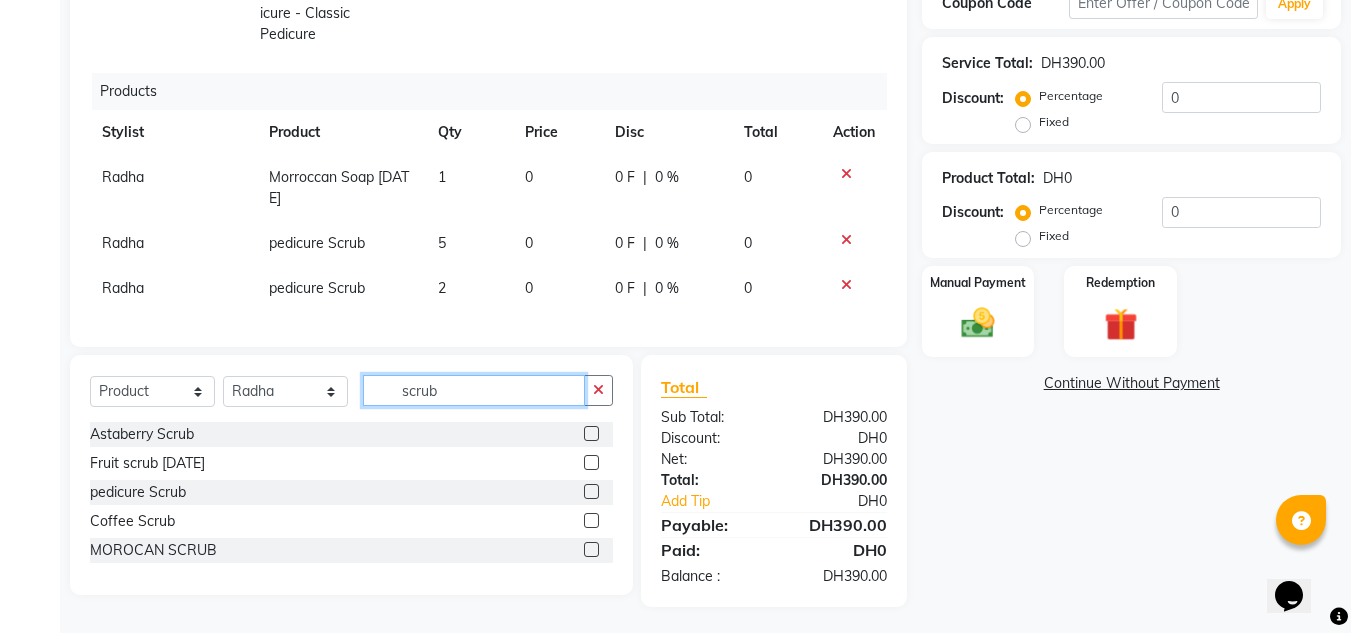 type on "=" 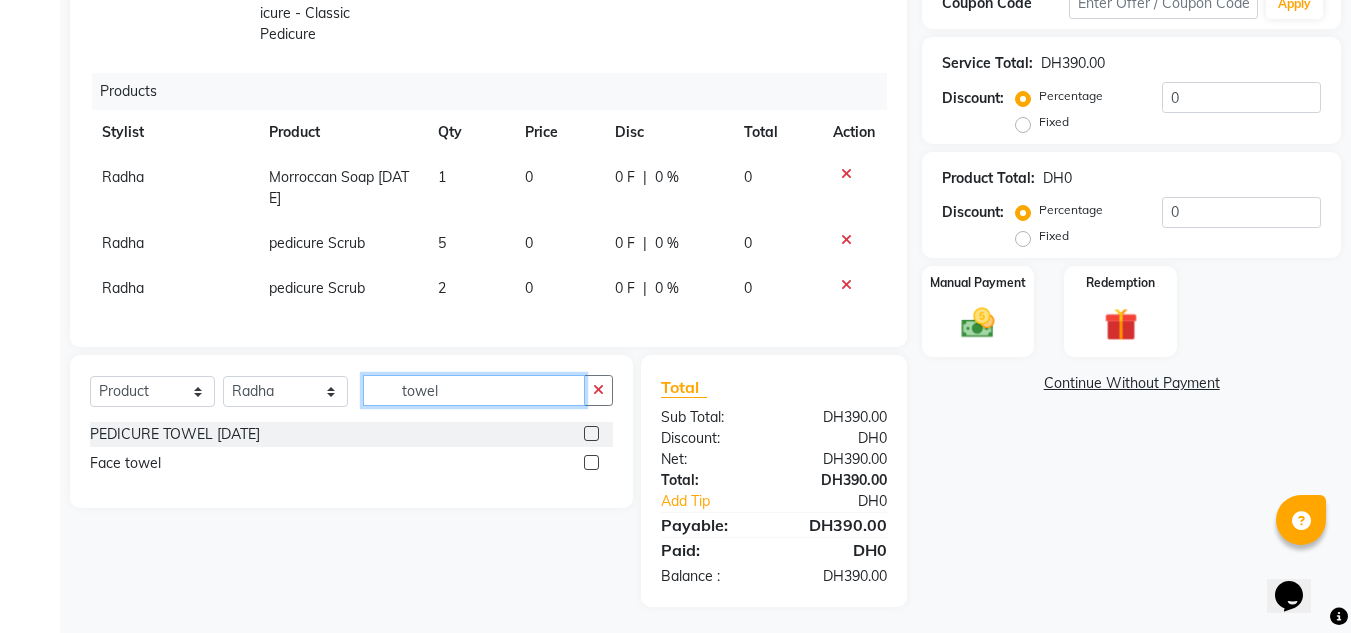 type on "towel" 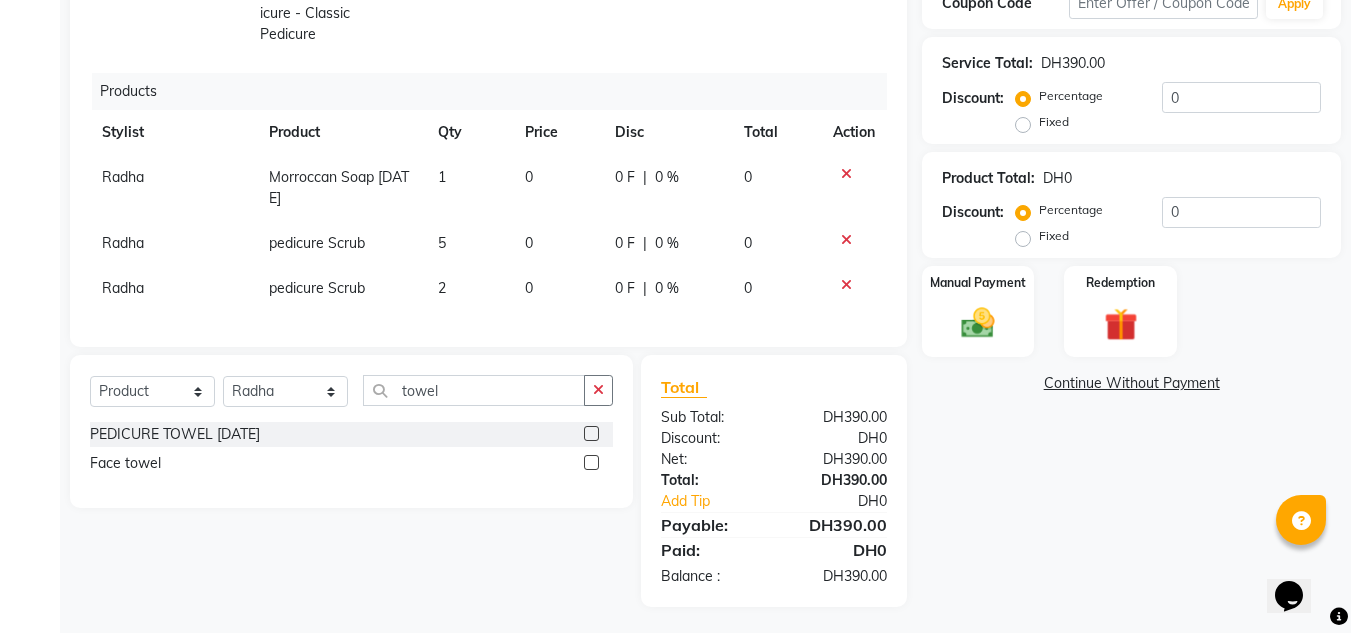 click 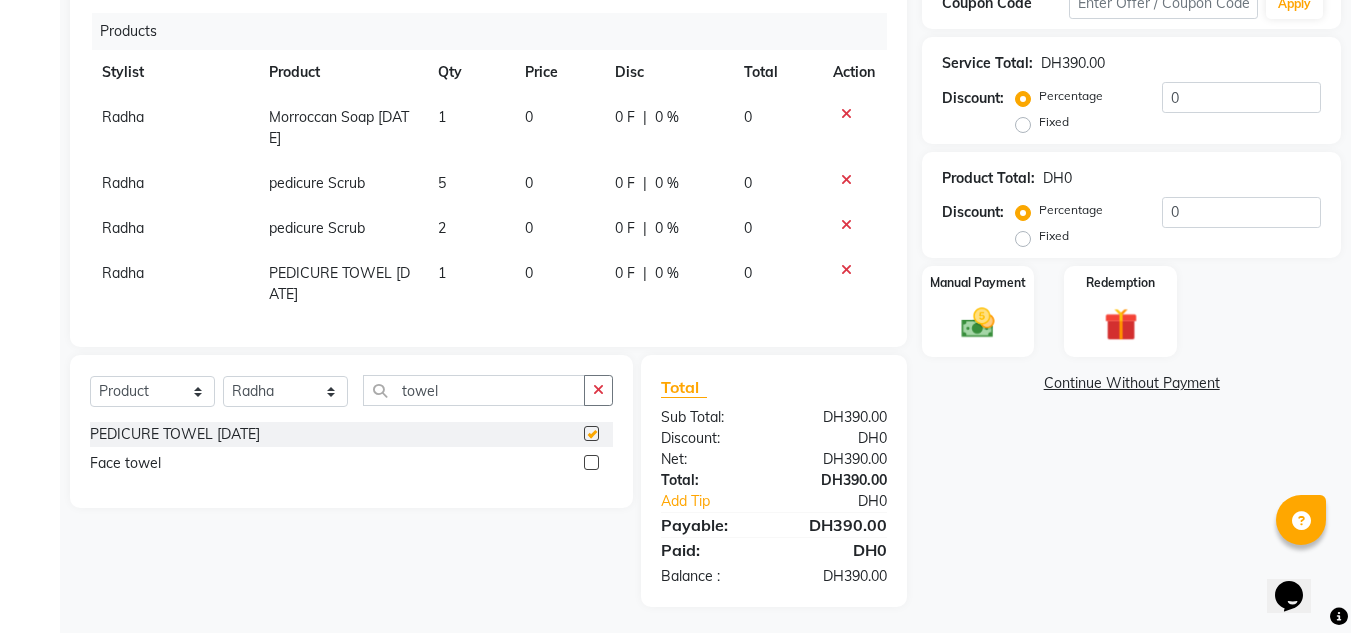 checkbox on "false" 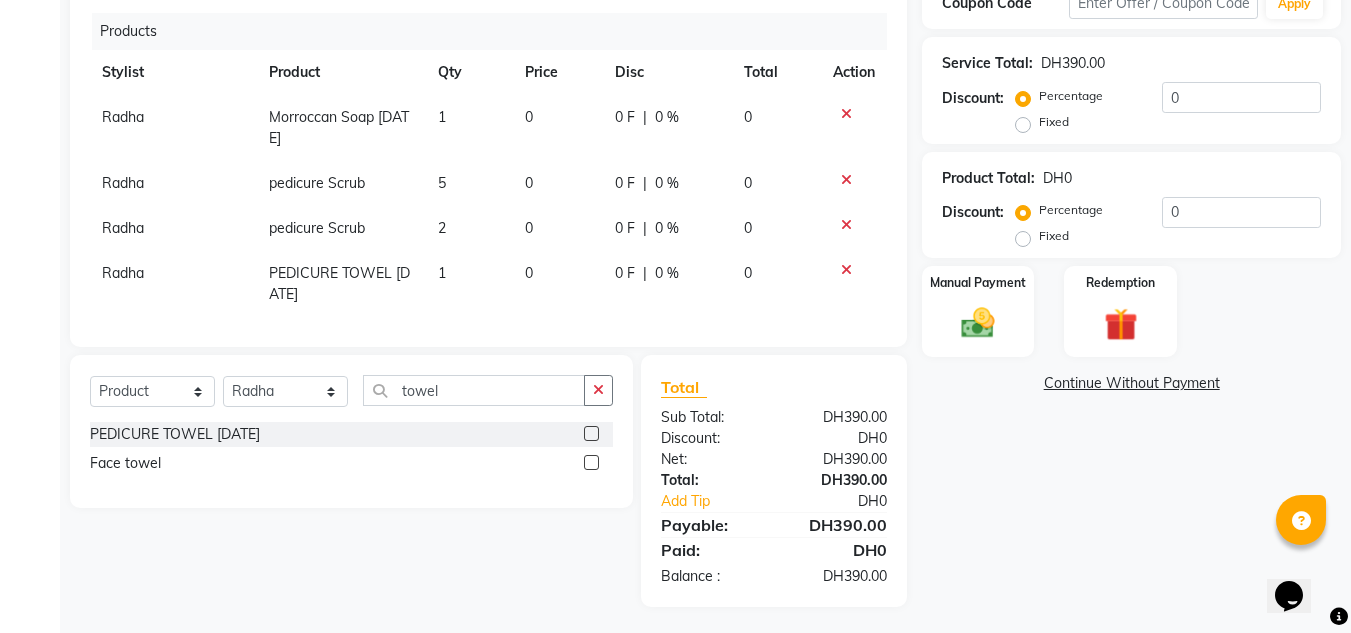 scroll, scrollTop: 152, scrollLeft: 0, axis: vertical 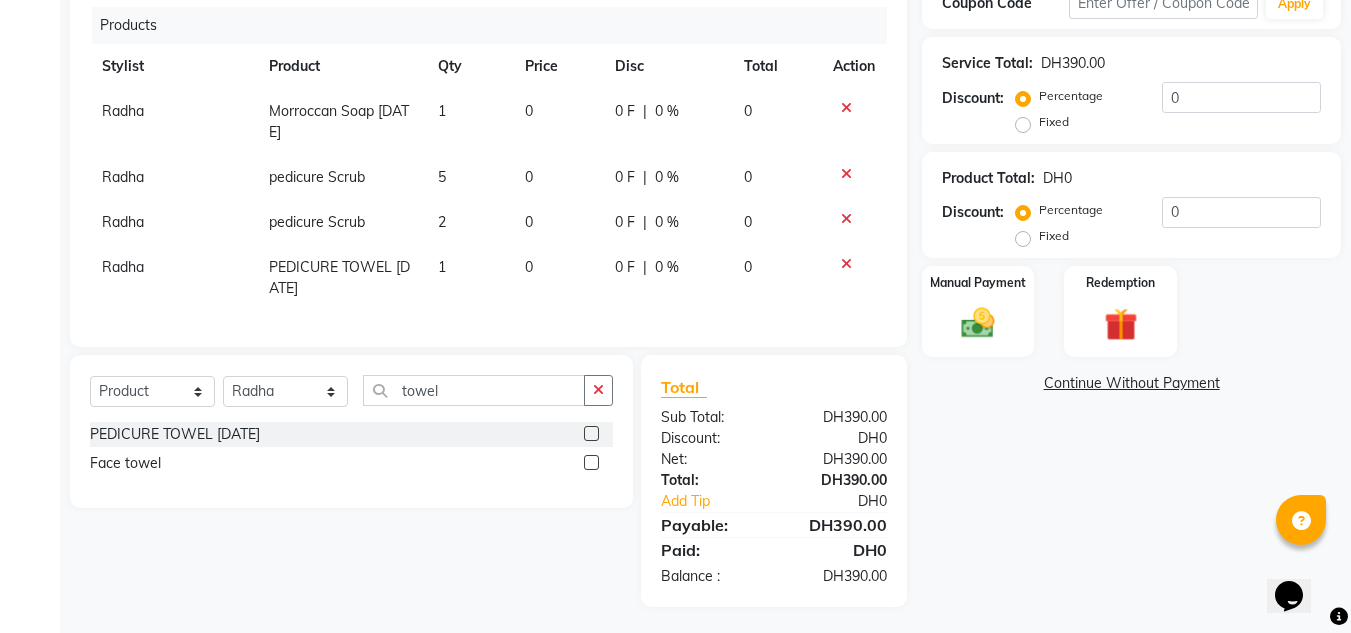 click on "PEDICURE TOWEL [DATE]" 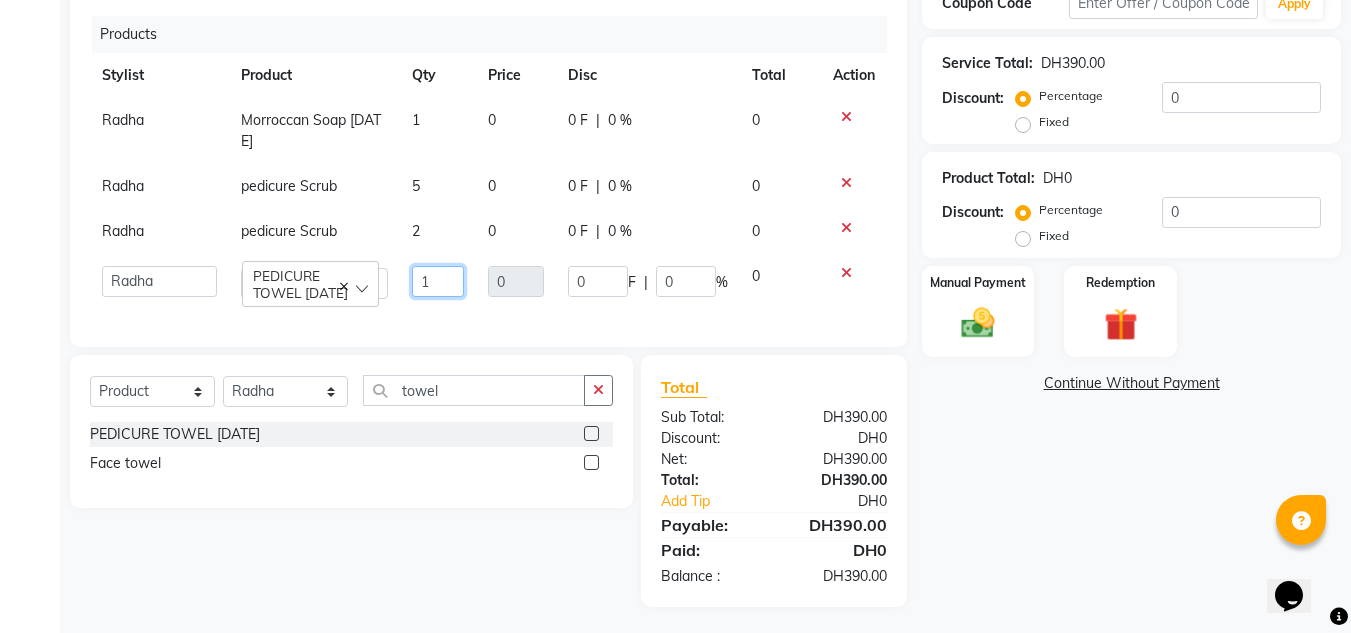 drag, startPoint x: 445, startPoint y: 247, endPoint x: 334, endPoint y: 253, distance: 111.16204 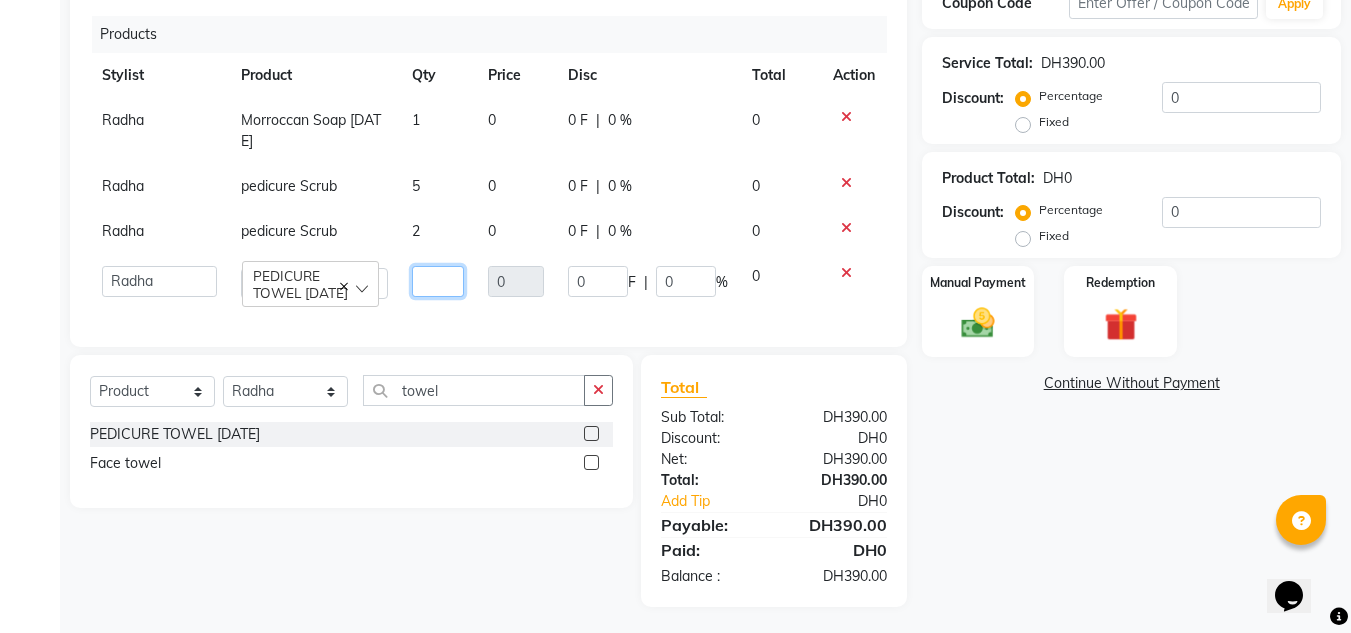 type on "2" 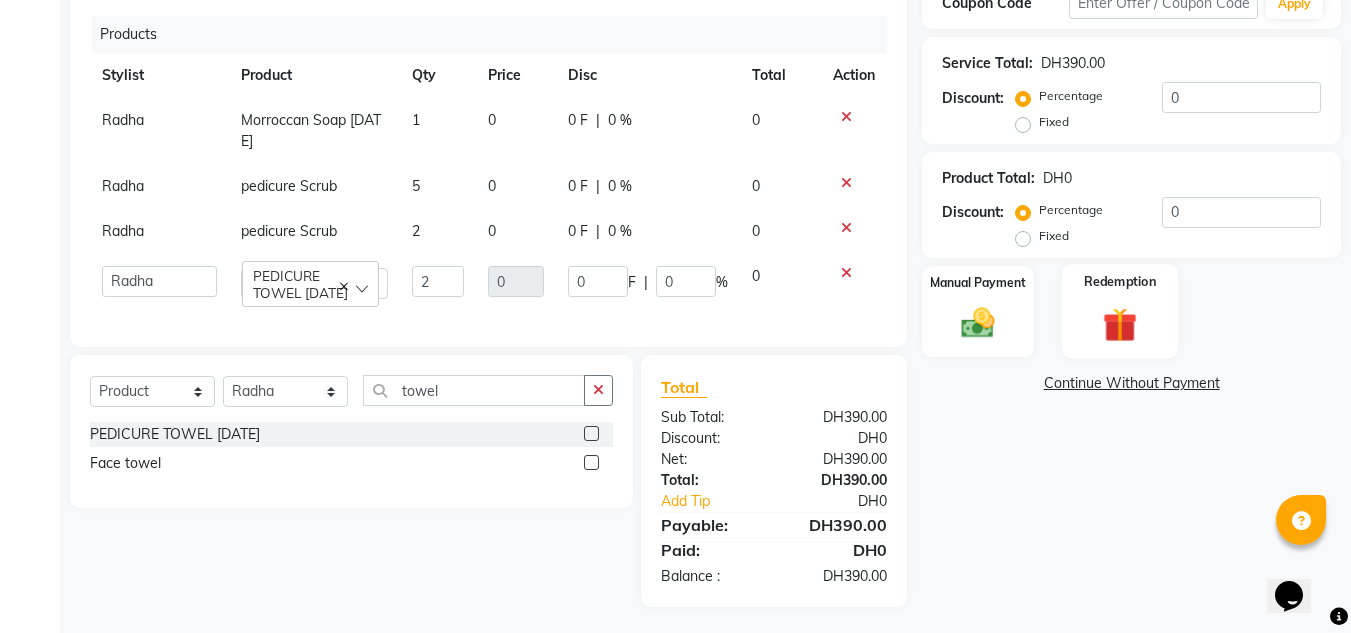 click 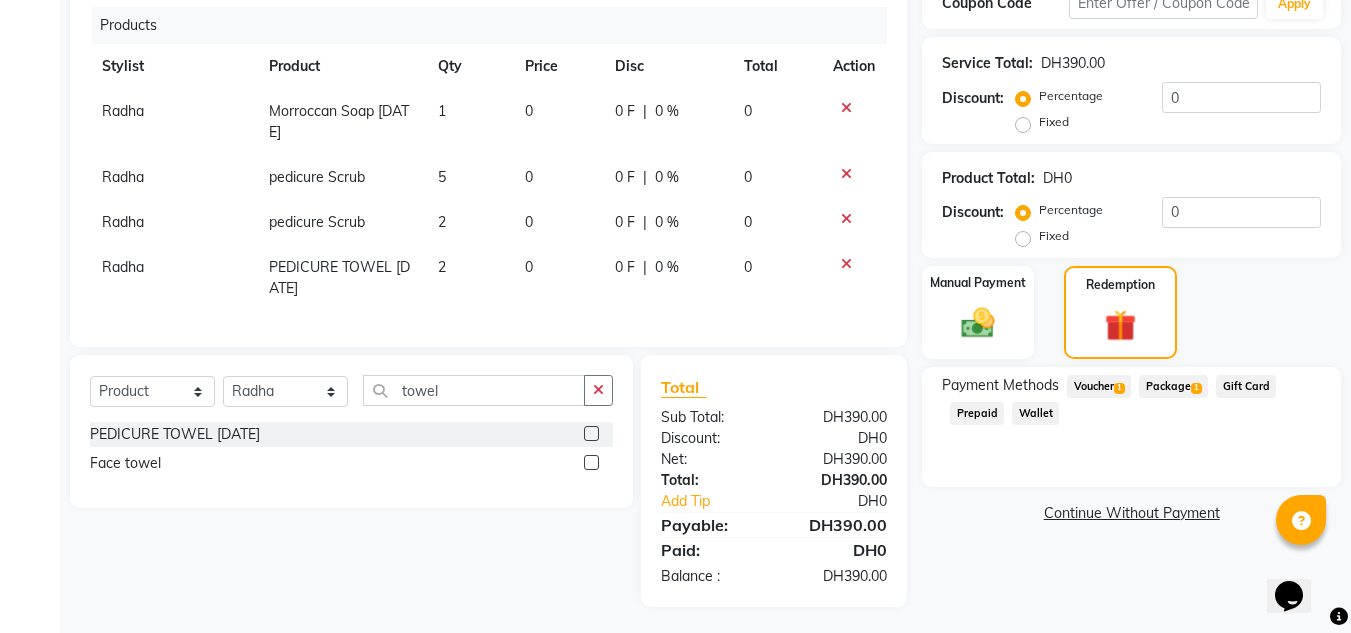 click on "Package  1" 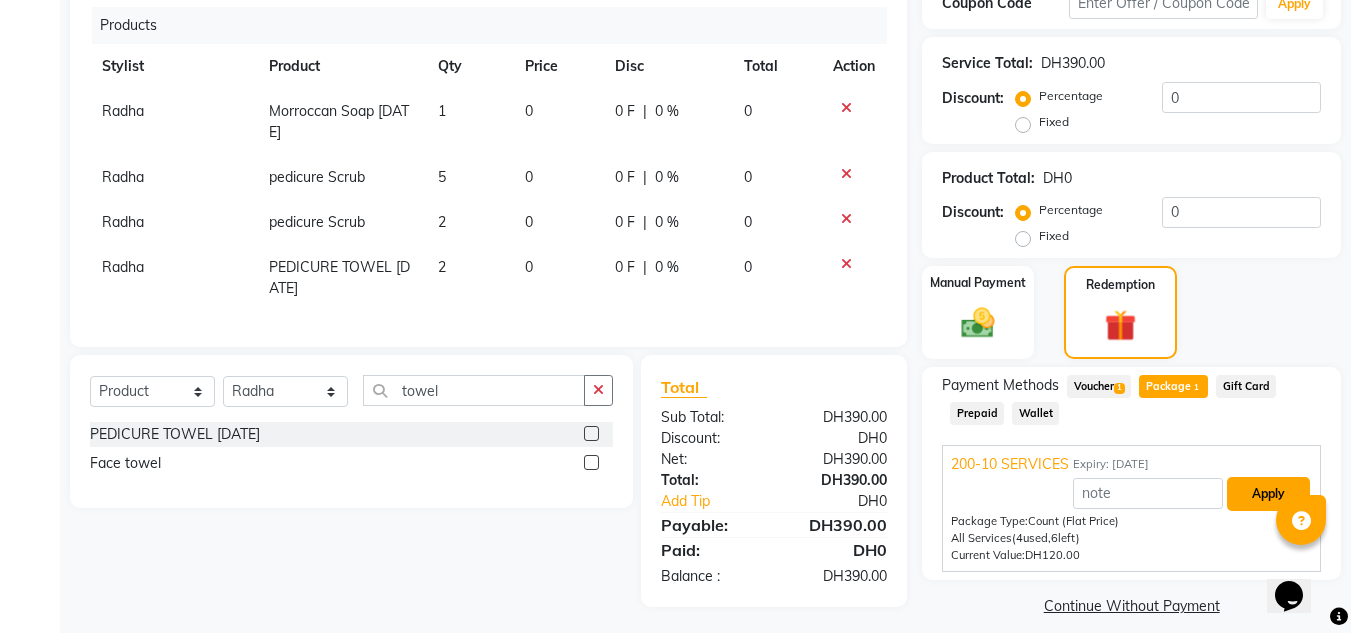 click on "Apply" at bounding box center [1268, 494] 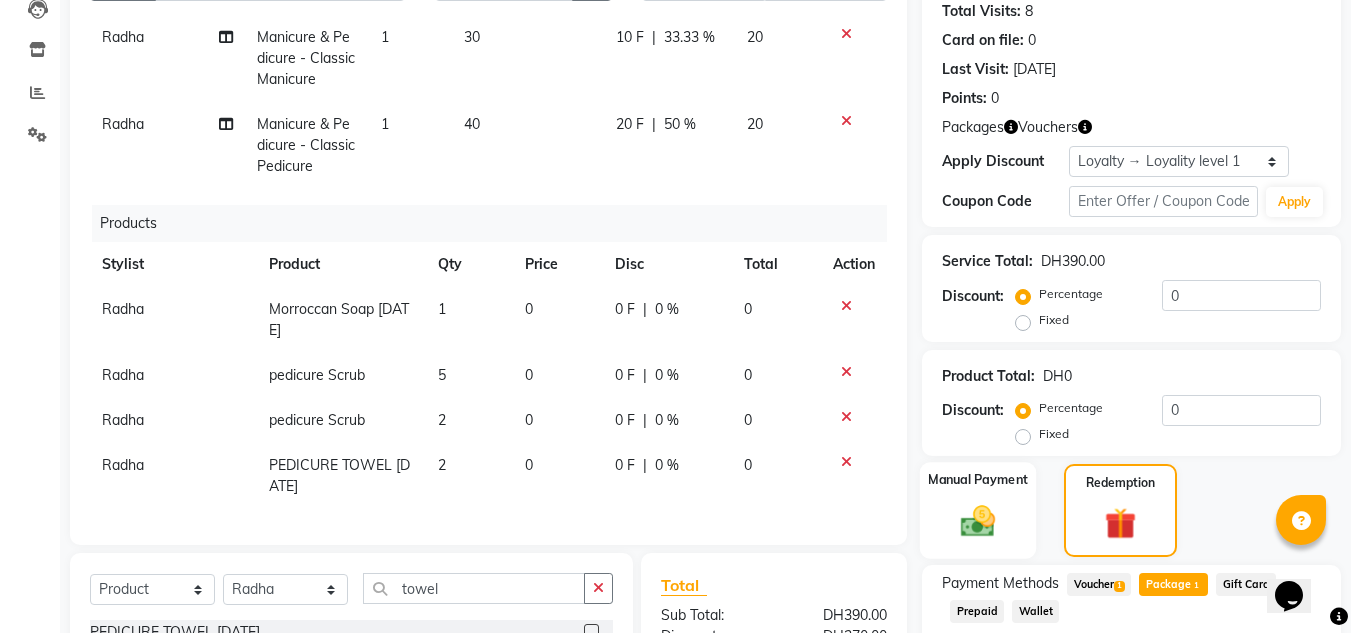 scroll, scrollTop: 221, scrollLeft: 0, axis: vertical 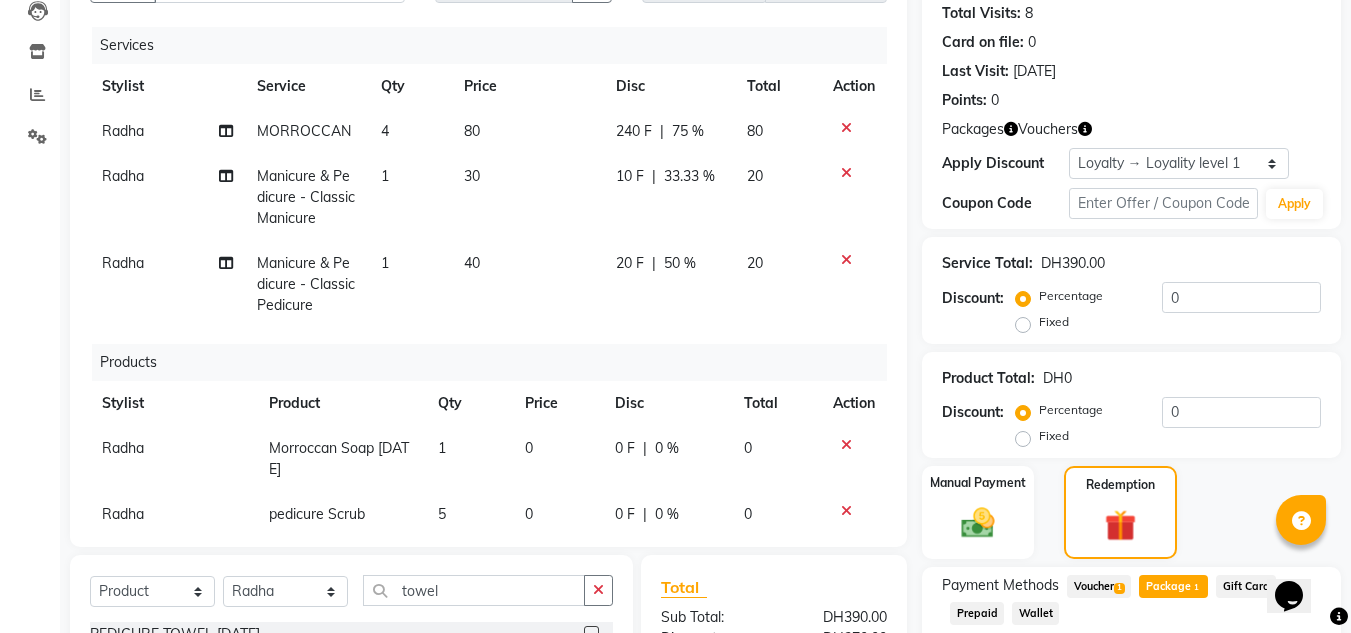 click on "Radha" 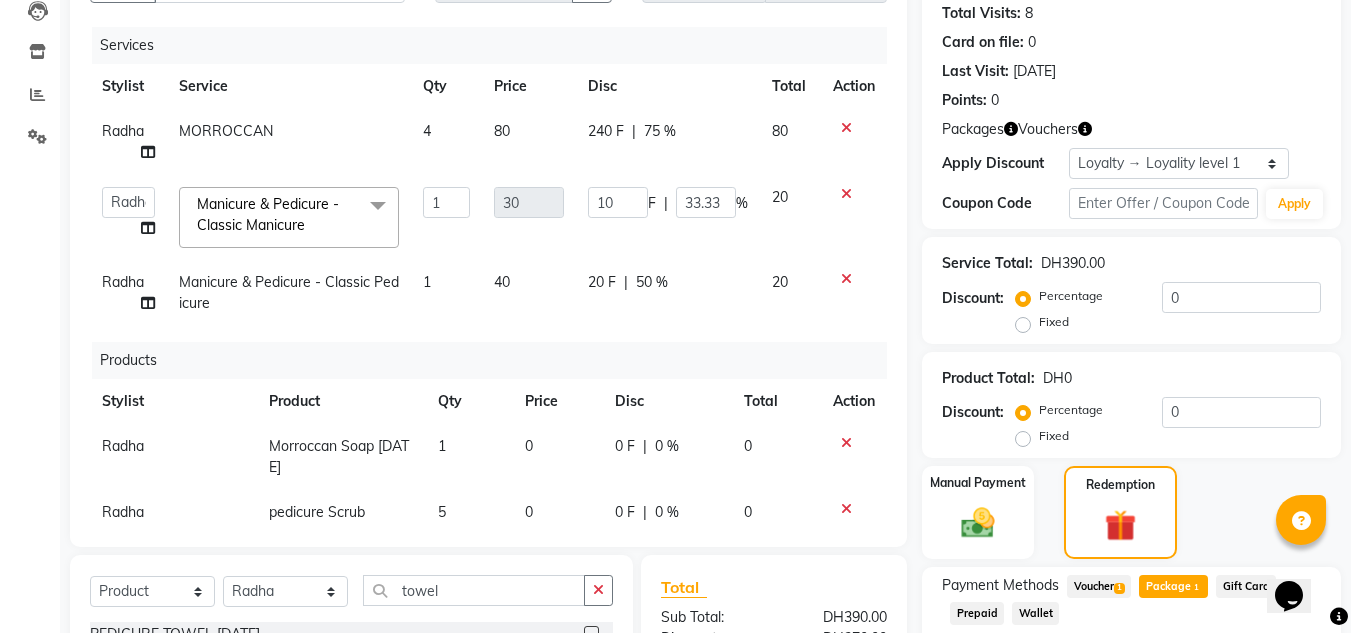 click on "ABUSHAGARA   [PERSON_NAME]   Management   [PERSON_NAME]   RECEPTION-ALWAHDA   [PERSON_NAME]   SALON   Samjhana   trial" 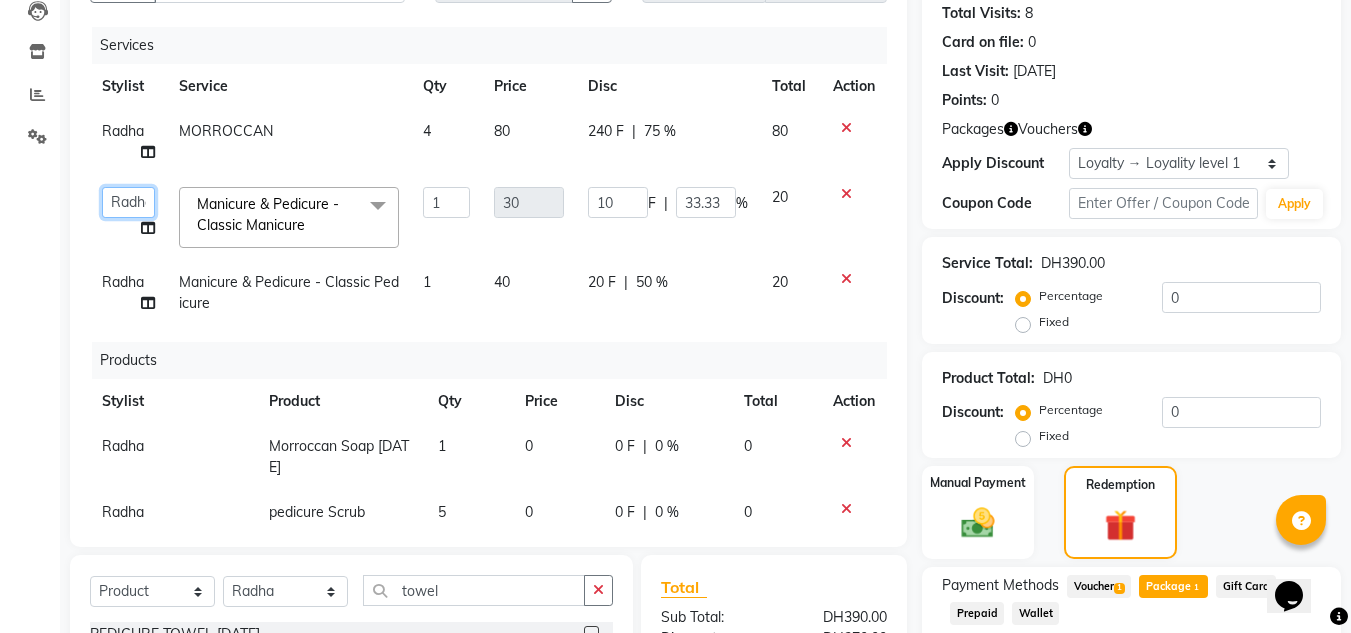 click on "ABUSHAGARA   [PERSON_NAME]   Management   [PERSON_NAME]   RECEPTION-ALWAHDA   [PERSON_NAME]   SALON   Samjhana   trial" 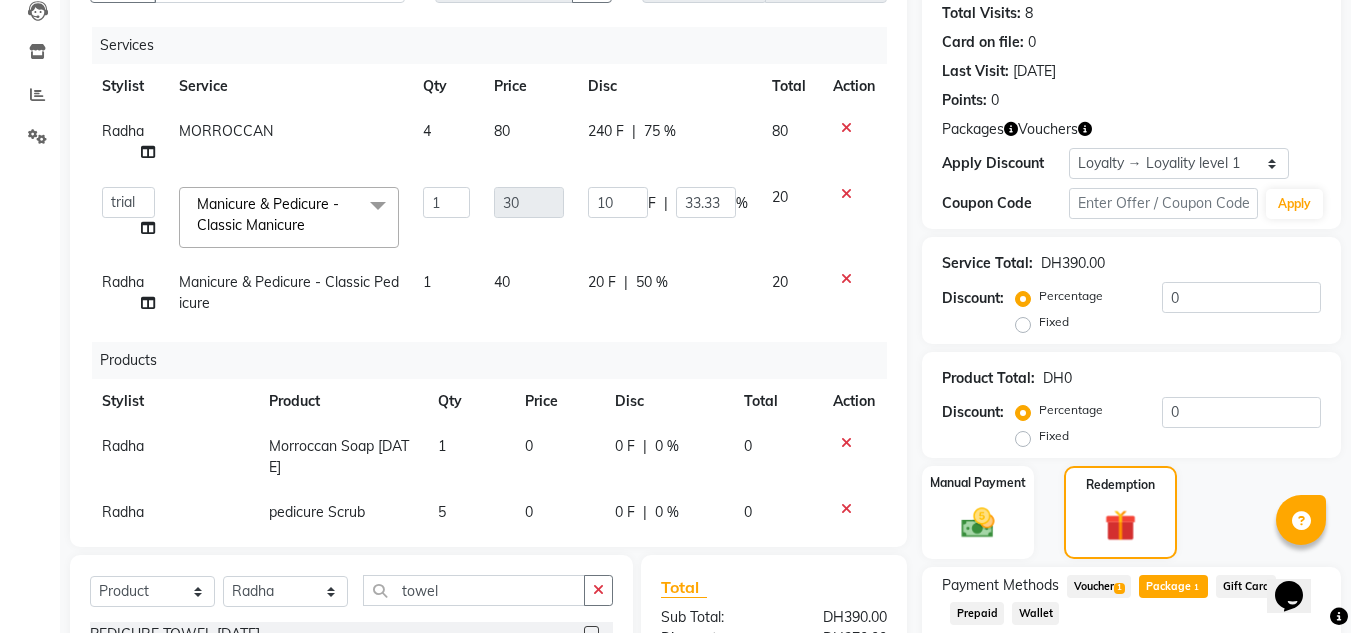 select on "45258" 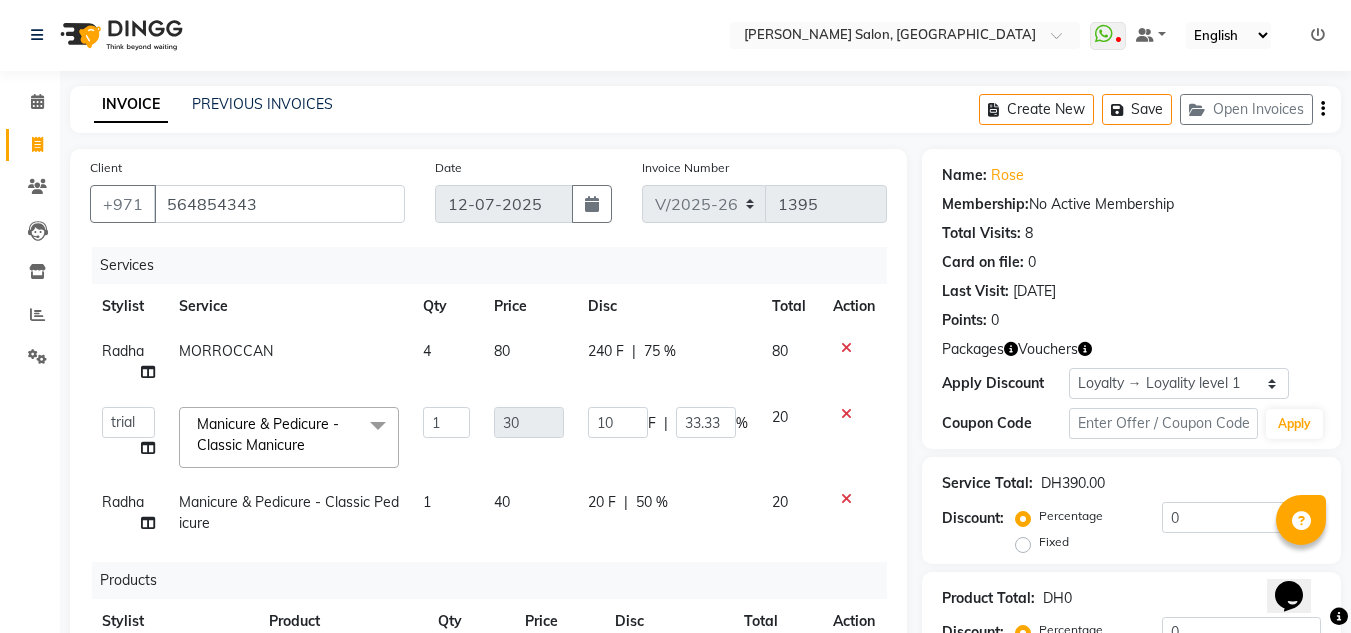 scroll, scrollTop: 0, scrollLeft: 0, axis: both 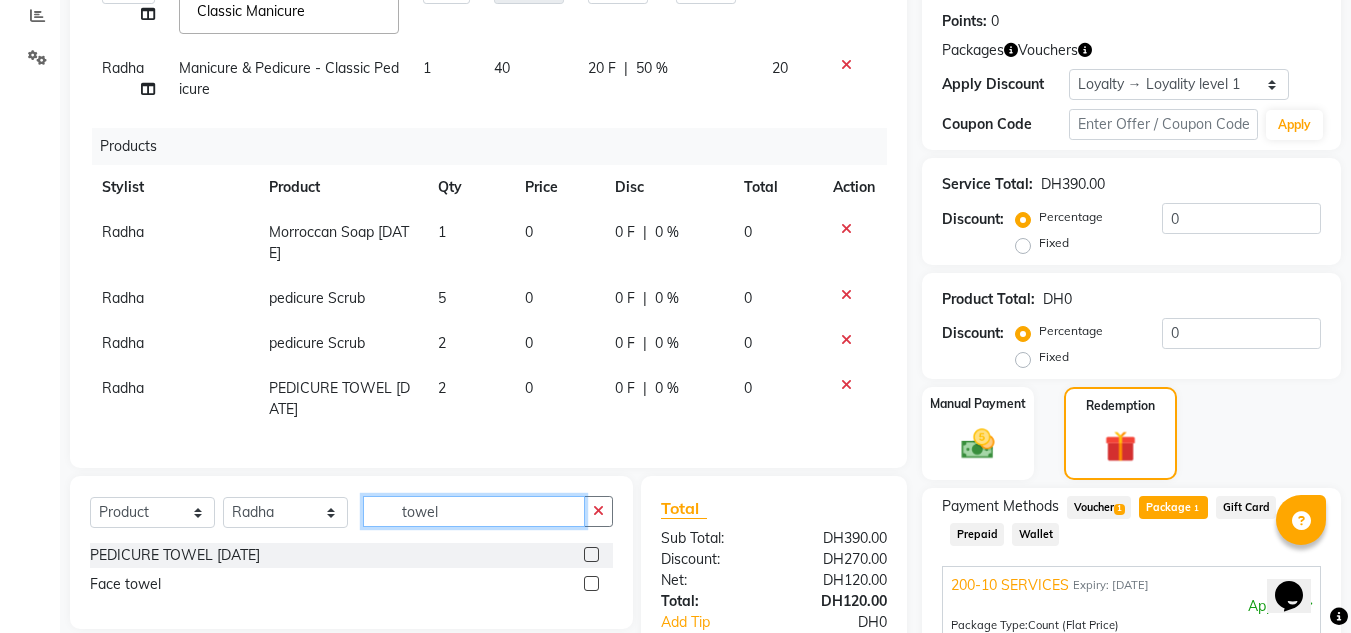 drag, startPoint x: 453, startPoint y: 510, endPoint x: 355, endPoint y: 522, distance: 98.731964 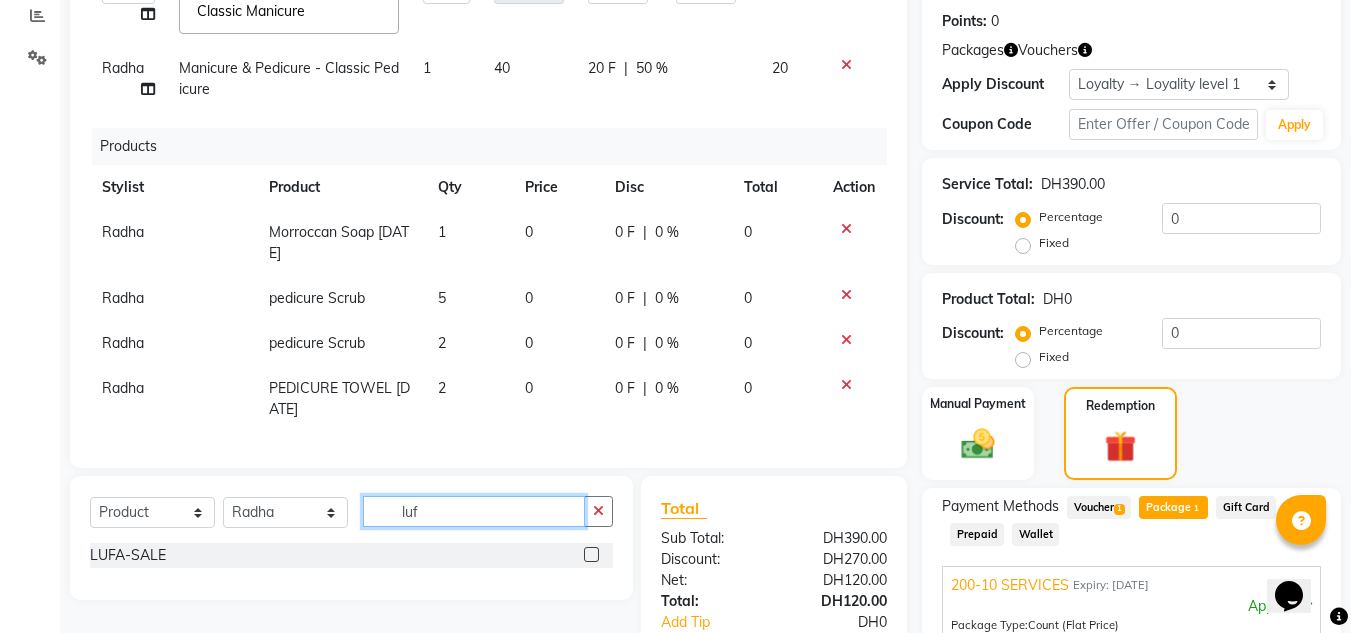 type on "luf" 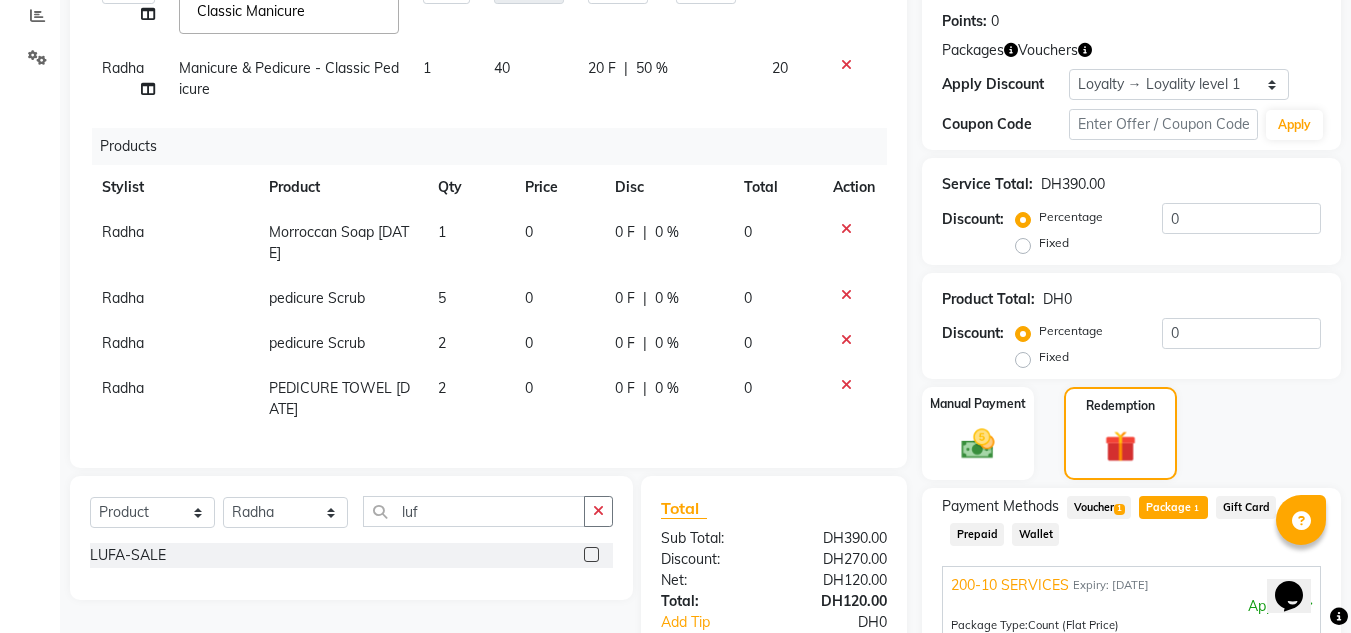 click 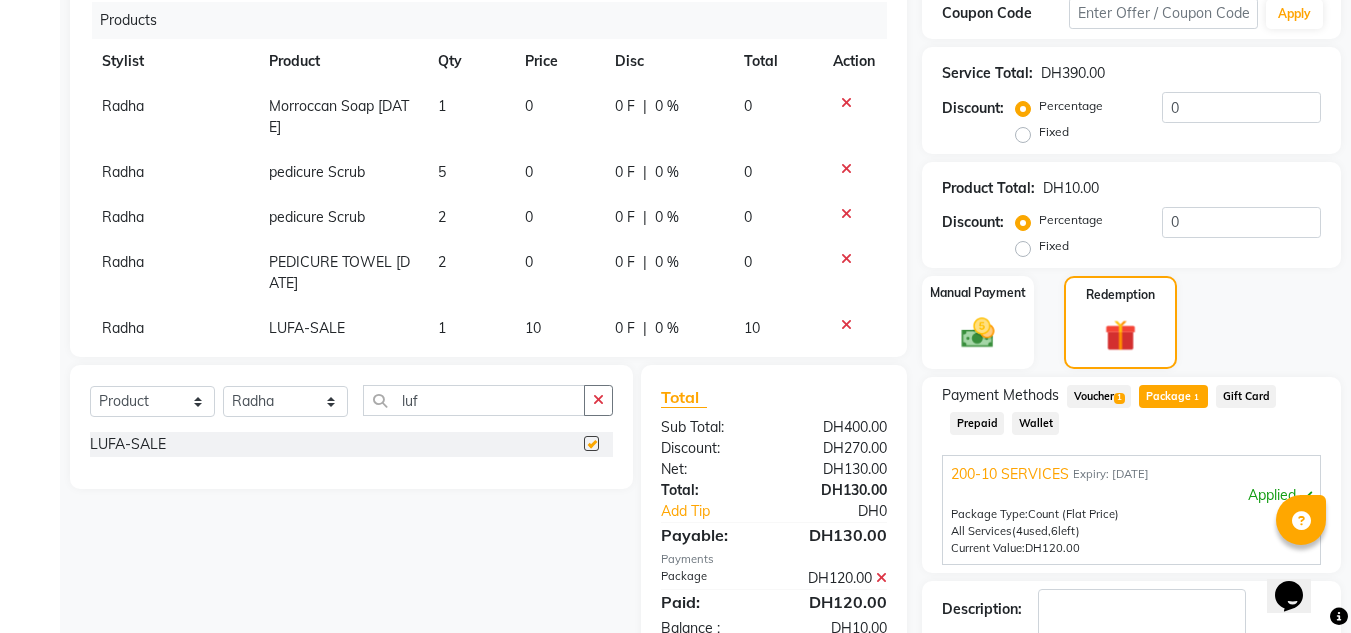 checkbox on "false" 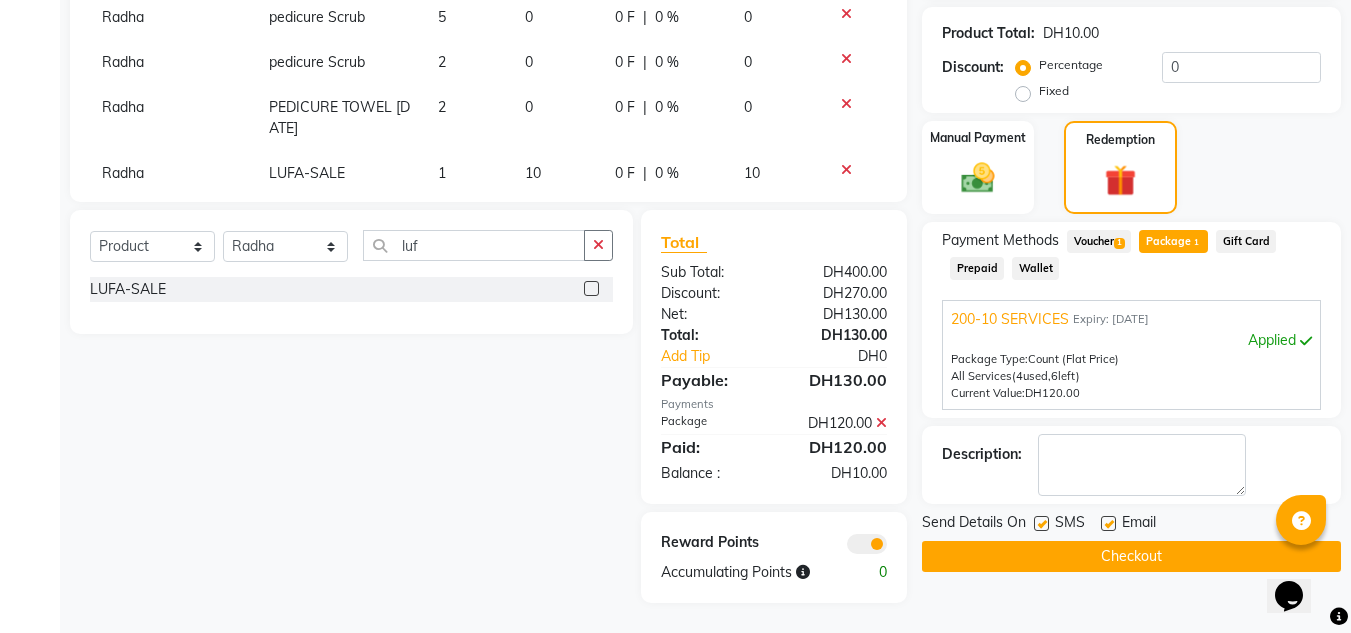 scroll, scrollTop: 466, scrollLeft: 0, axis: vertical 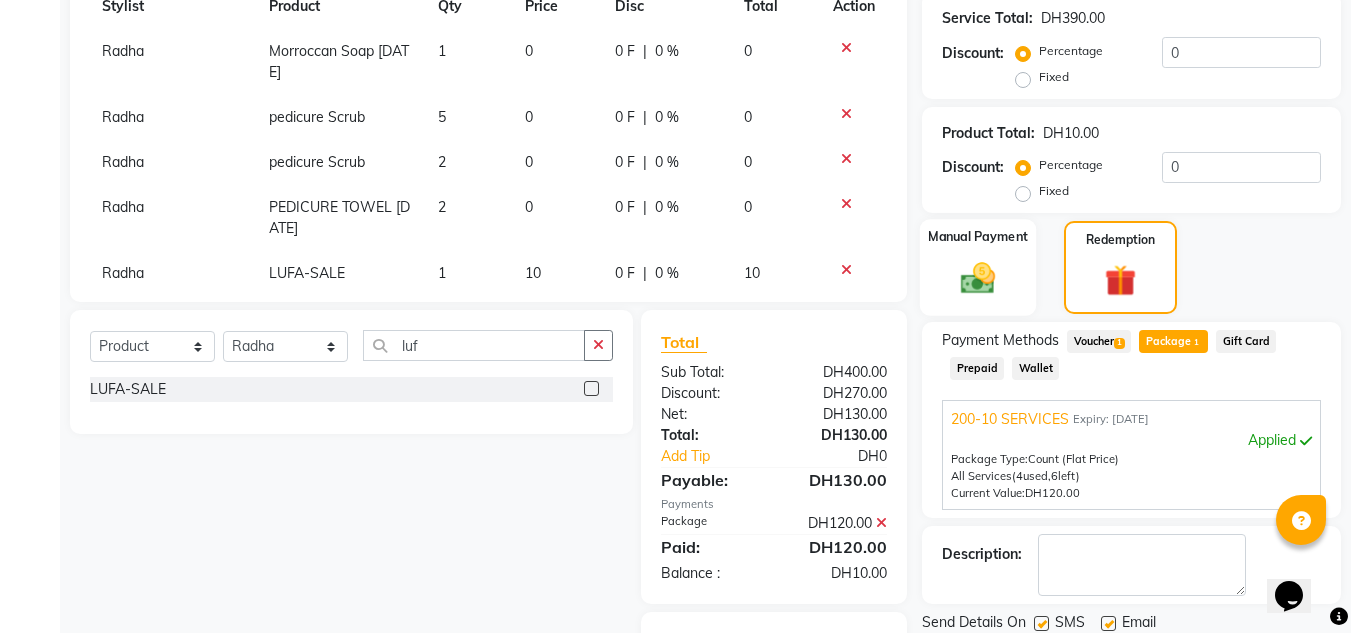 click 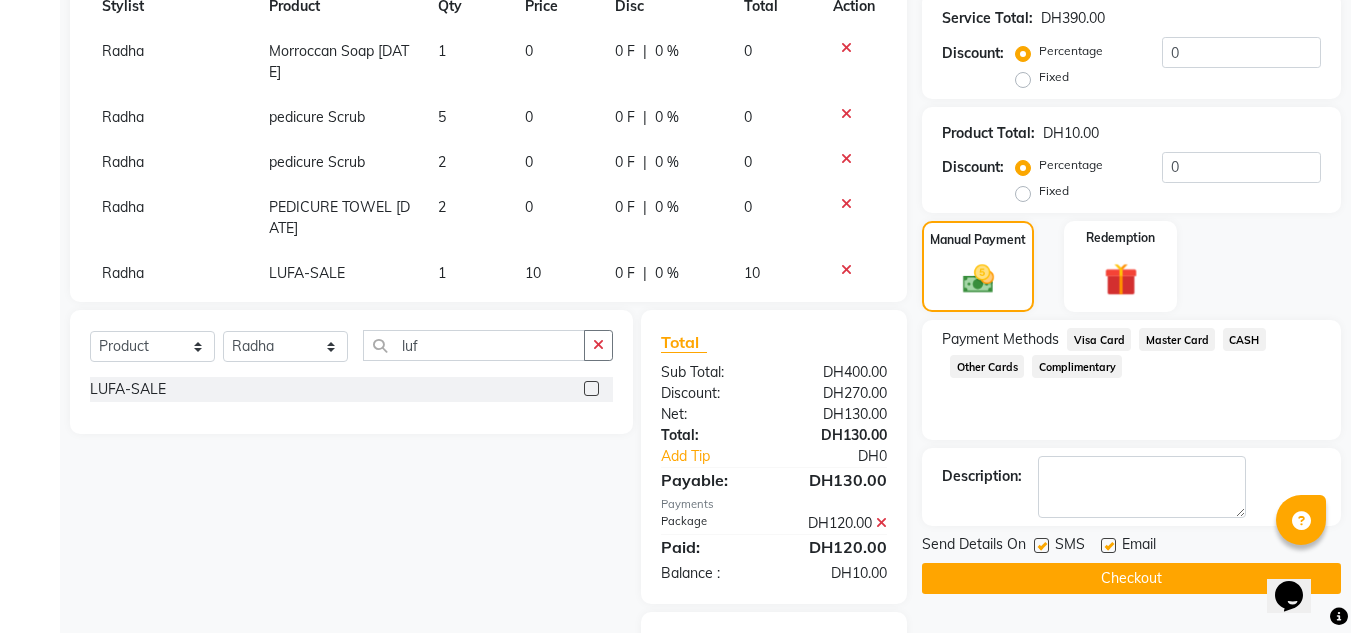 click on "CASH" 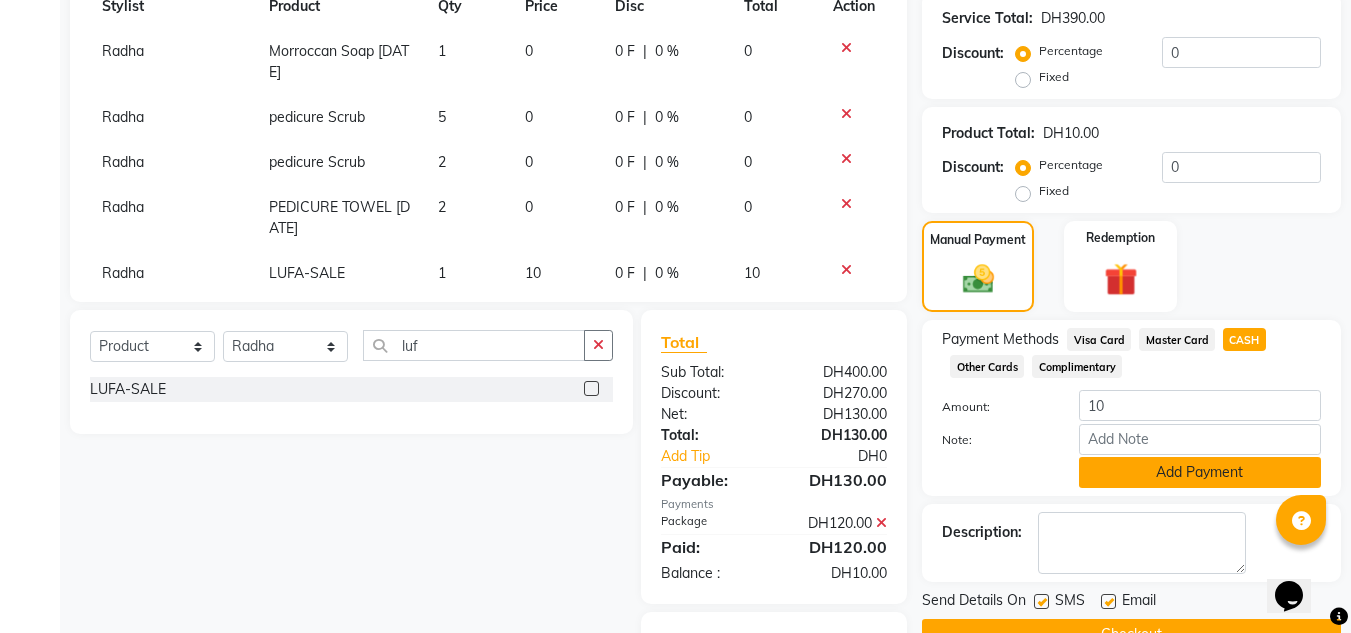 click on "Add Payment" 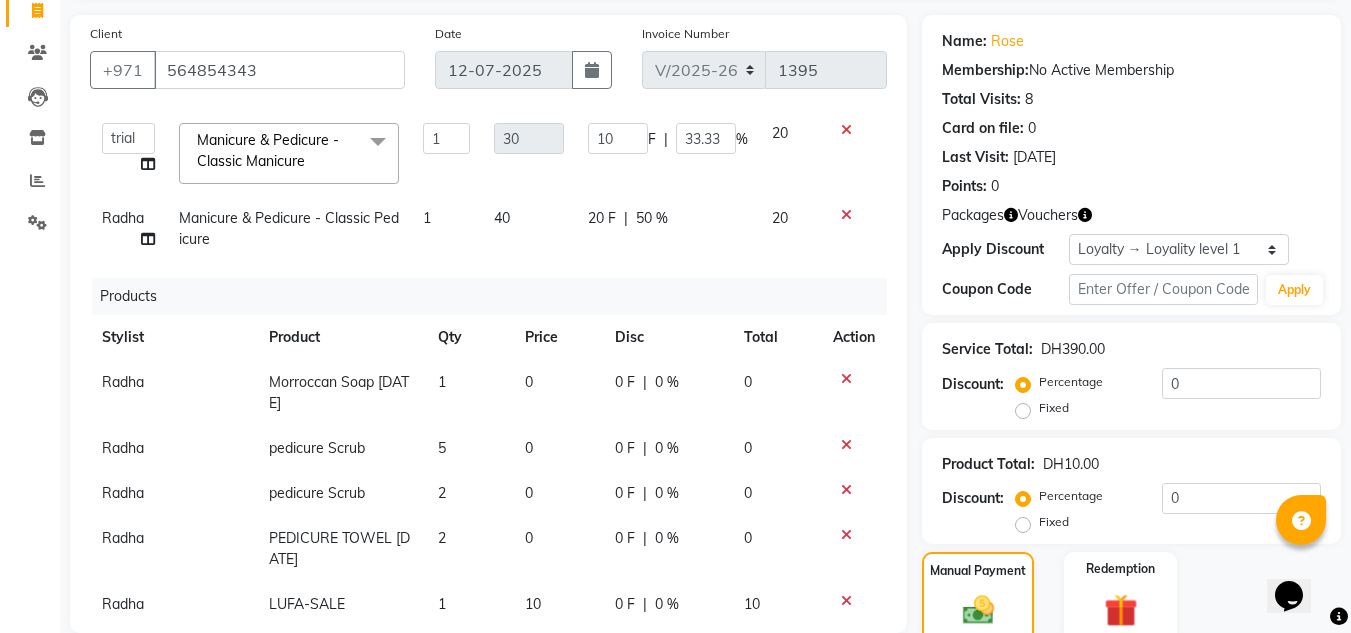 scroll, scrollTop: 66, scrollLeft: 0, axis: vertical 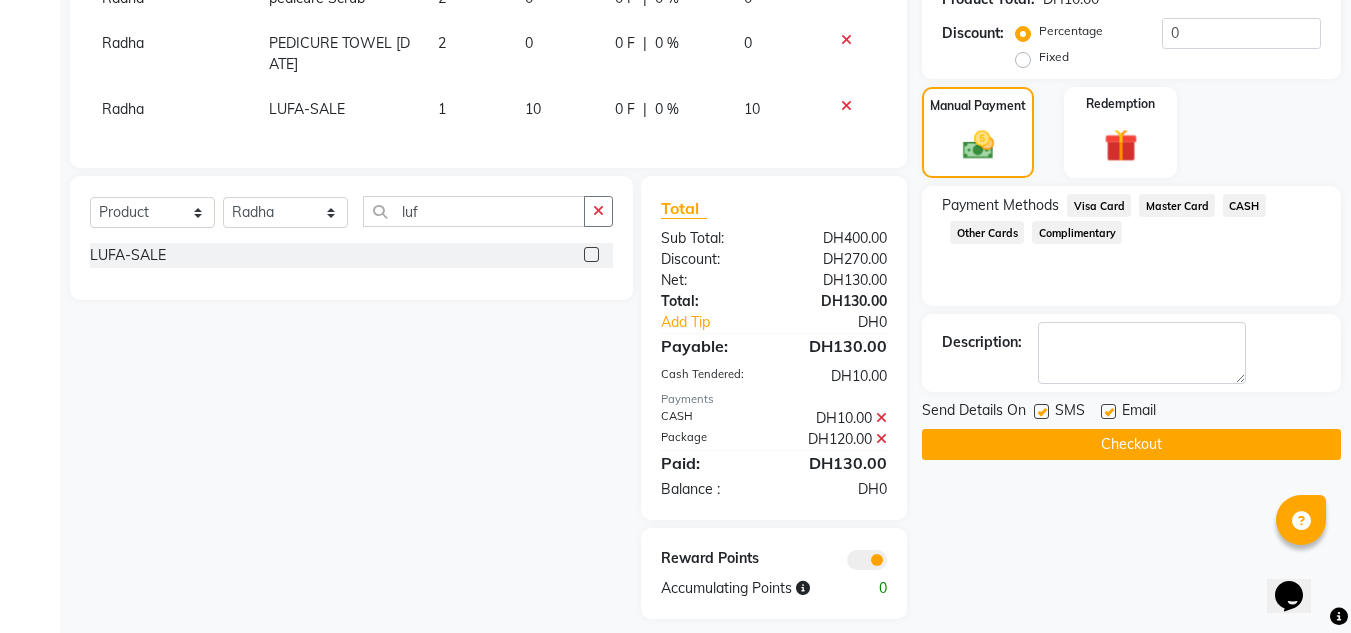 click on "Checkout" 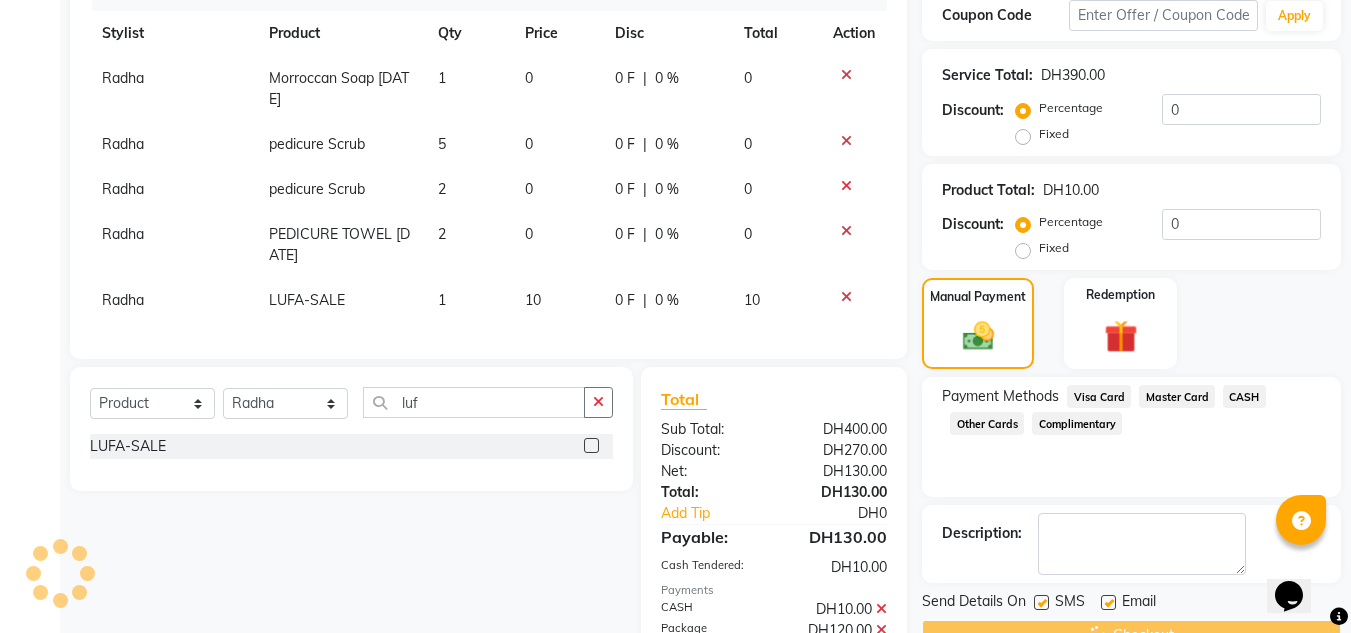 scroll, scrollTop: 400, scrollLeft: 0, axis: vertical 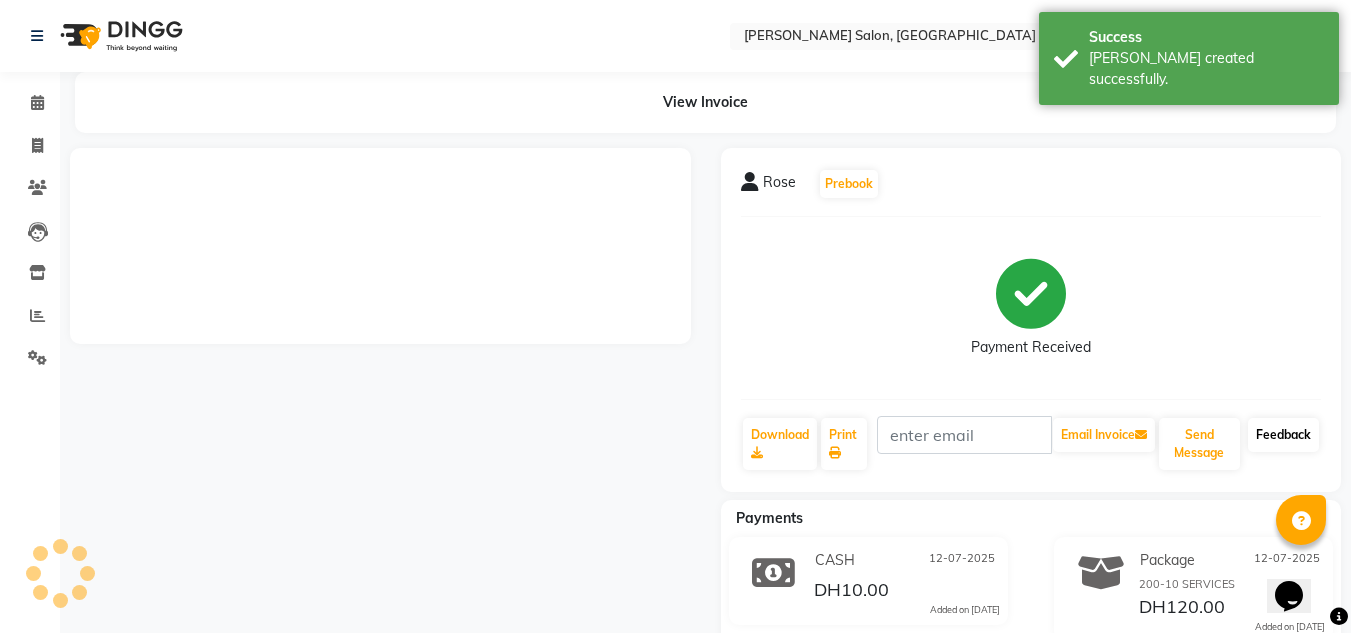 click on "Feedback" 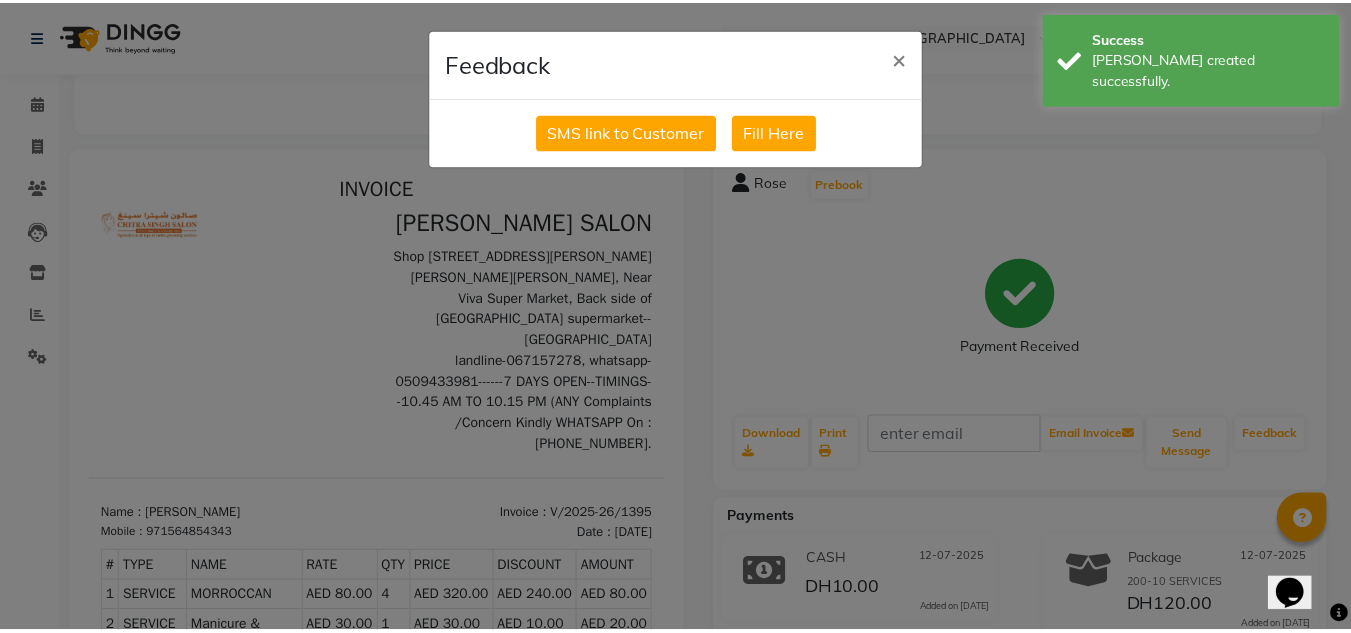 scroll, scrollTop: 0, scrollLeft: 0, axis: both 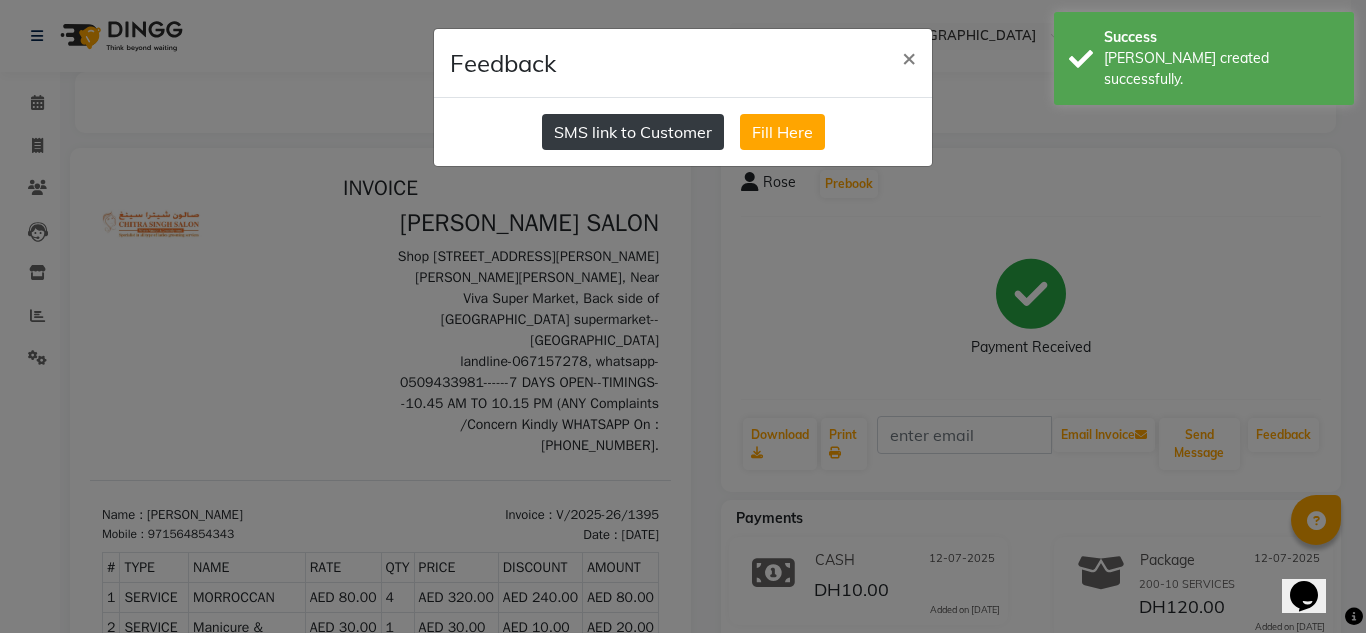 click on "SMS link to Customer" 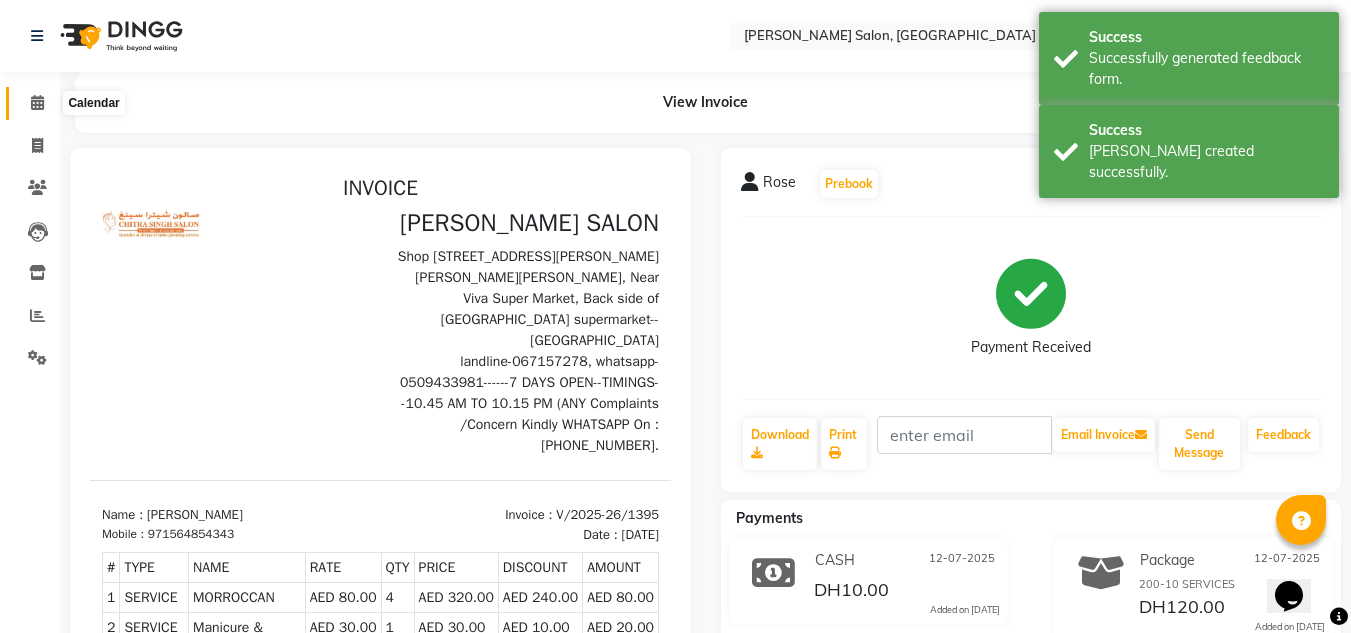click 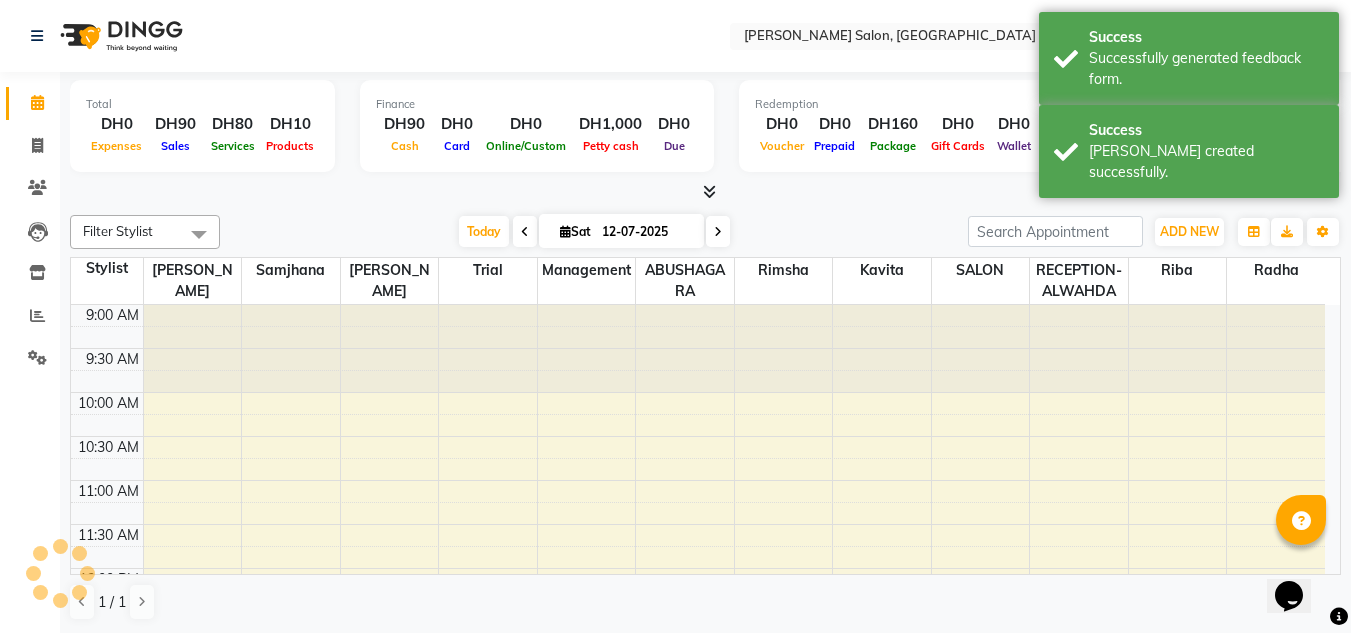 scroll, scrollTop: 0, scrollLeft: 0, axis: both 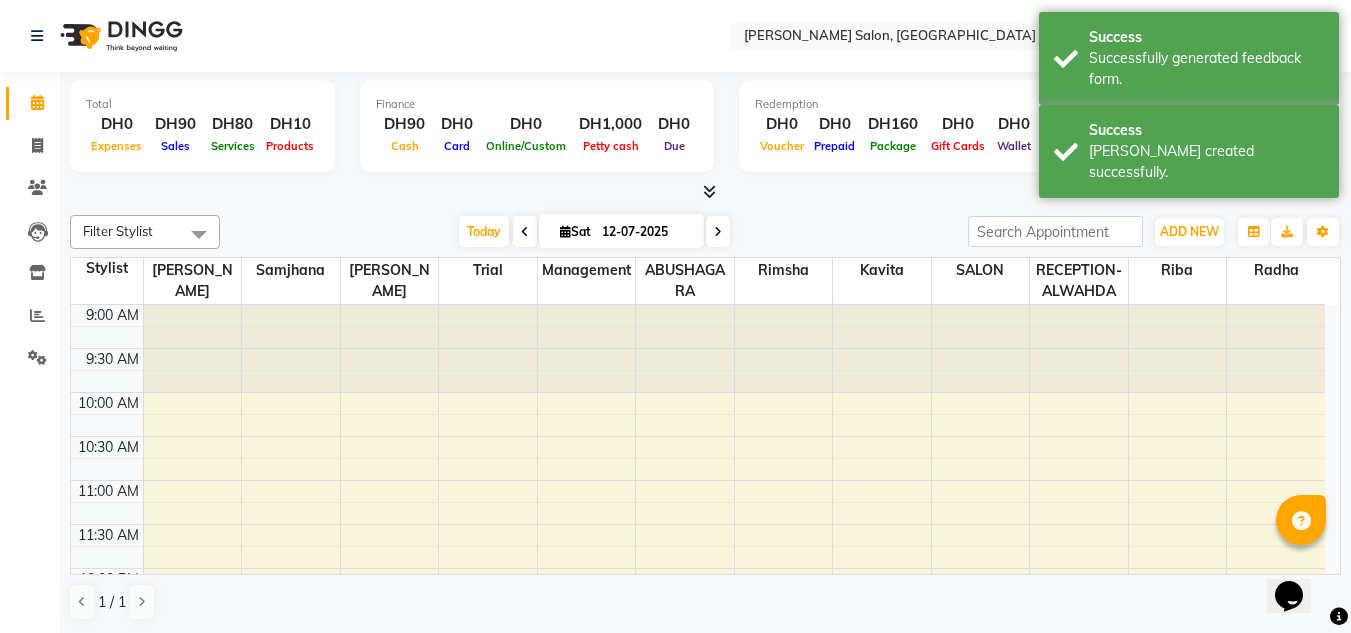 click at bounding box center [705, 192] 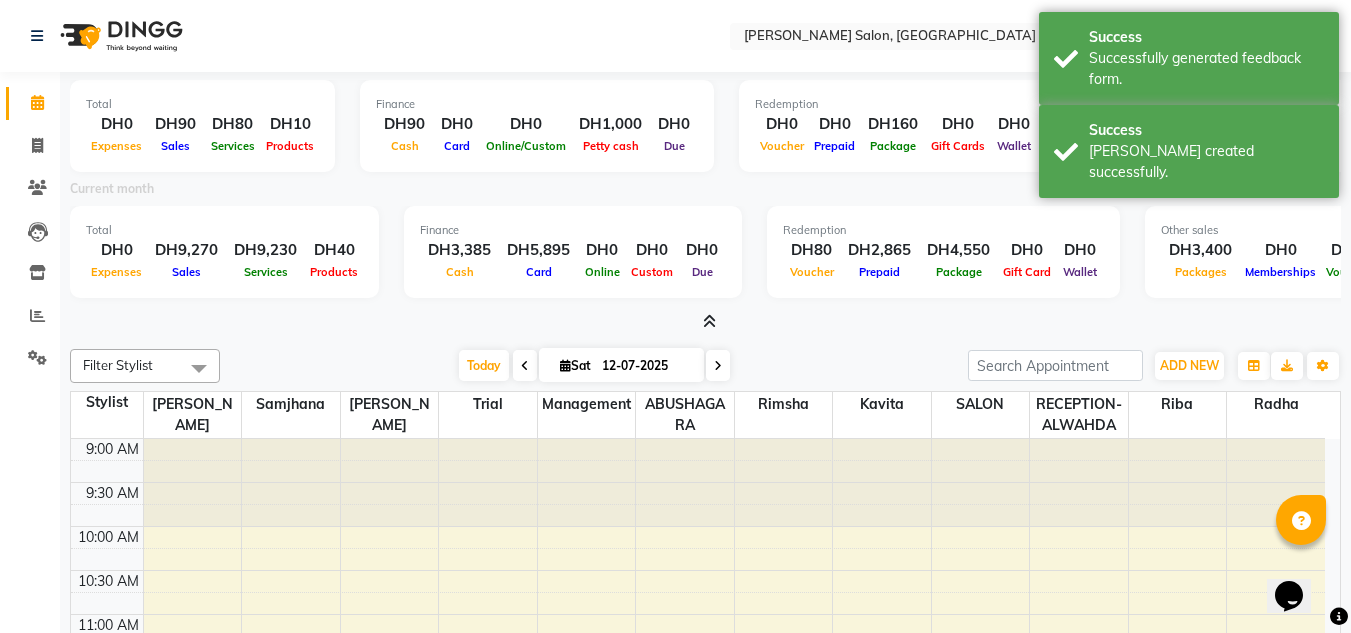click at bounding box center [709, 321] 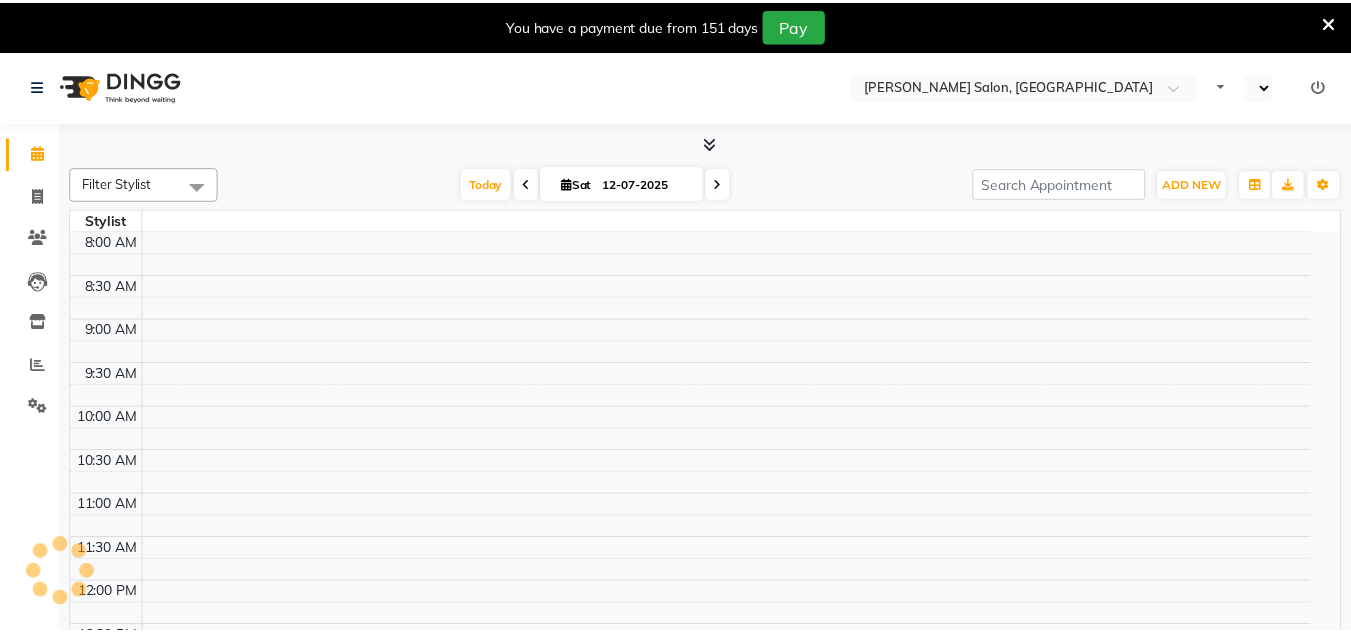 scroll, scrollTop: 0, scrollLeft: 0, axis: both 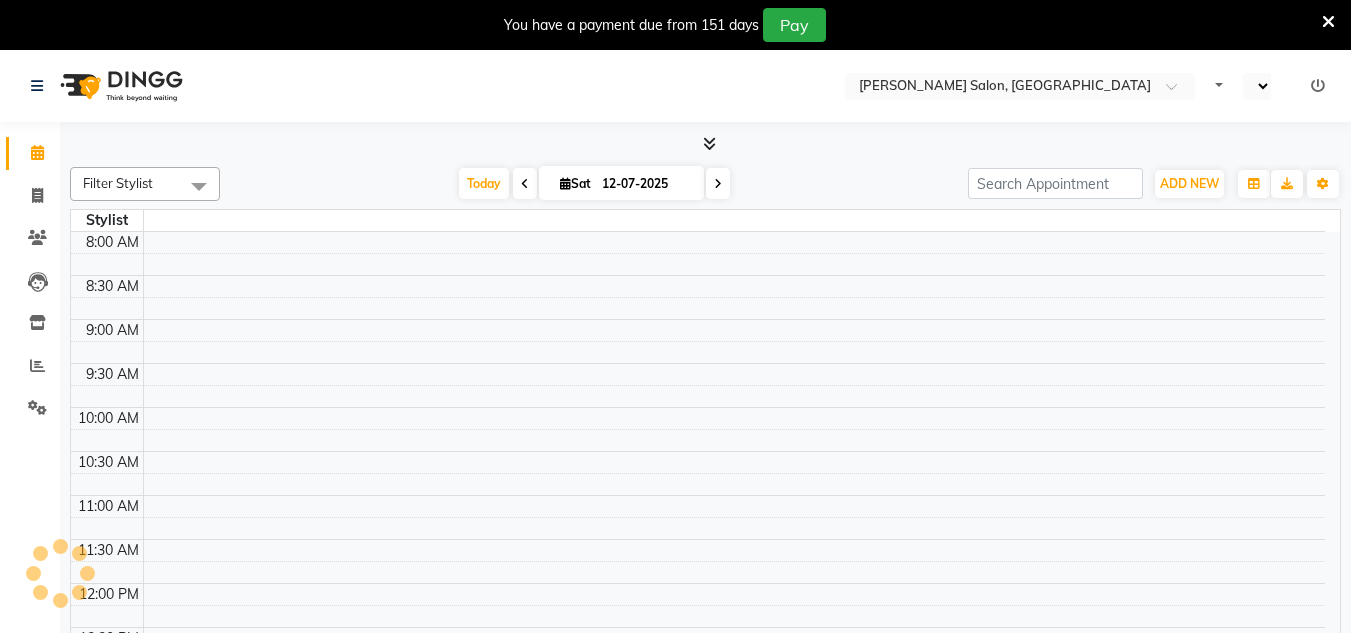 select on "en" 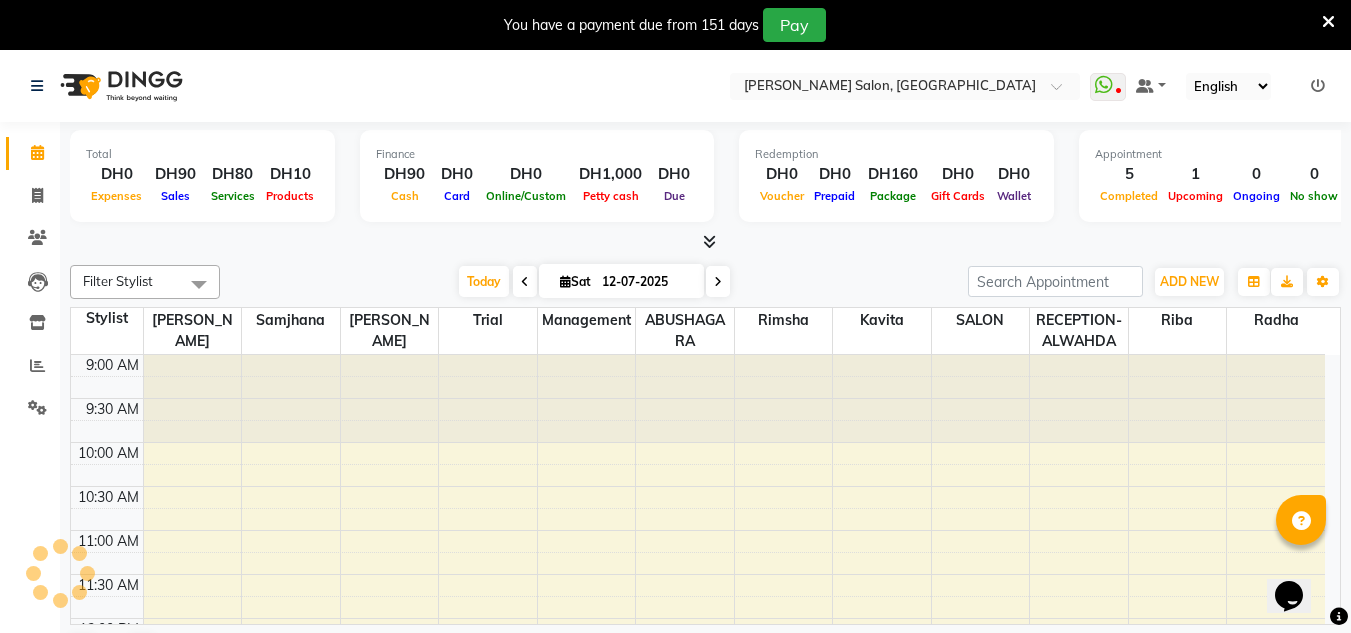 scroll, scrollTop: 0, scrollLeft: 0, axis: both 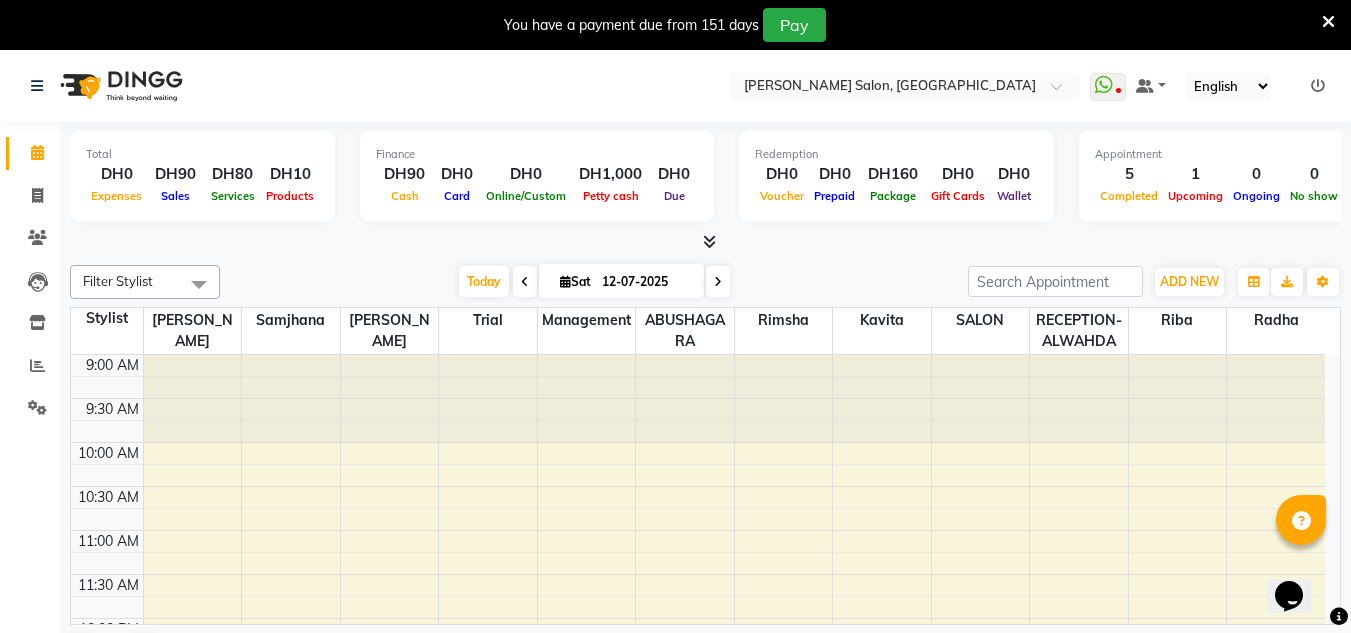 drag, startPoint x: 1326, startPoint y: 20, endPoint x: 1326, endPoint y: 32, distance: 12 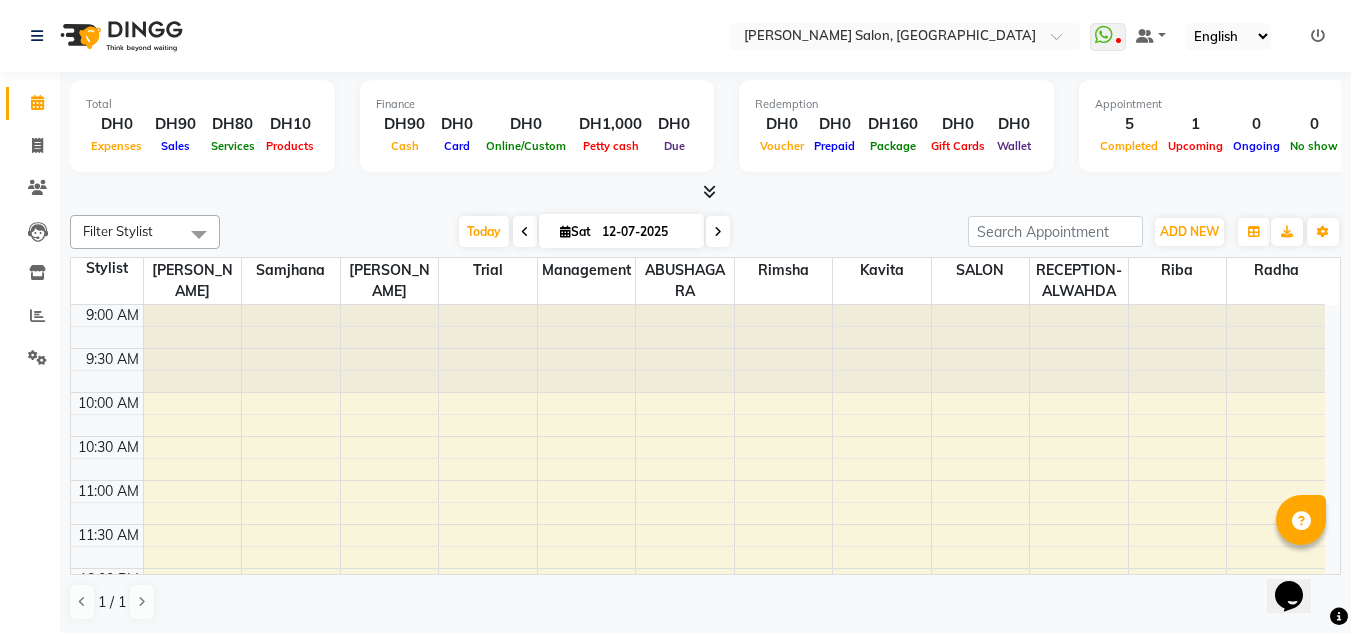 click on "Inventory" 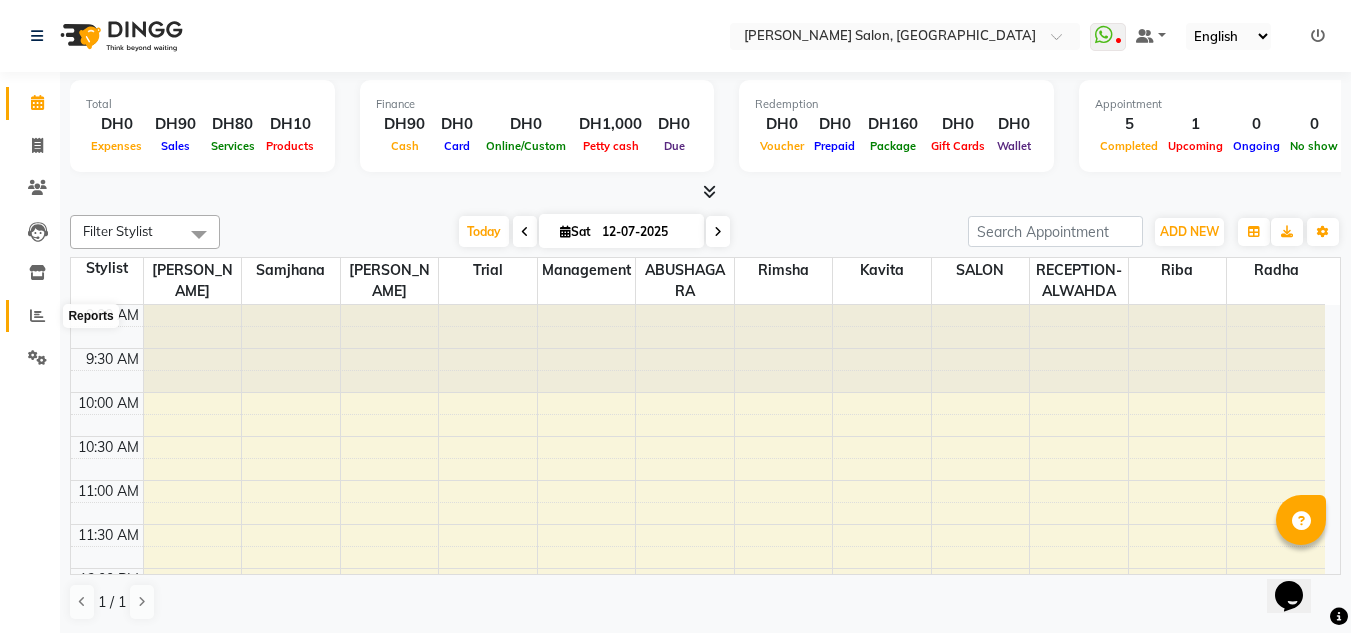 click 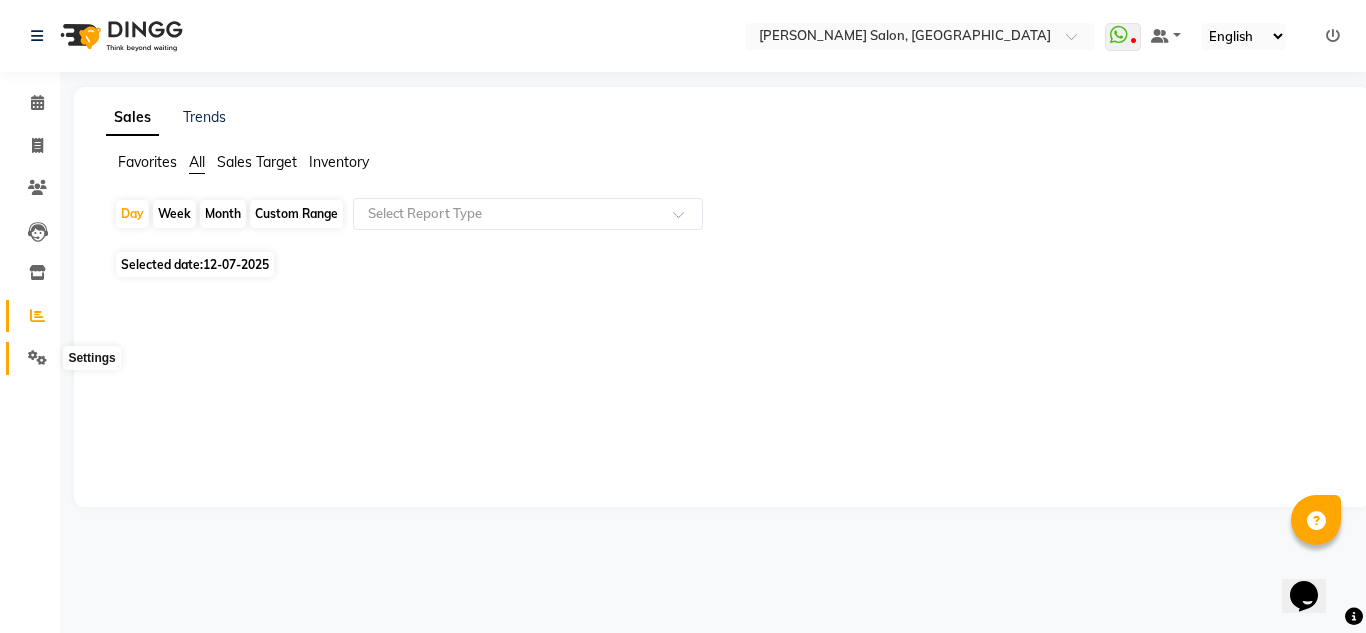 click 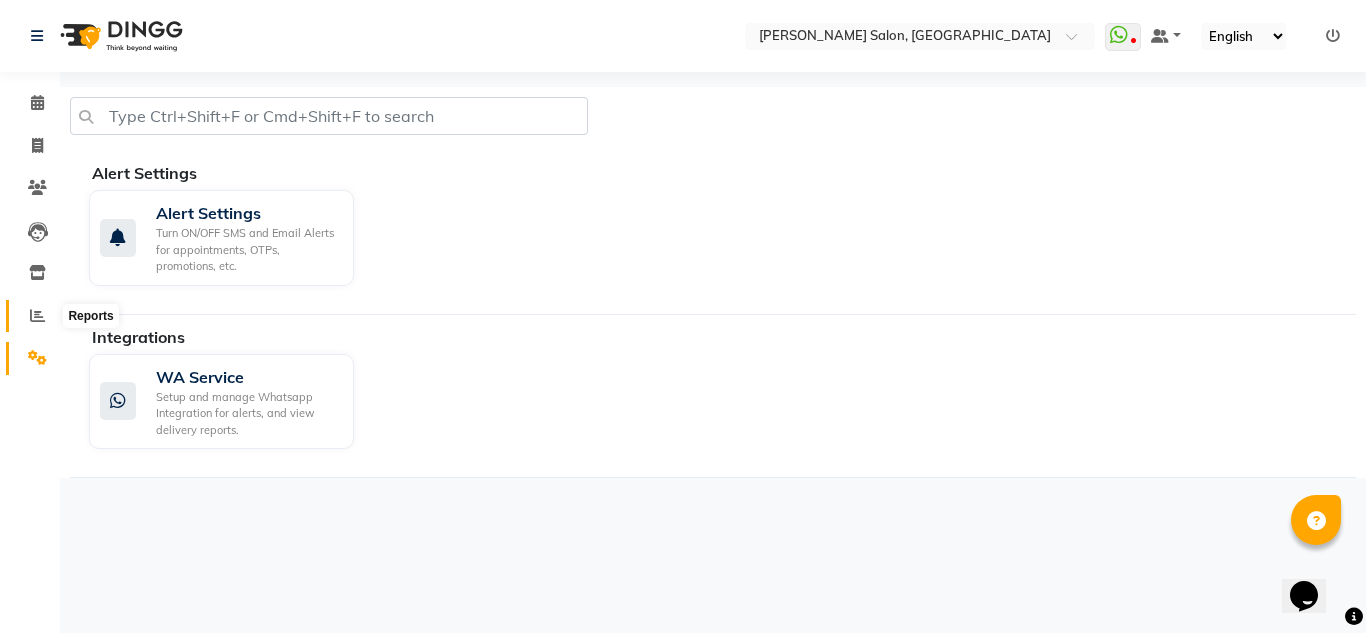 click 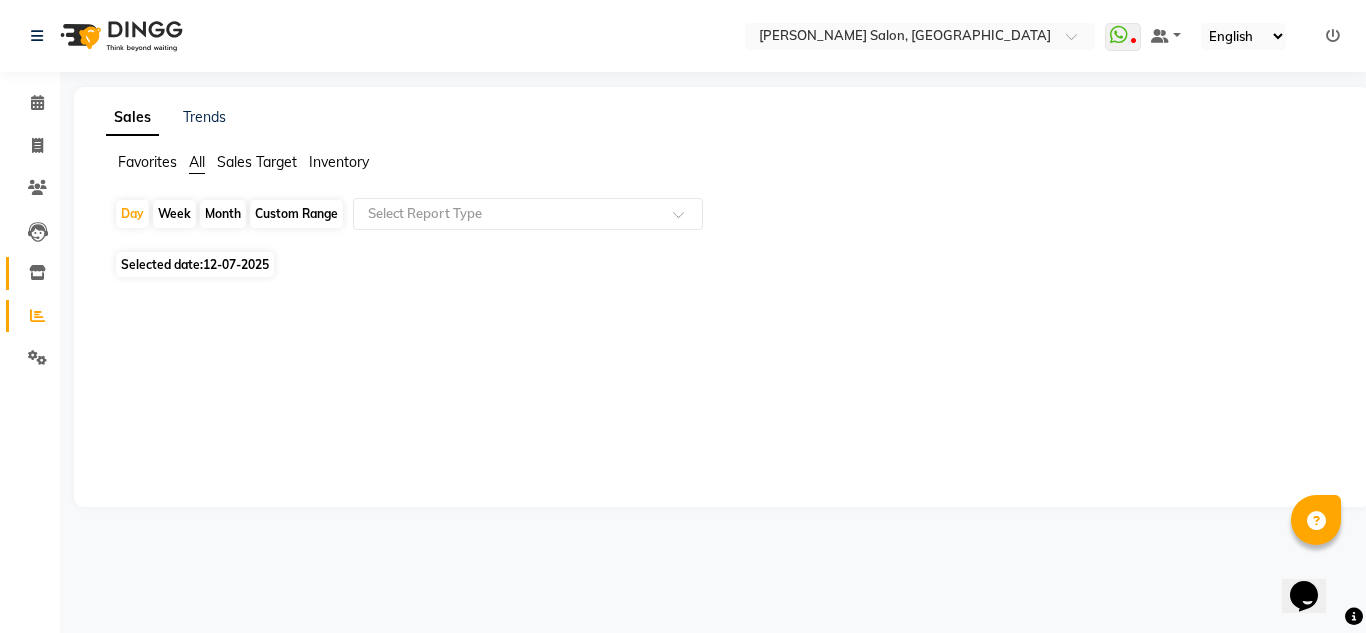 click on "Inventory" 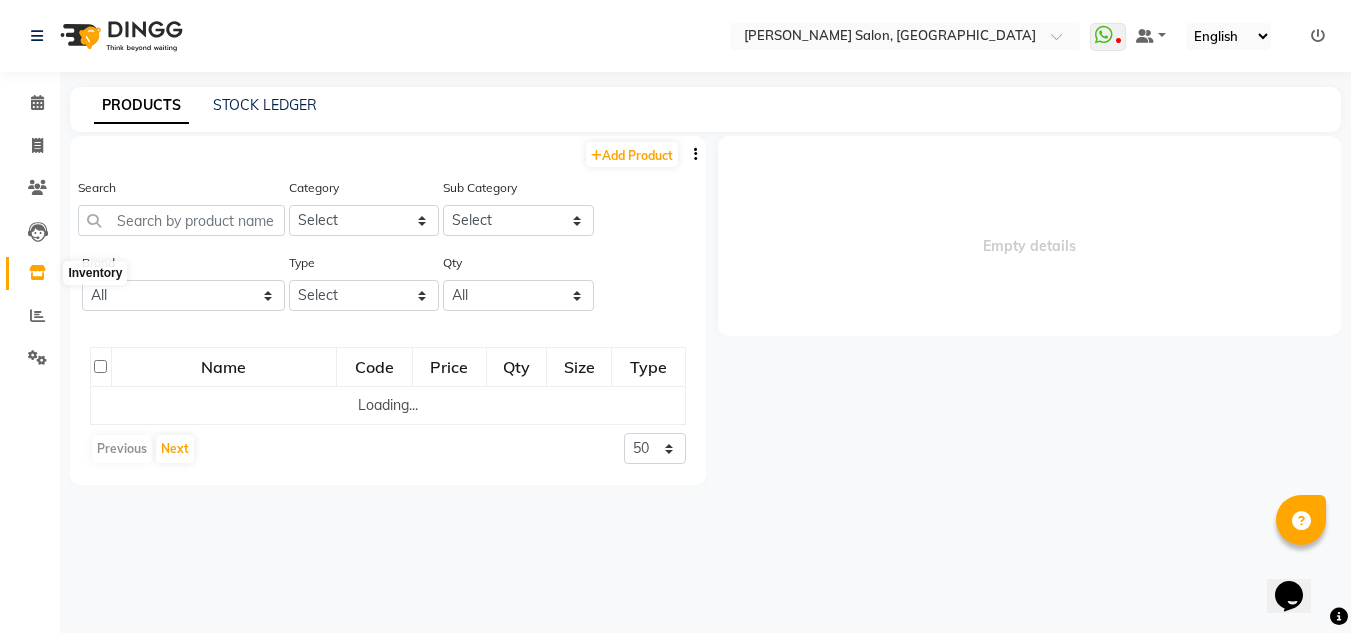 select 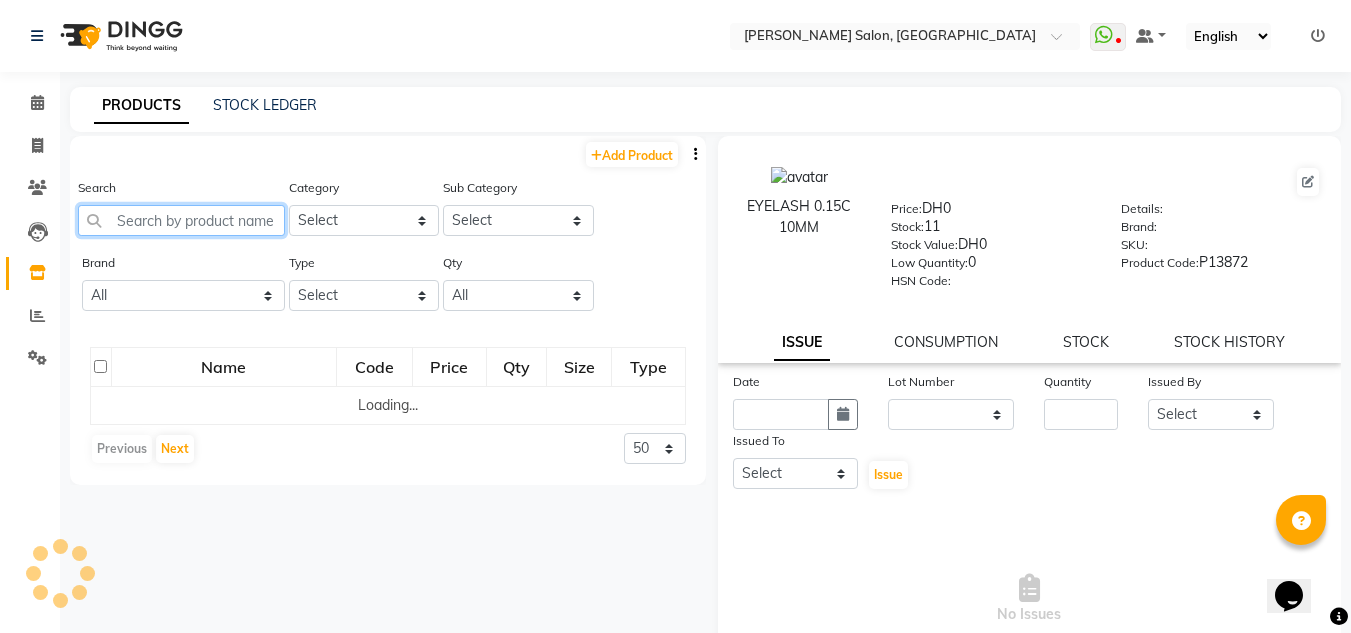 click 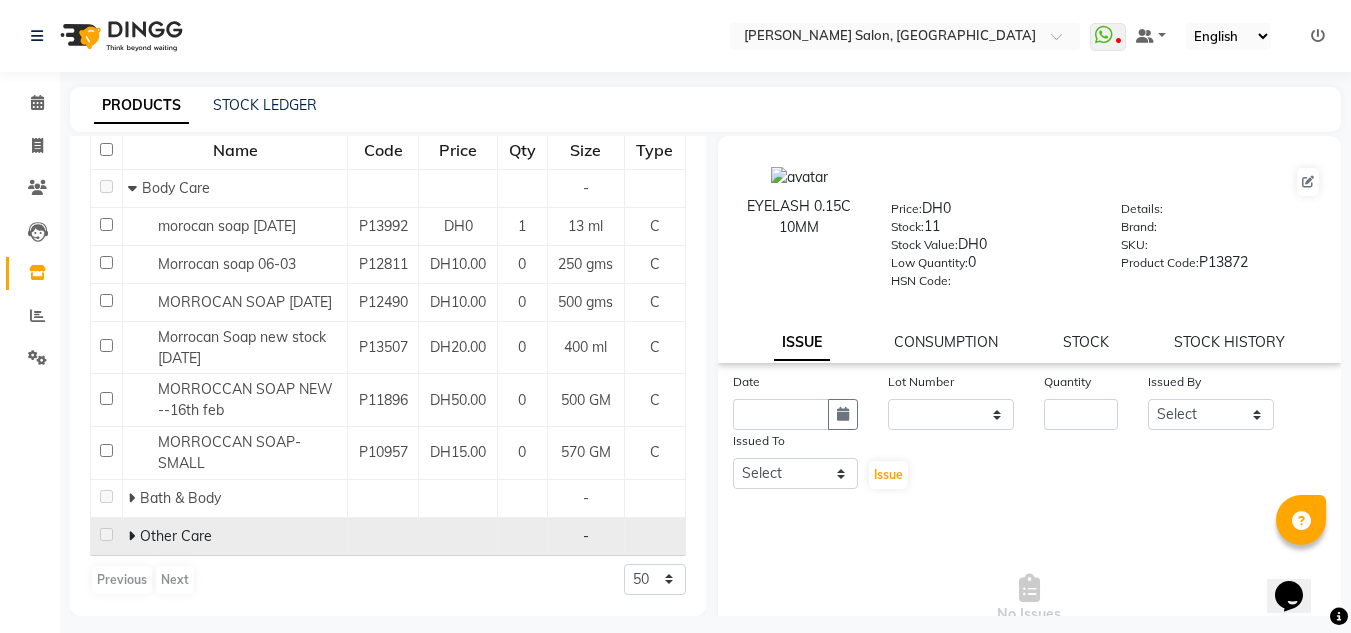 scroll, scrollTop: 253, scrollLeft: 0, axis: vertical 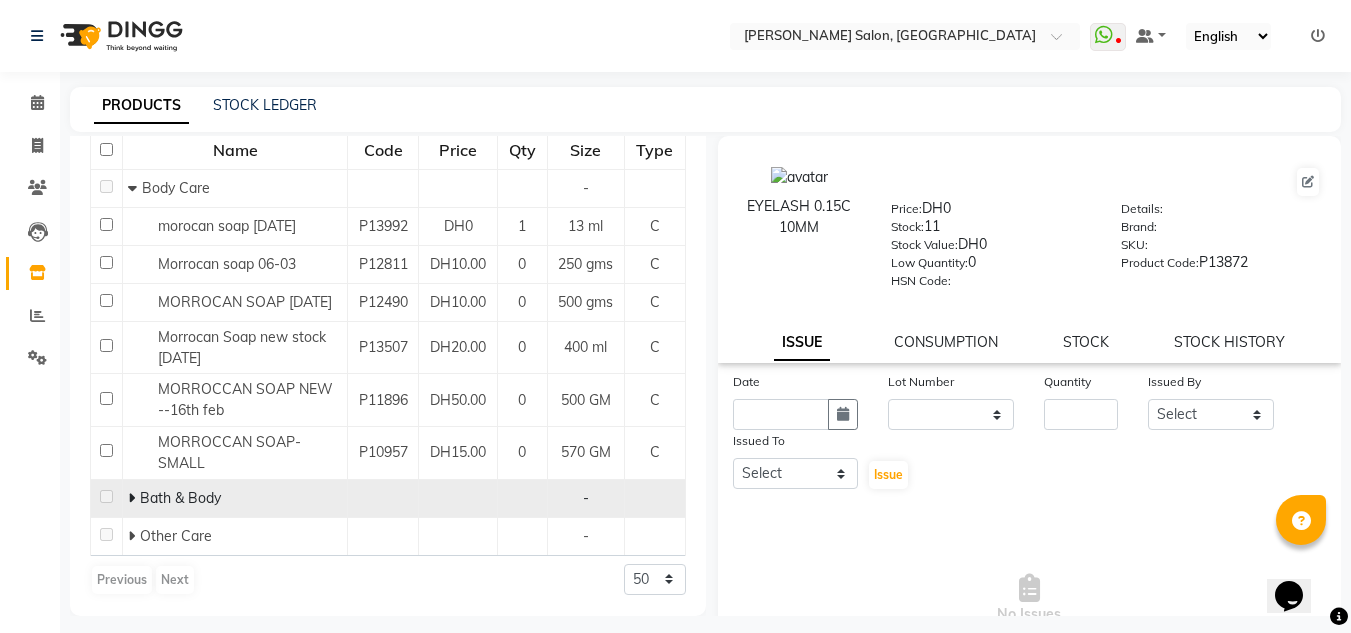 click on "Bath & Body" 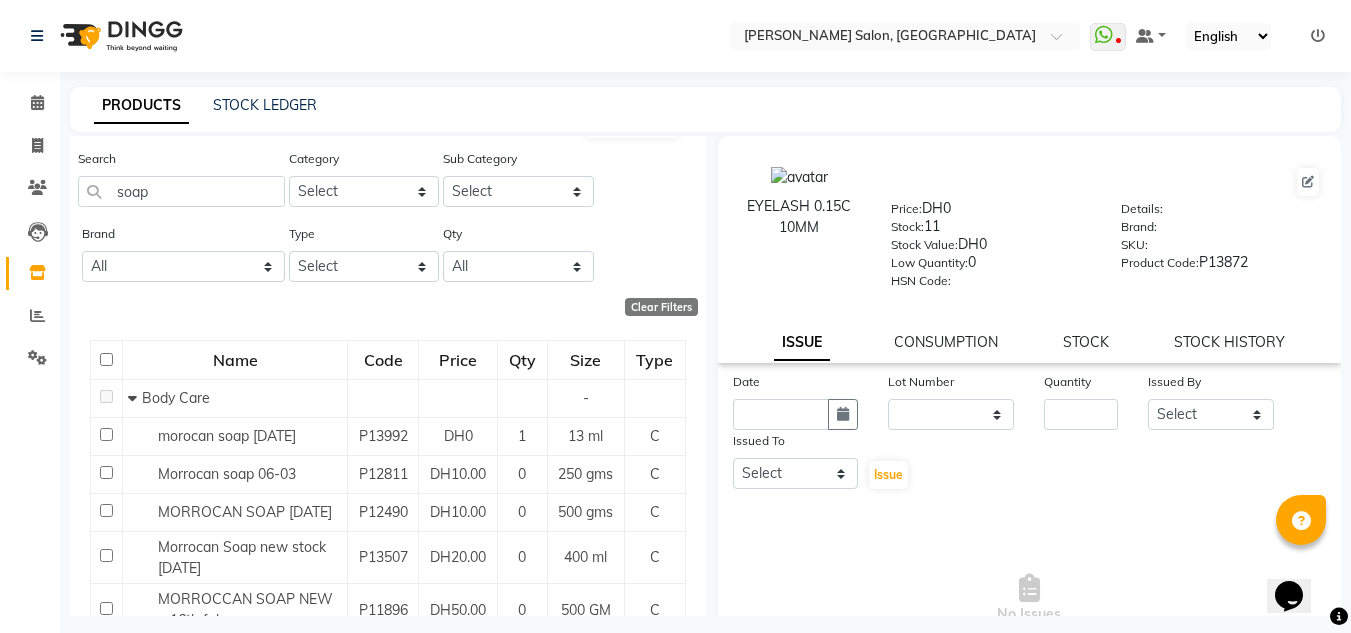 scroll, scrollTop: 0, scrollLeft: 0, axis: both 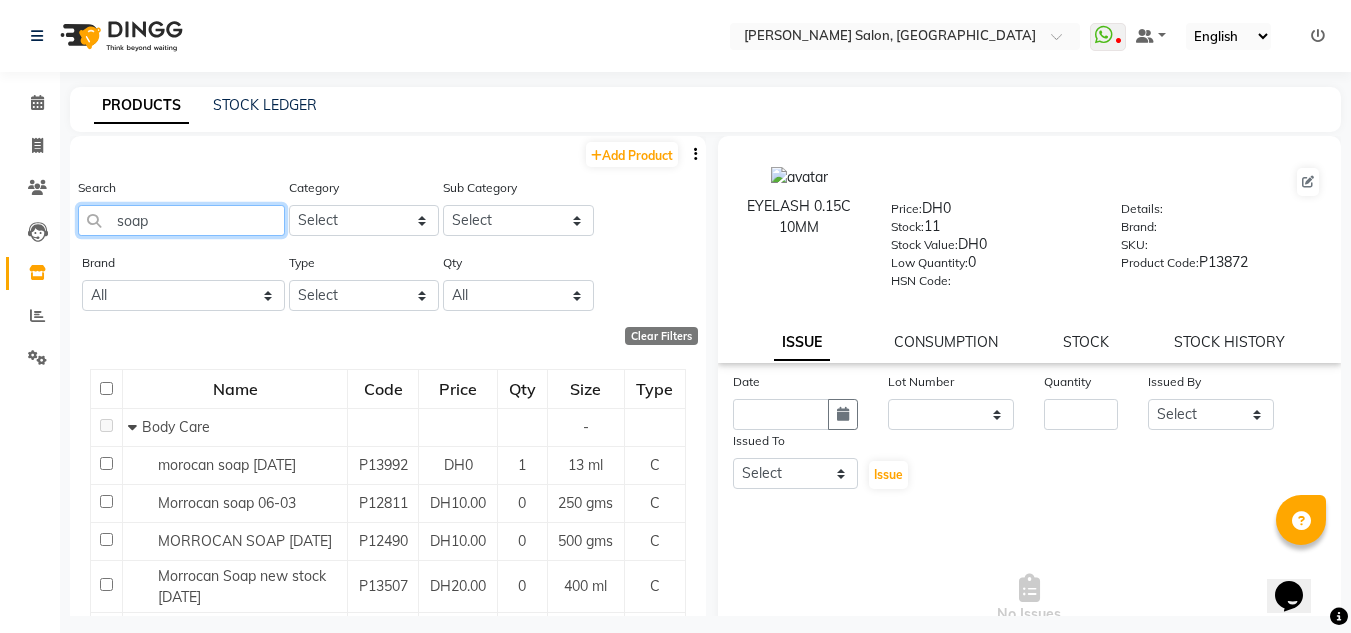 drag, startPoint x: 197, startPoint y: 224, endPoint x: 64, endPoint y: 231, distance: 133.18408 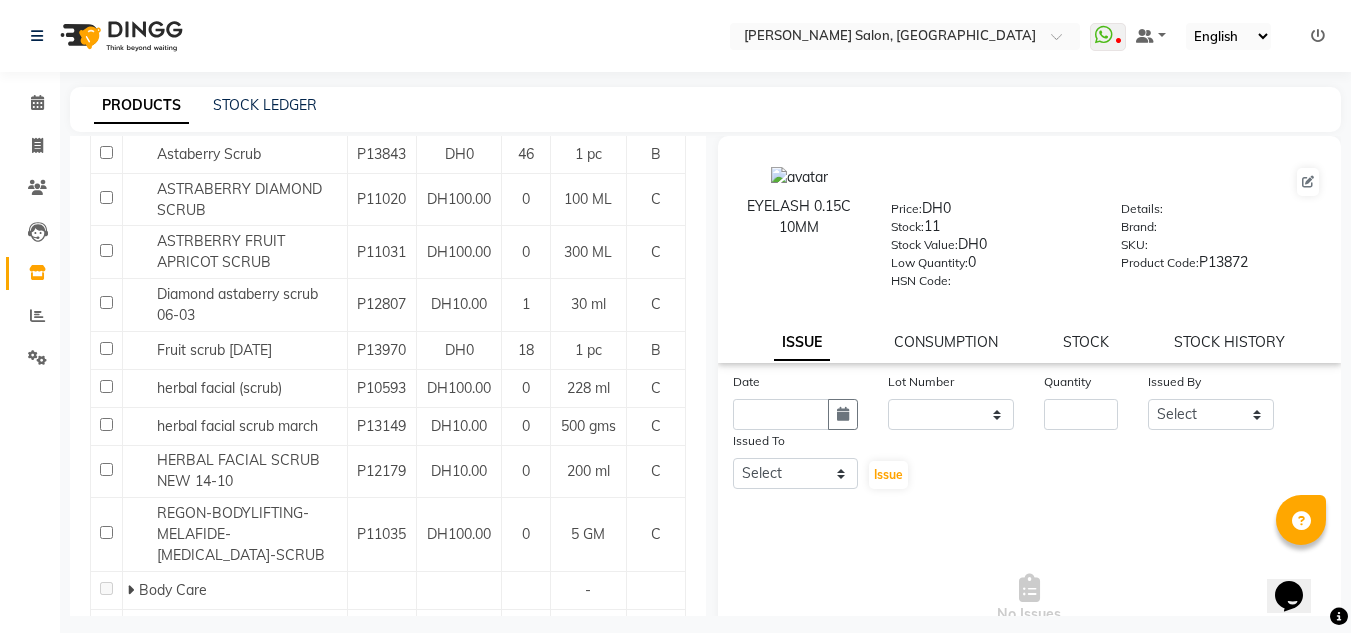 scroll, scrollTop: 483, scrollLeft: 0, axis: vertical 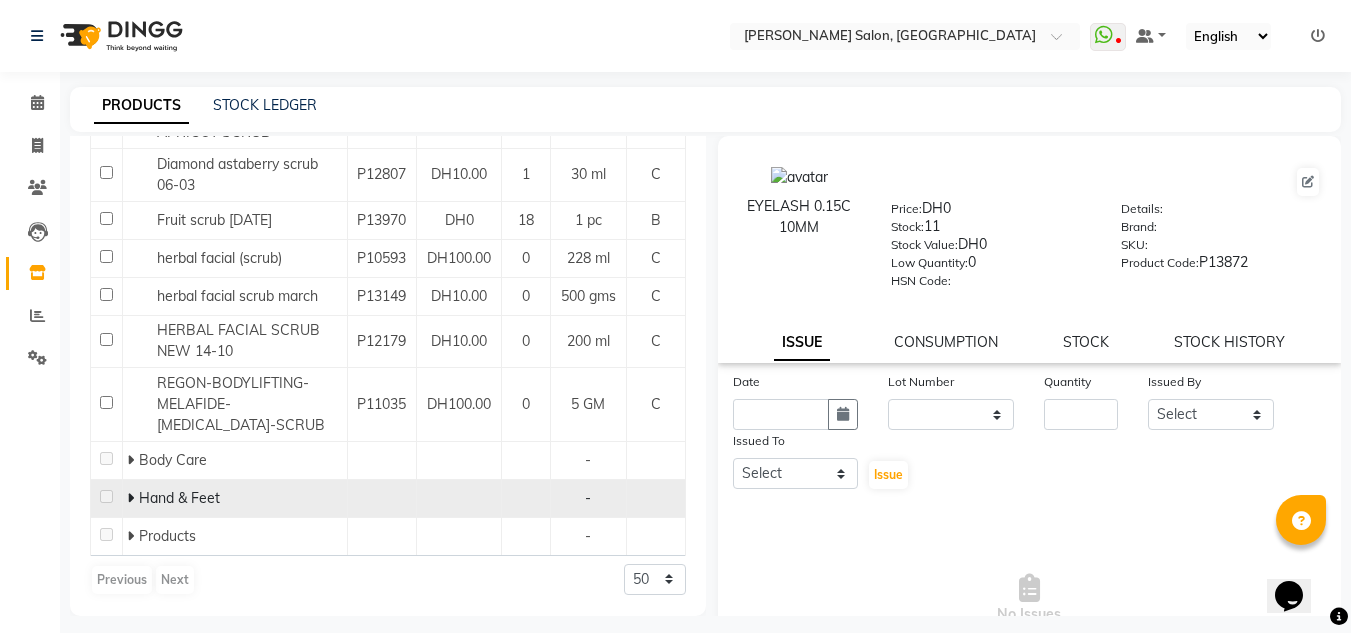 type on "scrub" 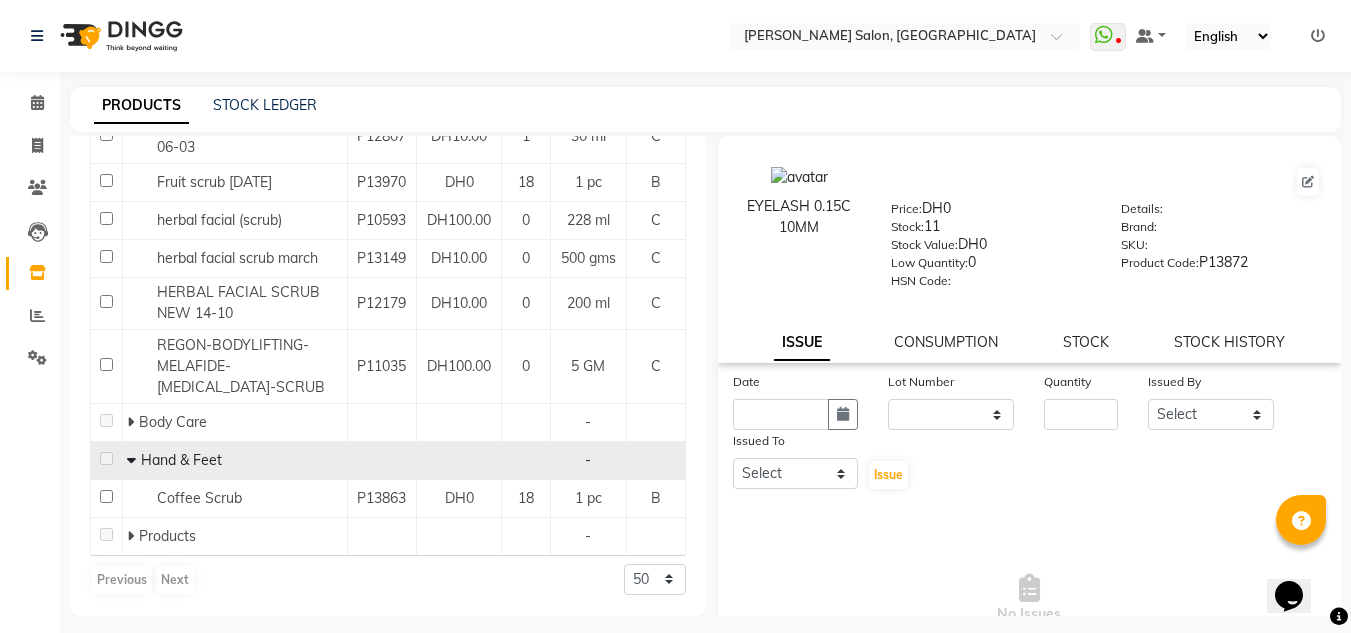 scroll, scrollTop: 521, scrollLeft: 0, axis: vertical 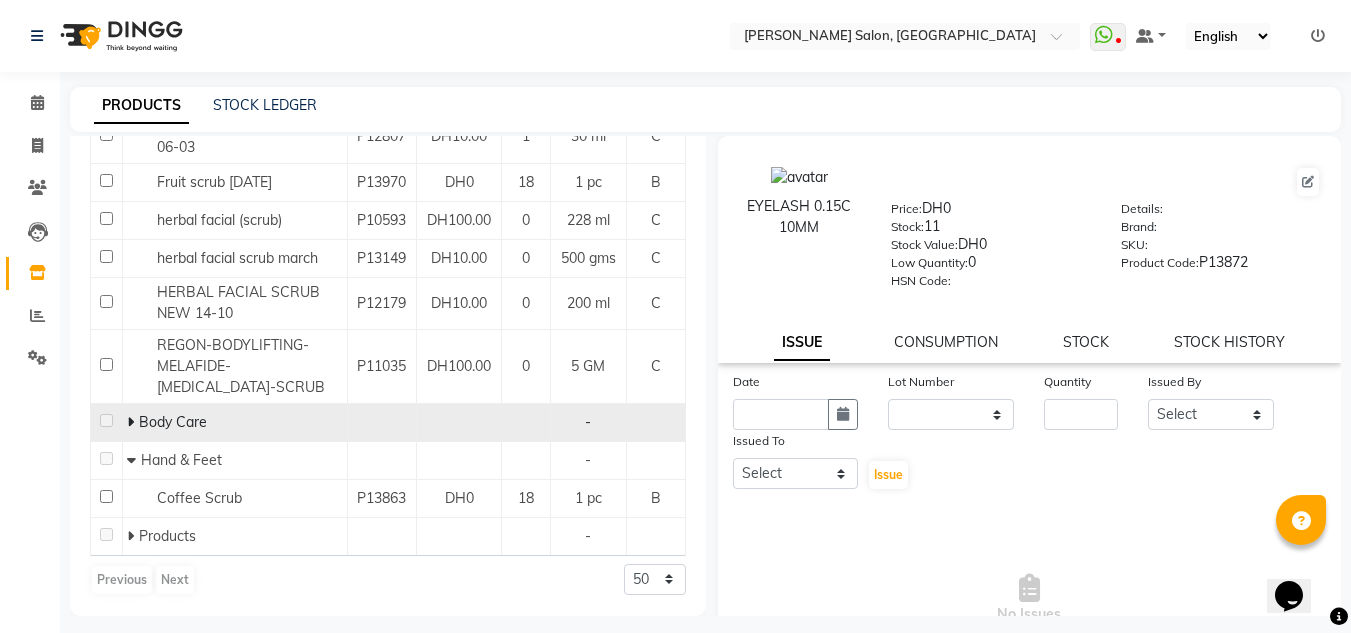click 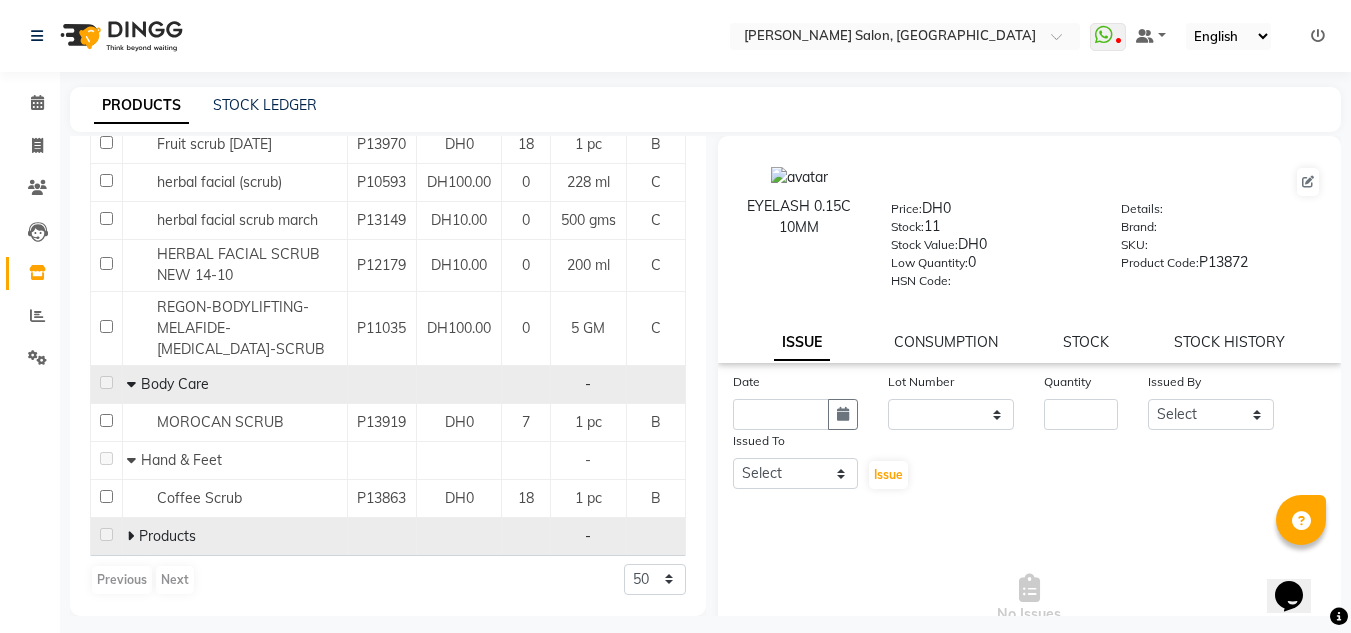 click on "Products" 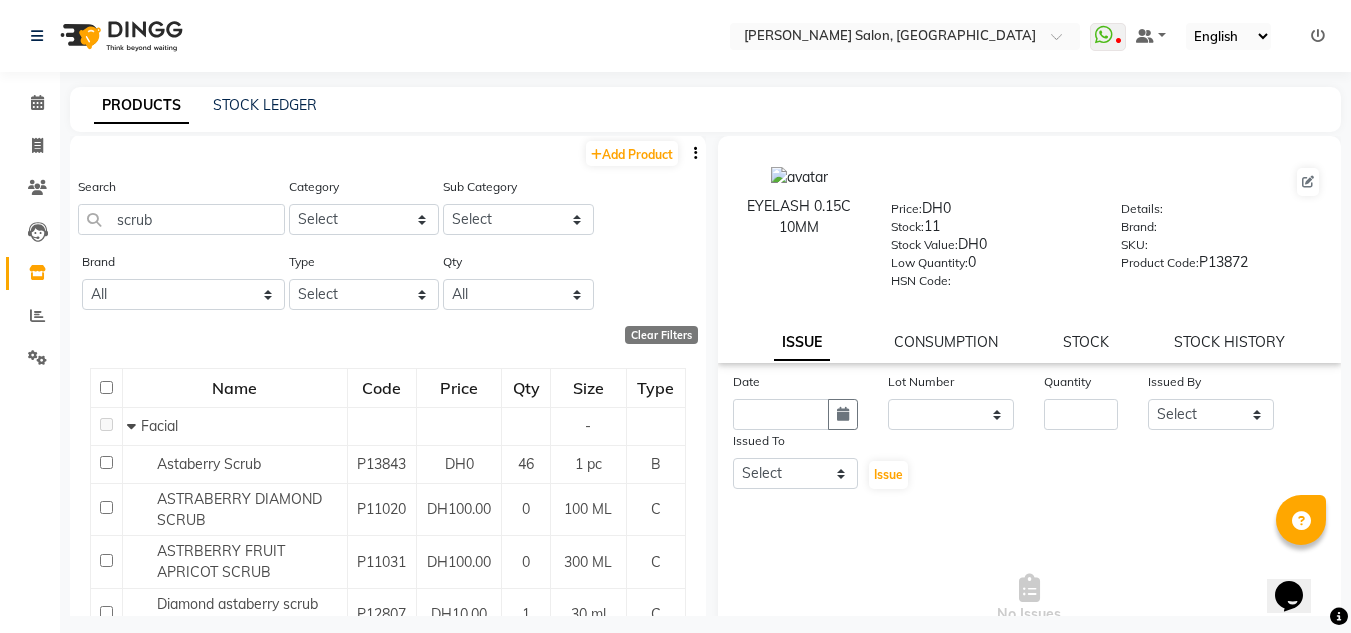 scroll, scrollTop: 0, scrollLeft: 0, axis: both 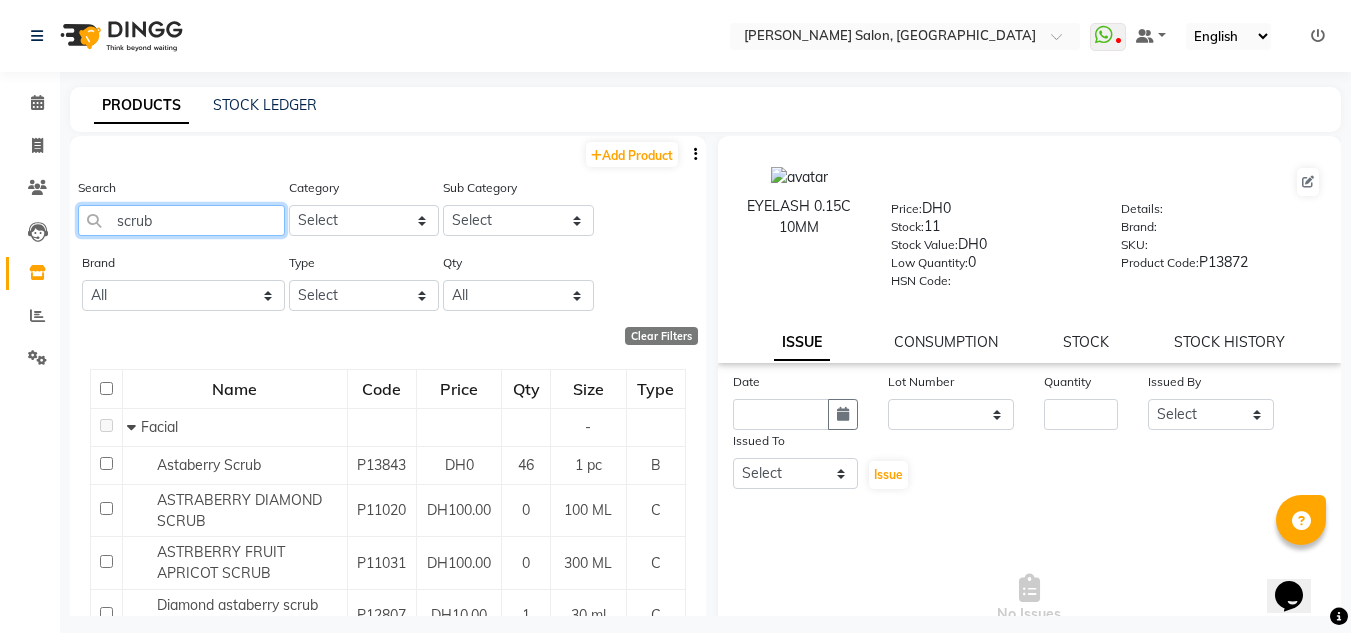 drag, startPoint x: 13, startPoint y: 184, endPoint x: 31, endPoint y: 195, distance: 21.095022 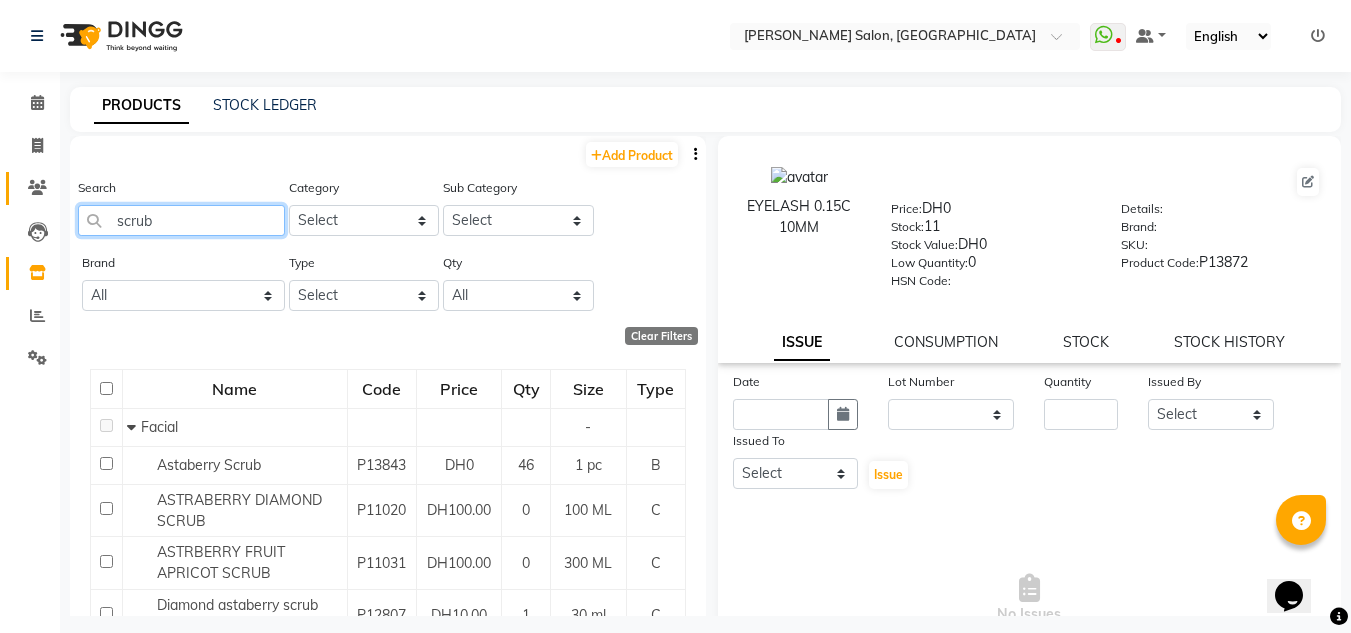 click on "Select Location × Chitra Singh Salon, Alwahda  WhatsApp Status  ✕ Status:  Disconnected Most Recent Message: 12-07-2025     02:10 PM Recent Service Activity: 12-07-2025     02:56 PM  08047224946 Whatsapp Settings Default Panel My Panel English ENGLISH Español العربية मराठी हिंदी ગુજરાતી தமிழ் 中文 Notifications nothing to show ☀ Chitra Singh Salon, Alwahda  Calendar  Invoice  Clients  Leads   Inventory  Reports  Settings Completed InProgress Upcoming Dropped Tentative Check-In Confirm Bookings Segments Page Builder PRODUCTS STOCK LEDGER  Add Product  Search scrub Category Select Hair Skin Makeup Personal Care Appliances Beard Waxing Disposable Threading Hands and Feet Beauty Planet Botox Cadiveu Casmara Cheryls Olaplex GOWN Other Sub Category Select Brand All Active X Barcode Shampoo Beauty Global Bleach Powder Beauty Palm Solvent Salt Bigen Biolage Brazilian Secret Brazilian Secret Hair Butterfly Shadow Hair Sprey Casmara Cococabana Colour Ray Qty" 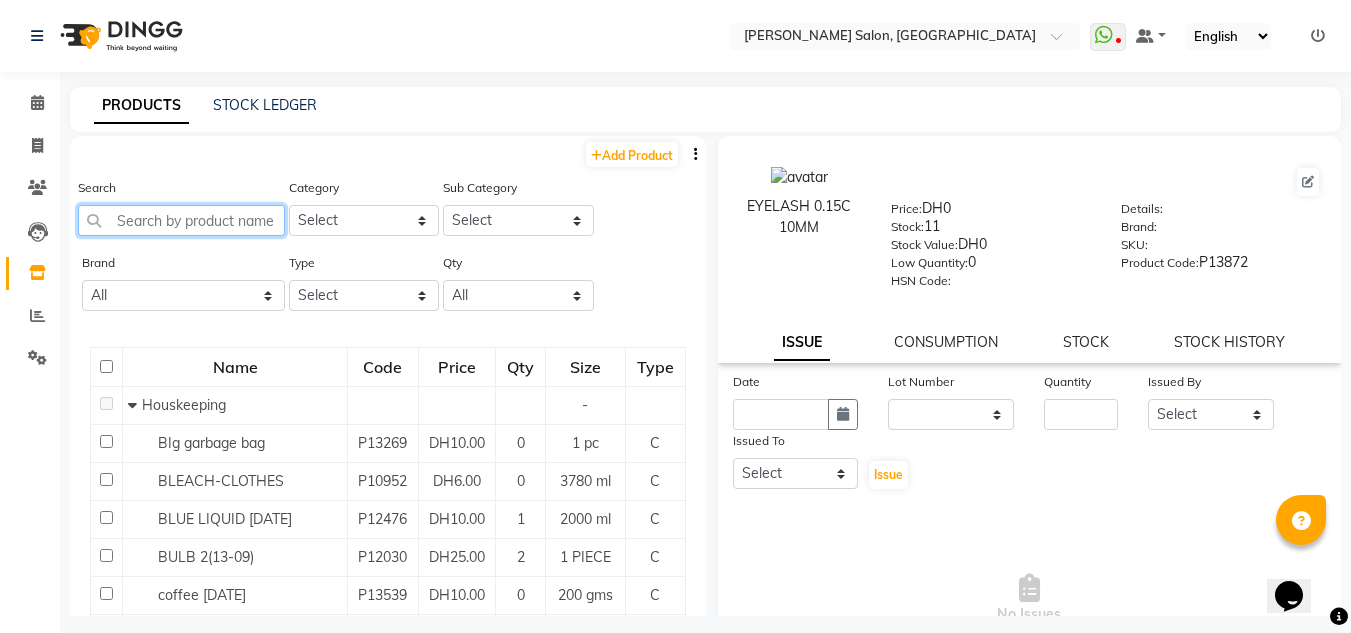 click 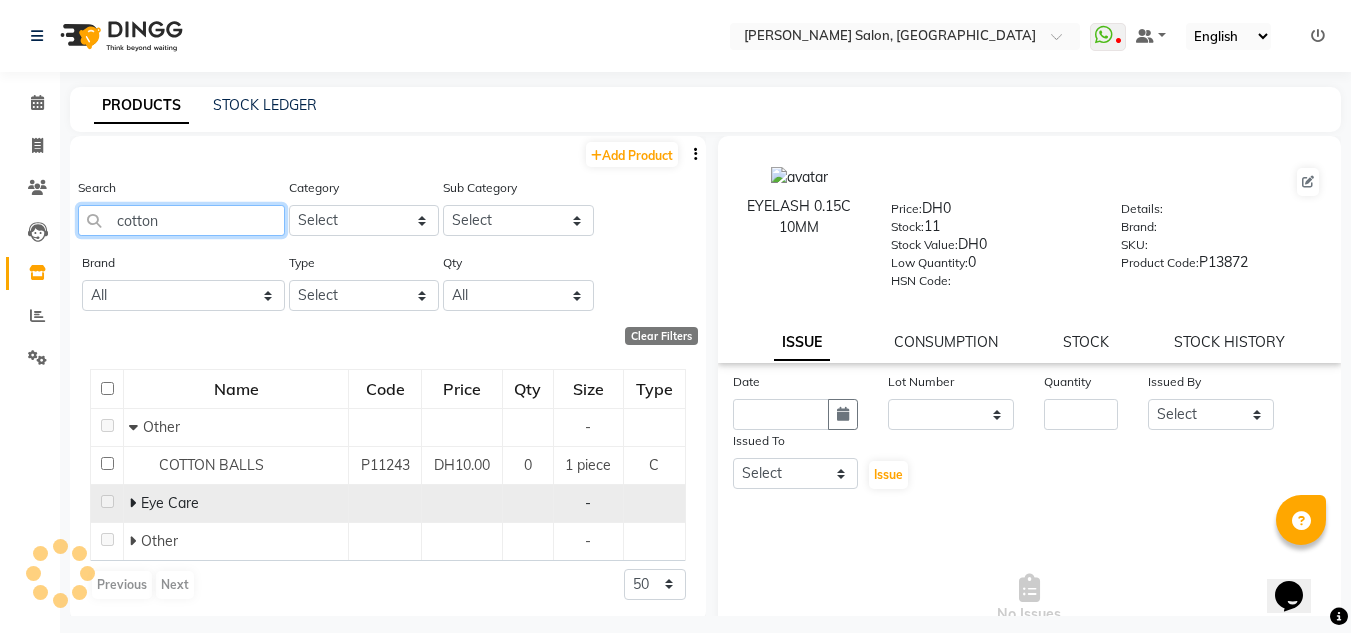 type on "cotton" 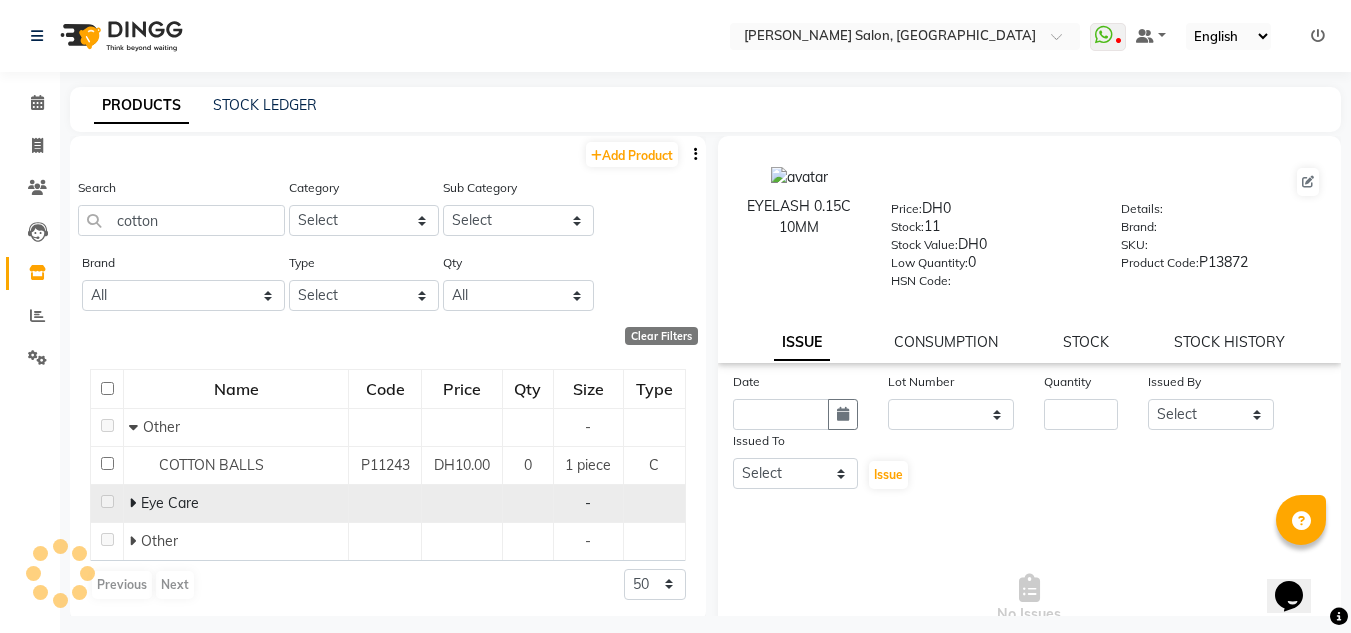 click 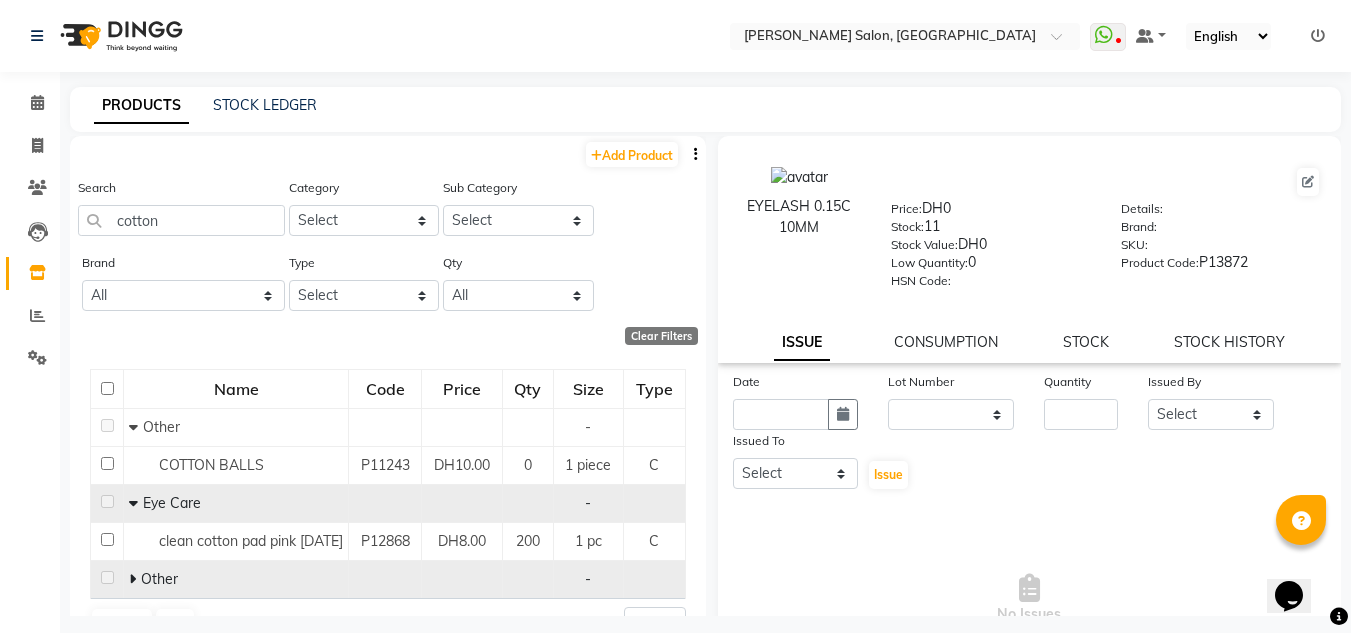click 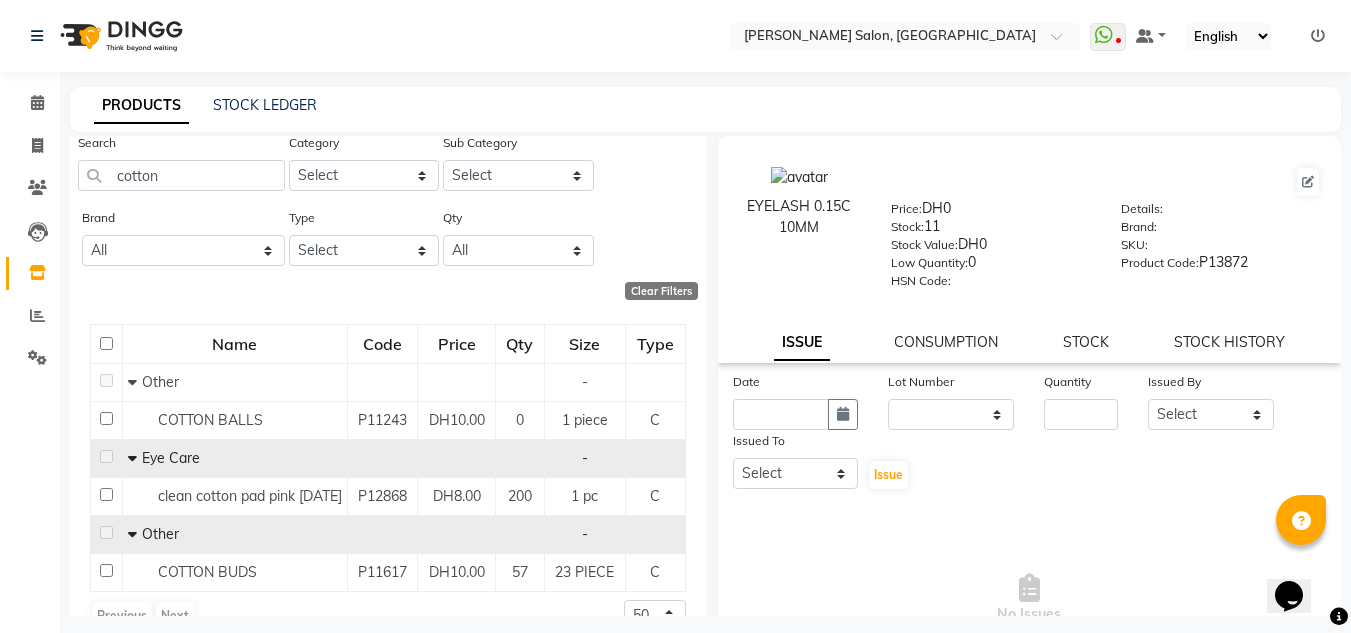 scroll, scrollTop: 0, scrollLeft: 0, axis: both 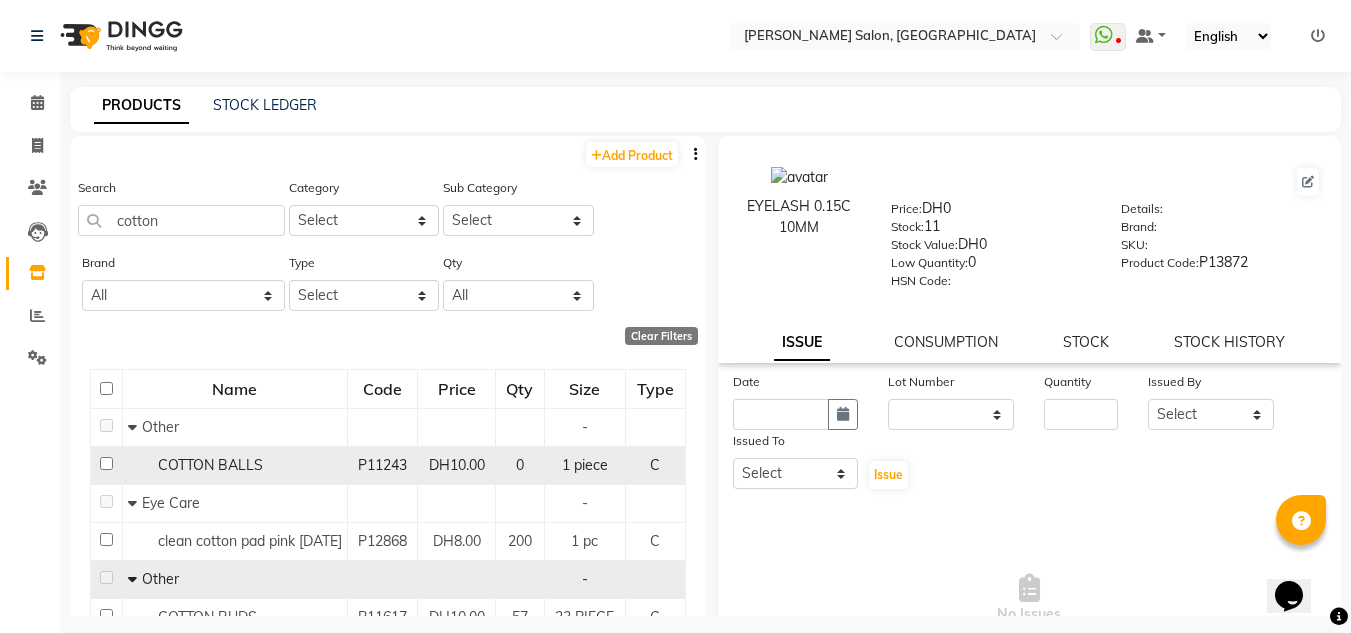 click 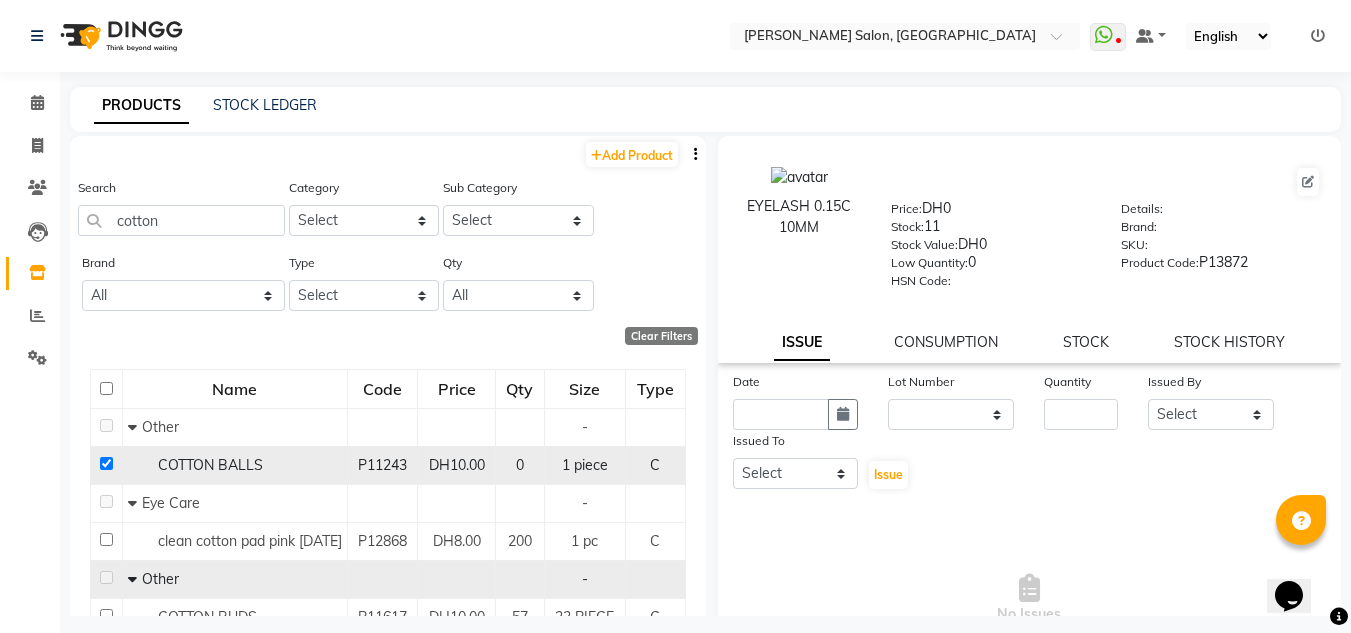 checkbox on "true" 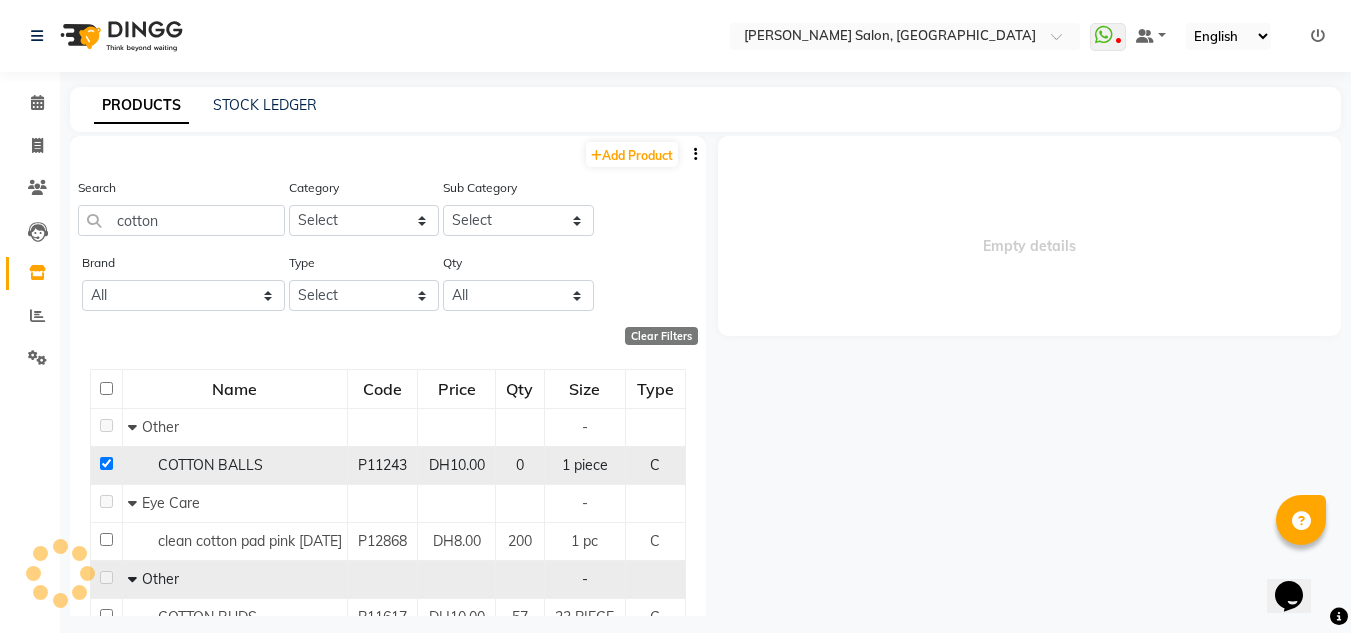 select 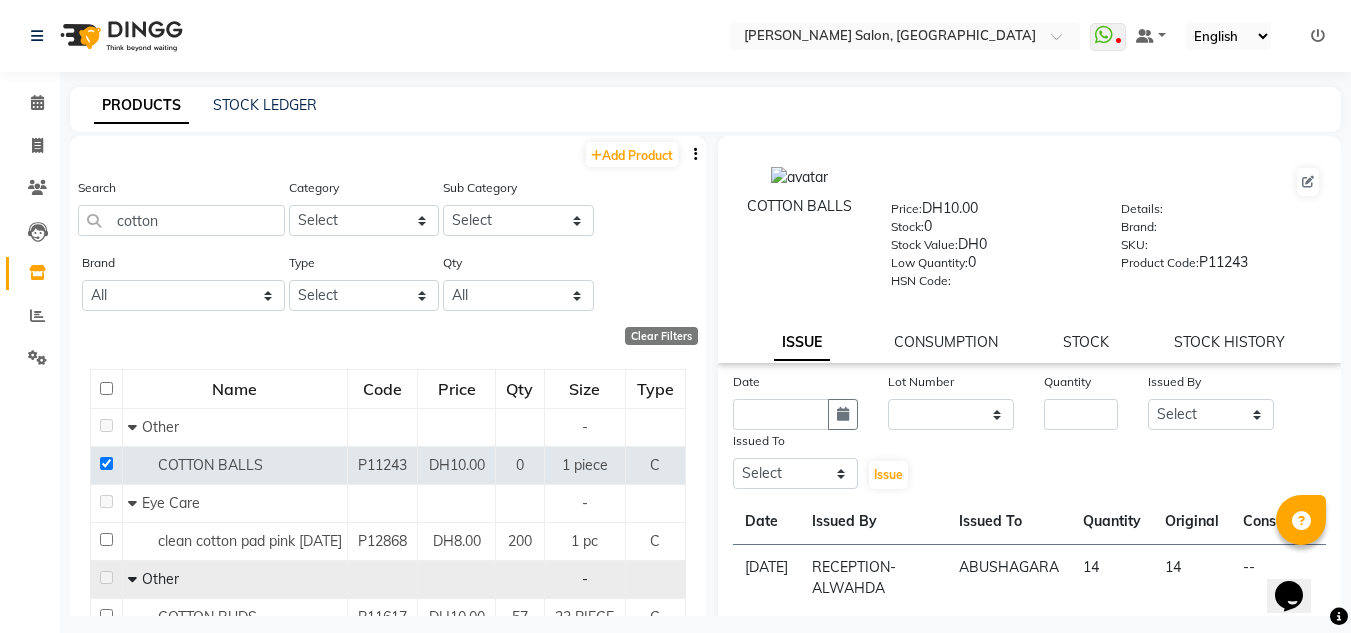 click on "COTTON BALLS  Price:   DH10.00  Stock:   0  Stock Value:   DH0  Low Quantity:  0  HSN Code:    Details:     Brand:     SKU:     Product Code:   P11243  ISSUE CONSUMPTION STOCK STOCK HISTORY" 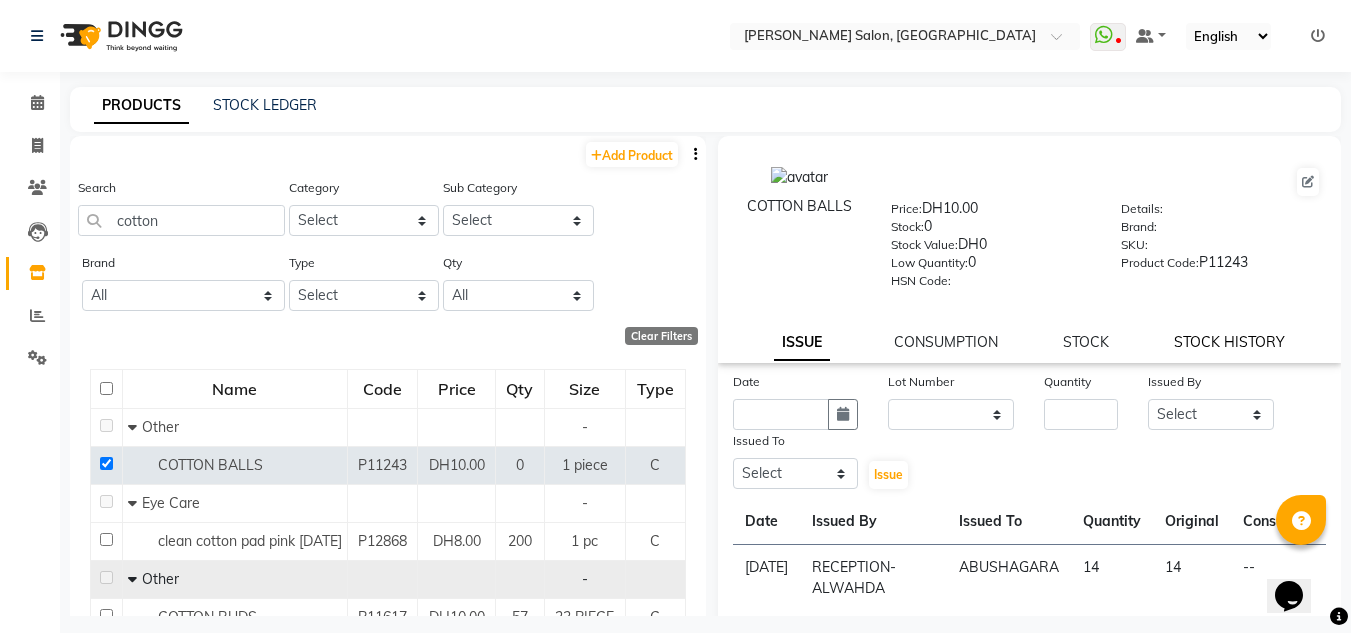 click on "STOCK HISTORY" 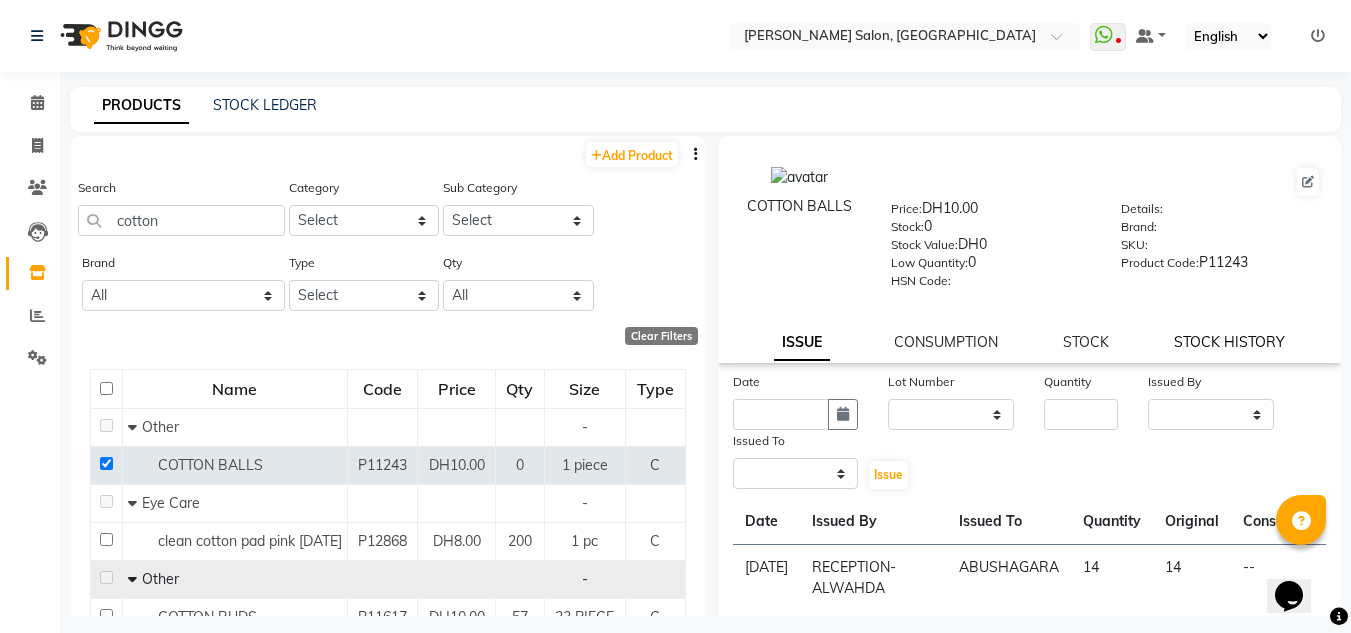 select on "all" 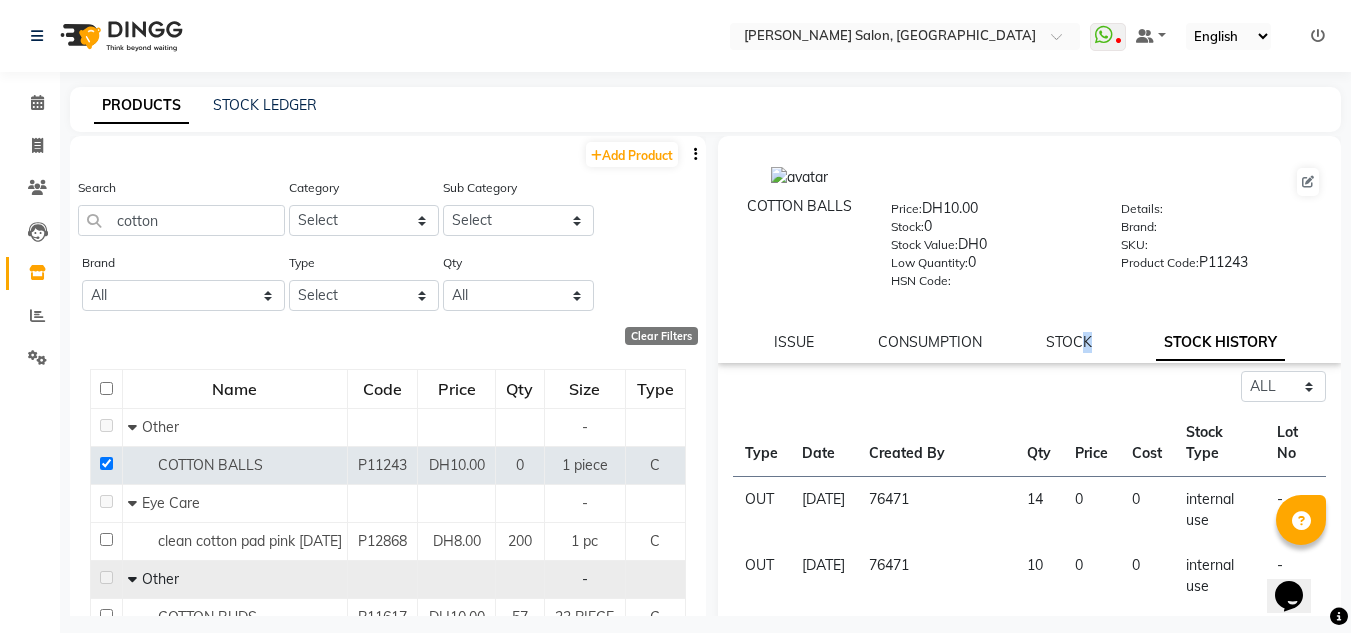 drag, startPoint x: 1079, startPoint y: 343, endPoint x: 1069, endPoint y: 352, distance: 13.453624 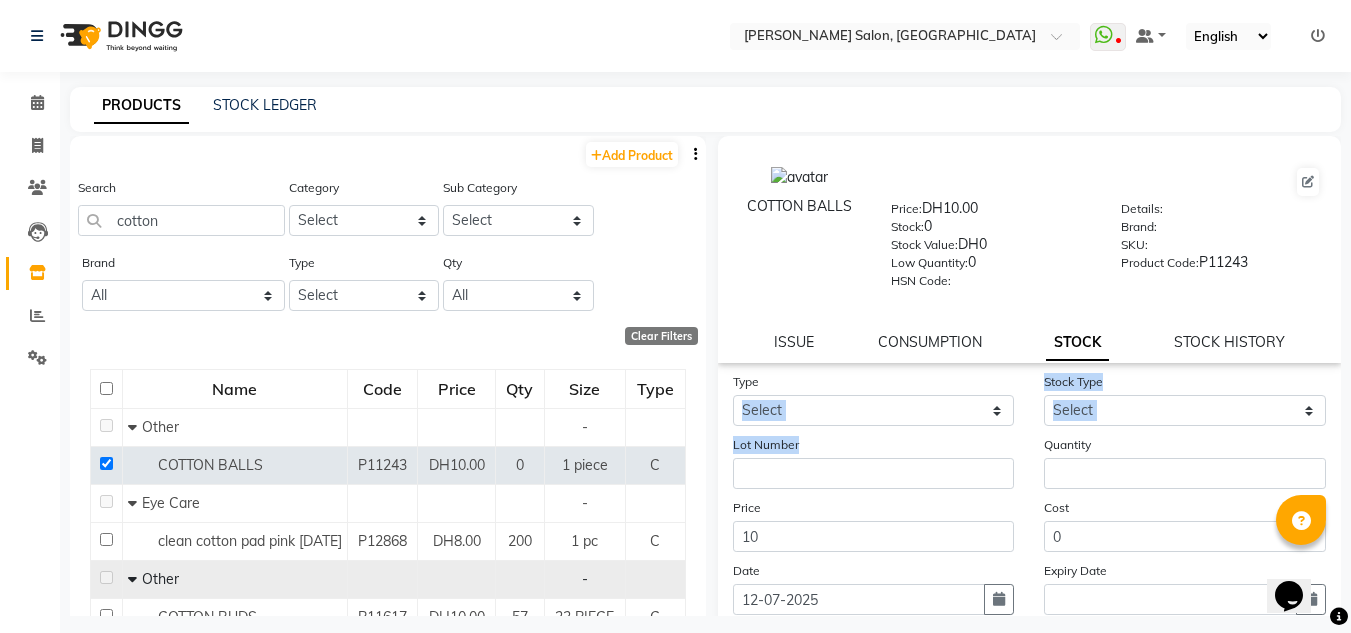 click on "Type Select In Stock Type Select Lot Number Quantity Price 10 Cost 0 Date 12-07-2025 Expiry Date  Submit" 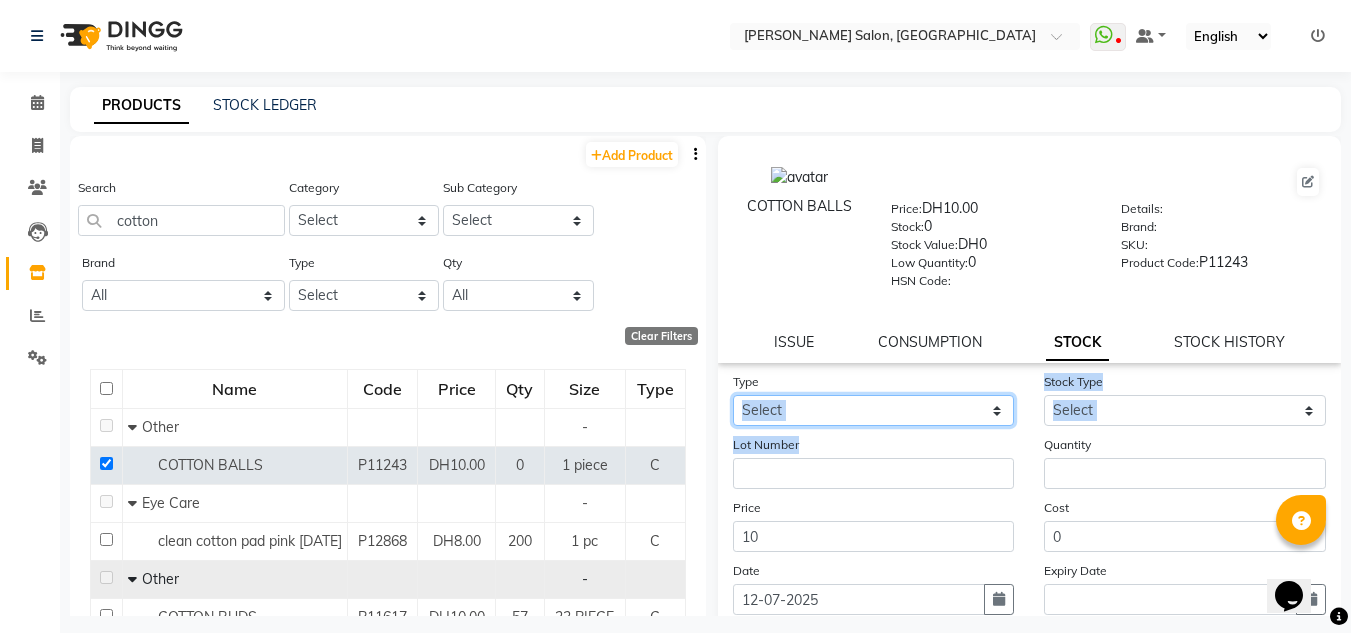 click on "Select In" 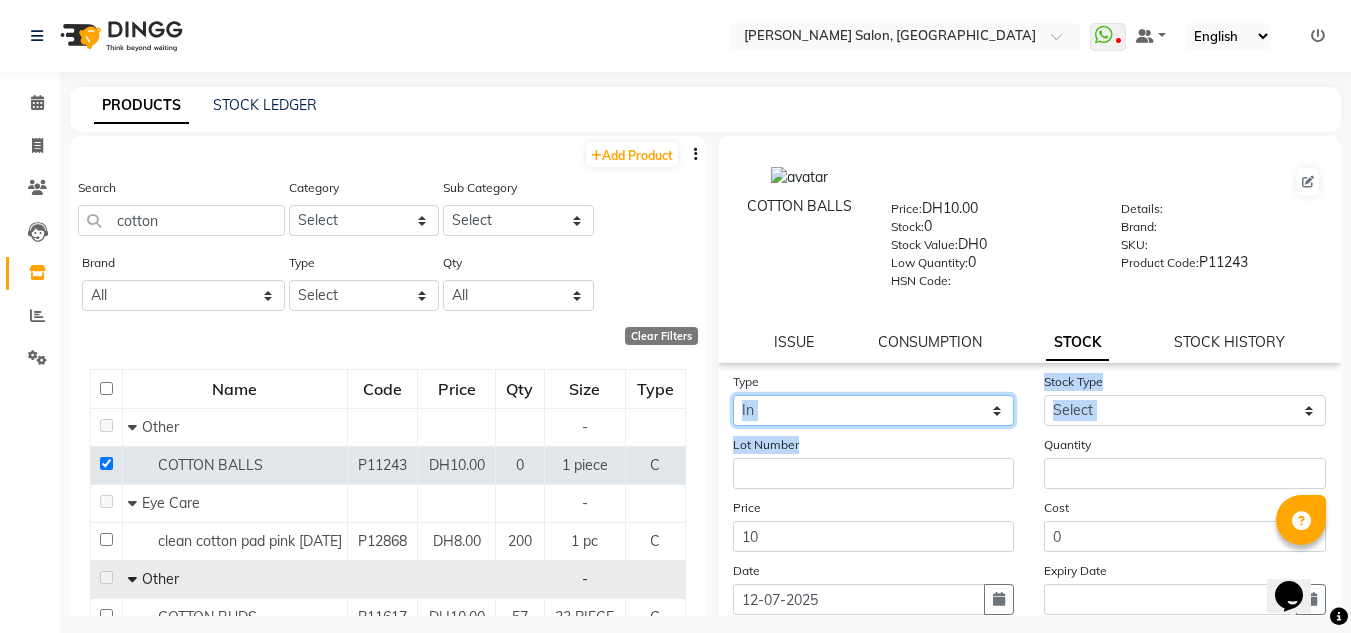 click on "Select In" 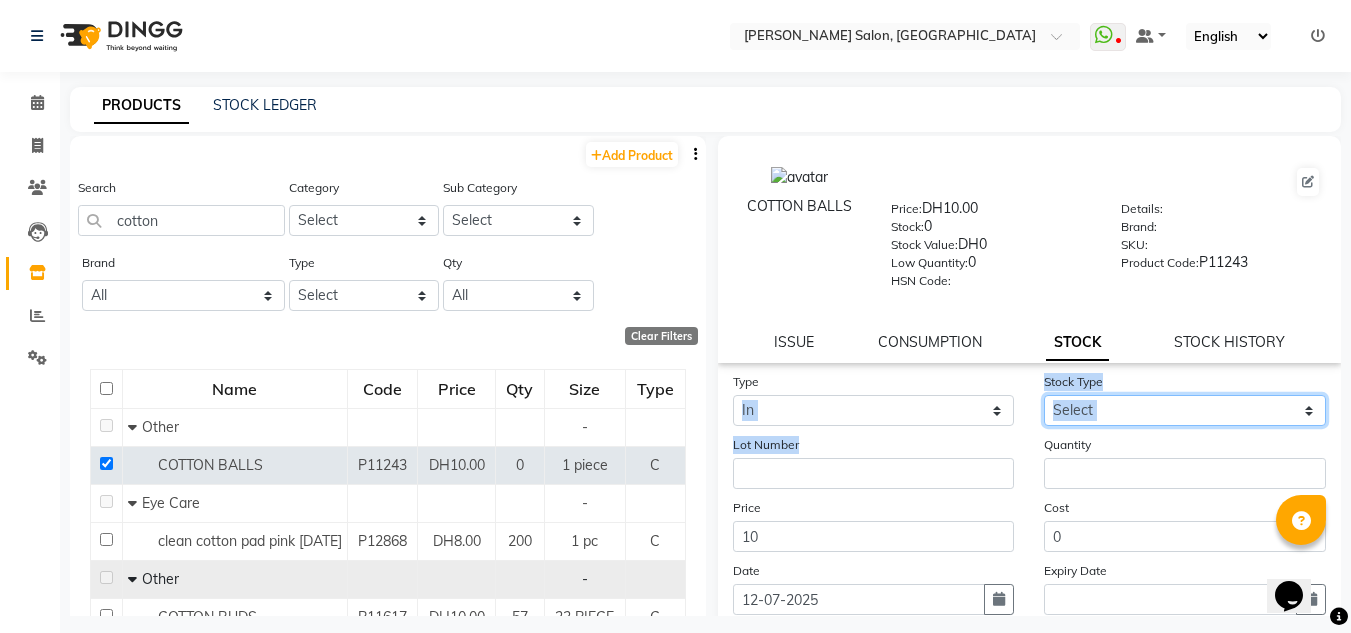 click on "Select New Stock Adjustment Return Other" 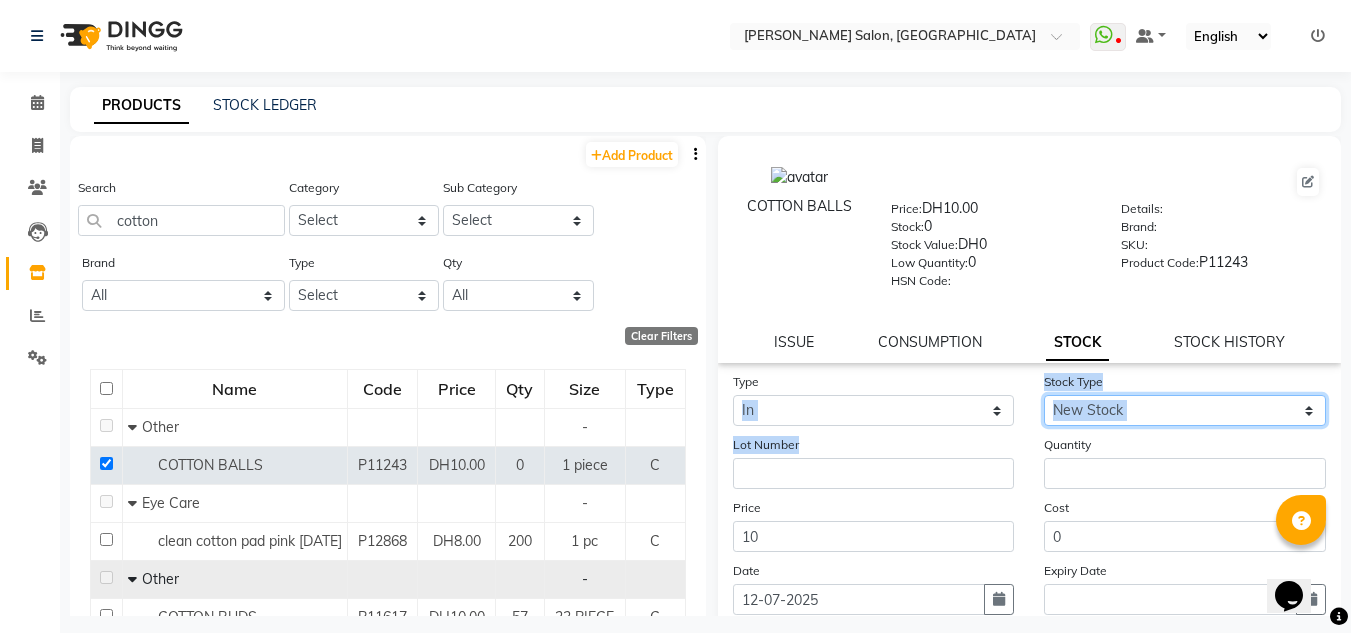 click on "Select New Stock Adjustment Return Other" 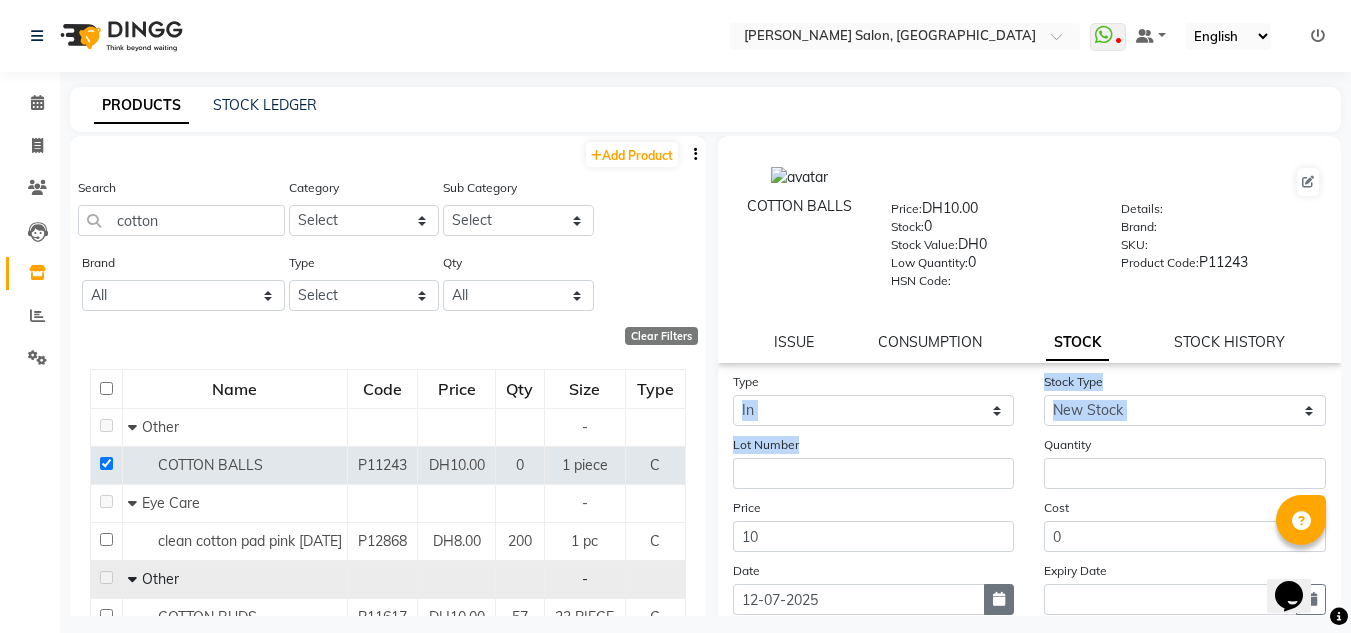 click 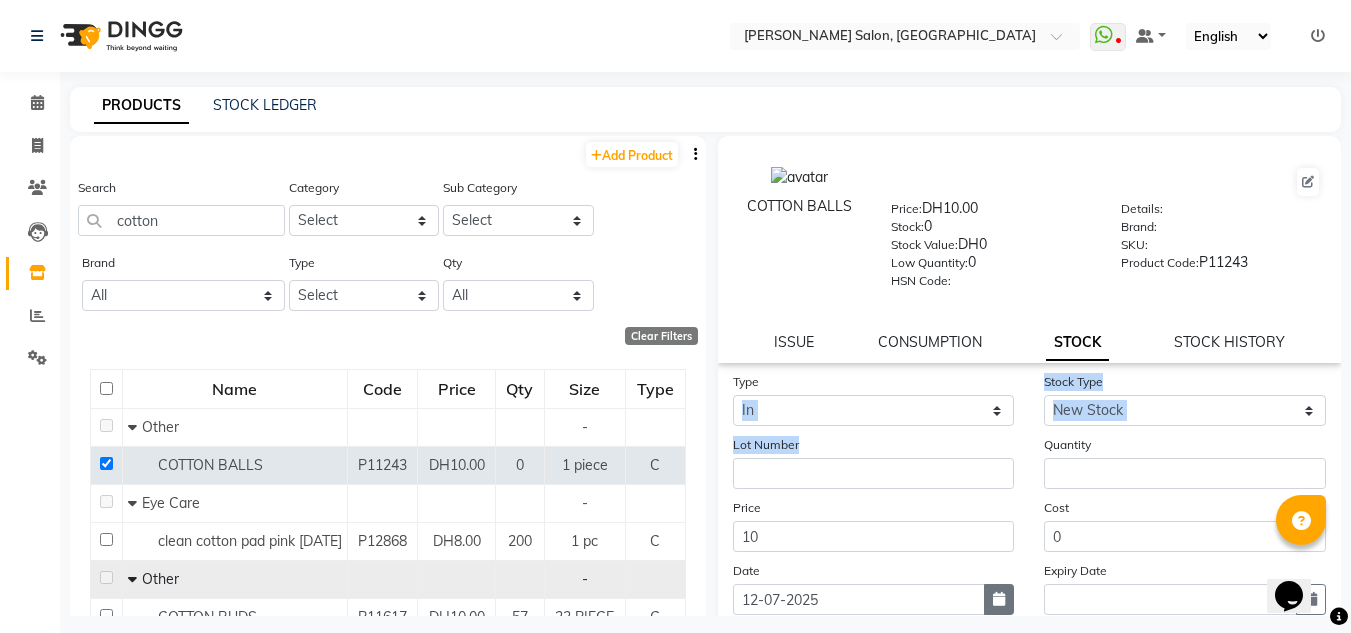 select on "7" 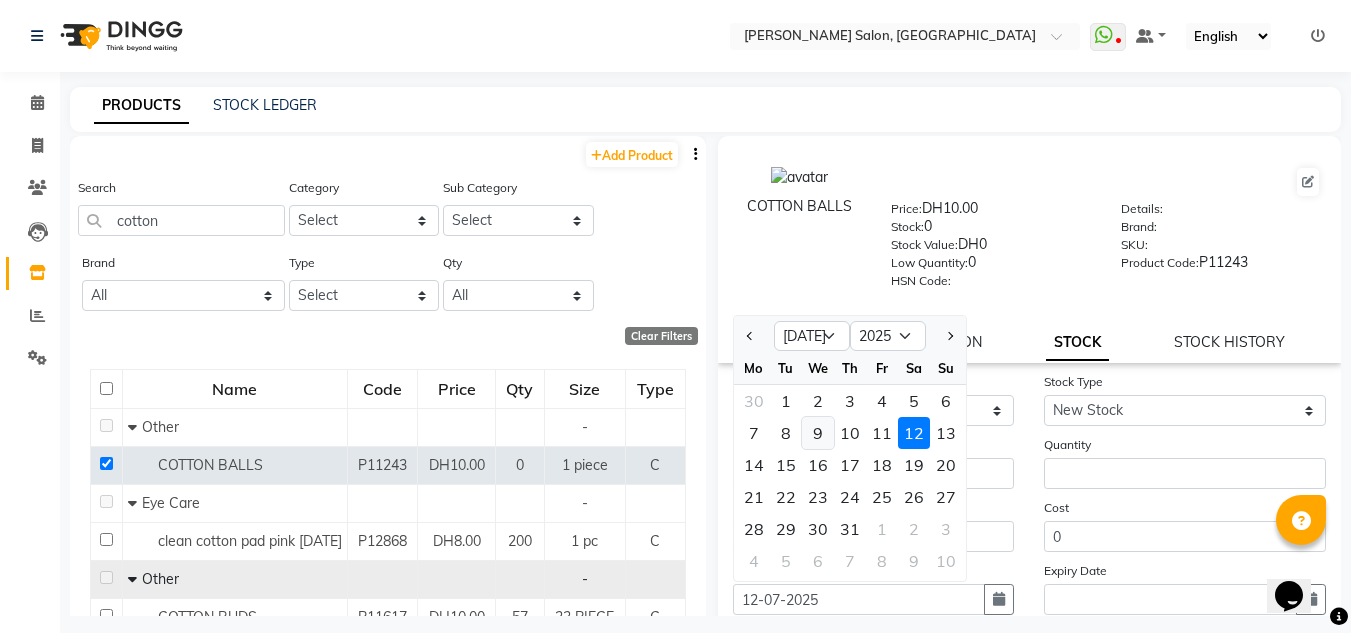 click on "9" 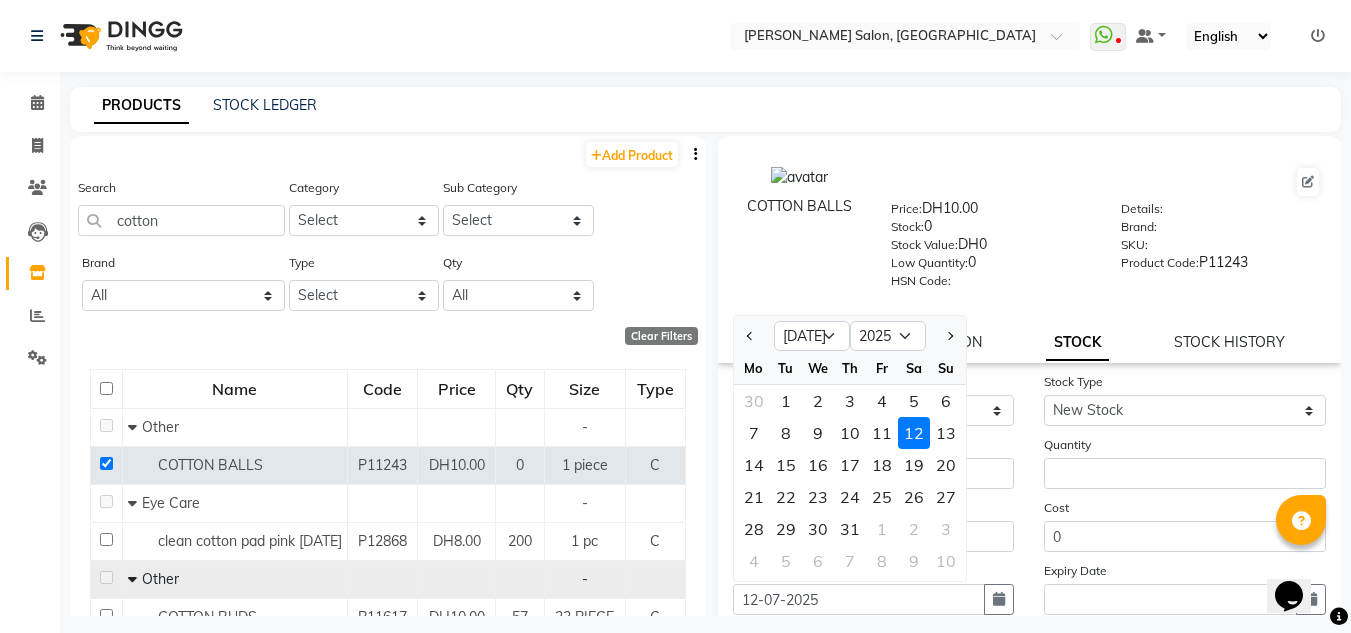 type on "09-07-2025" 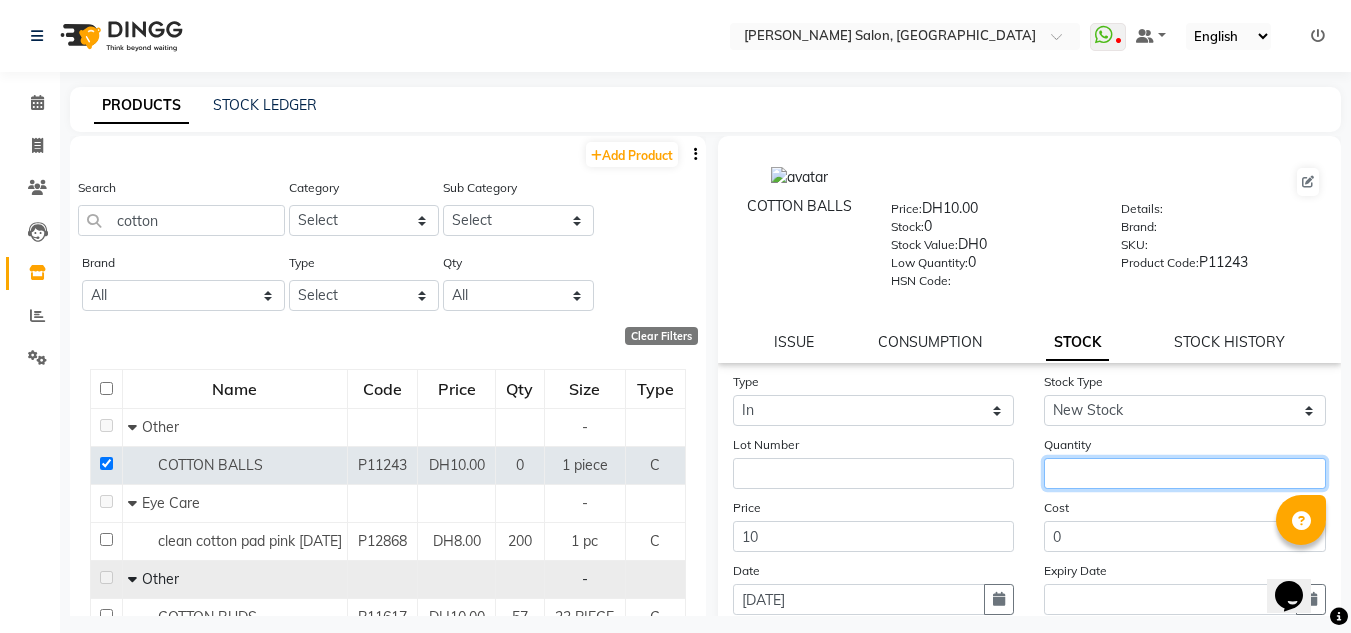click 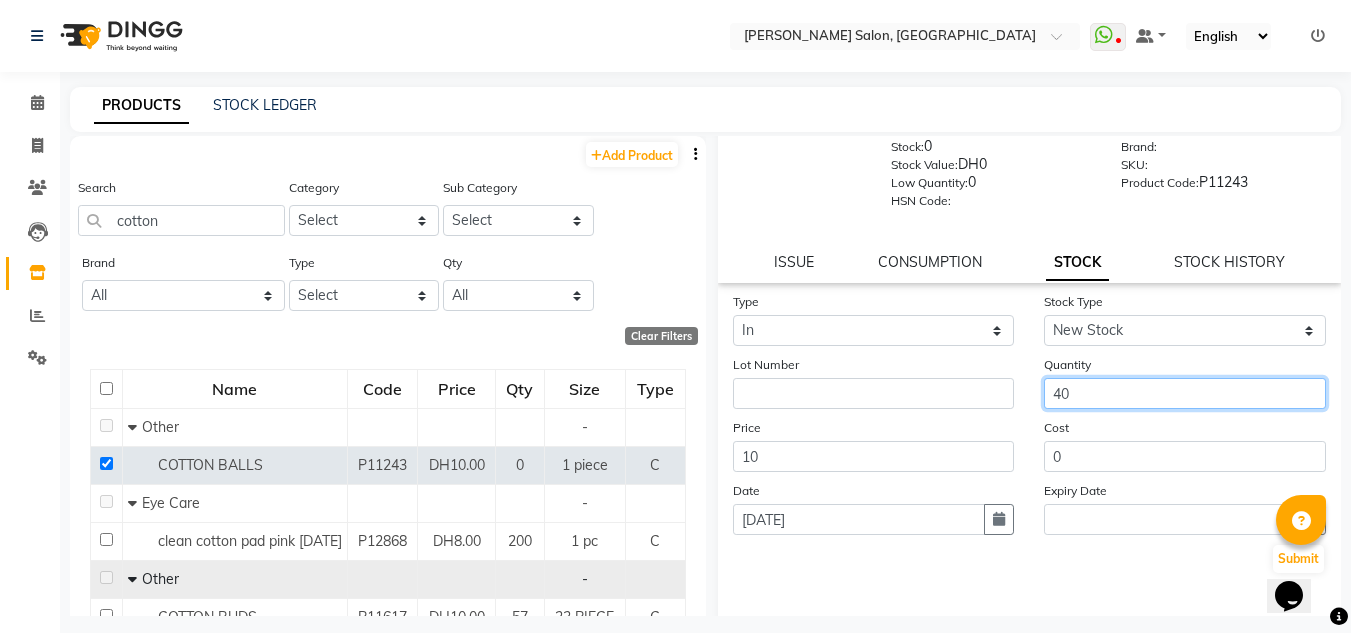 scroll, scrollTop: 155, scrollLeft: 0, axis: vertical 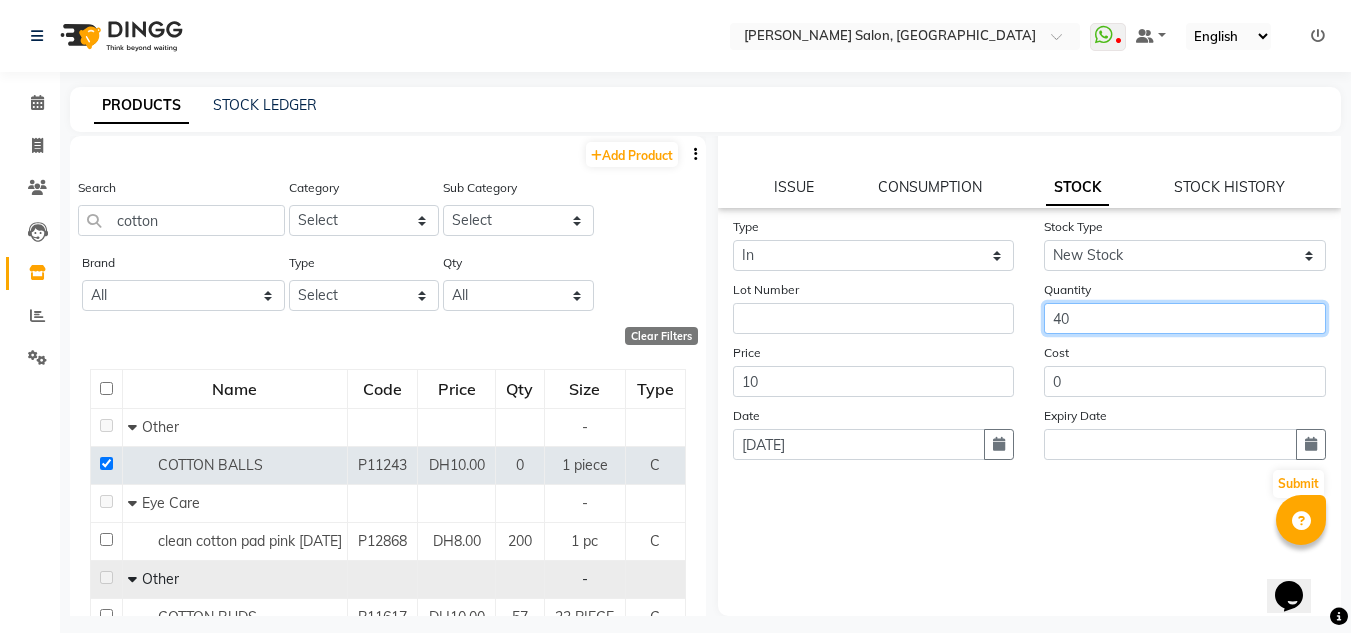 type on "40" 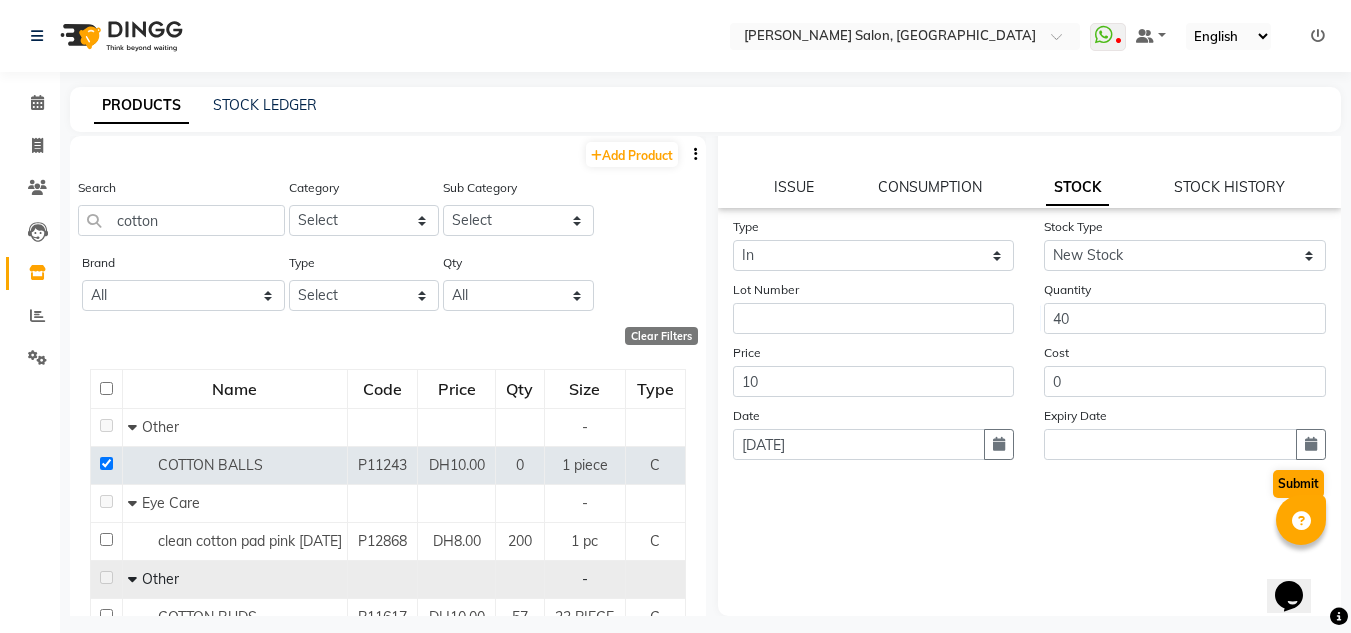 drag, startPoint x: 1232, startPoint y: 479, endPoint x: 1268, endPoint y: 483, distance: 36.221542 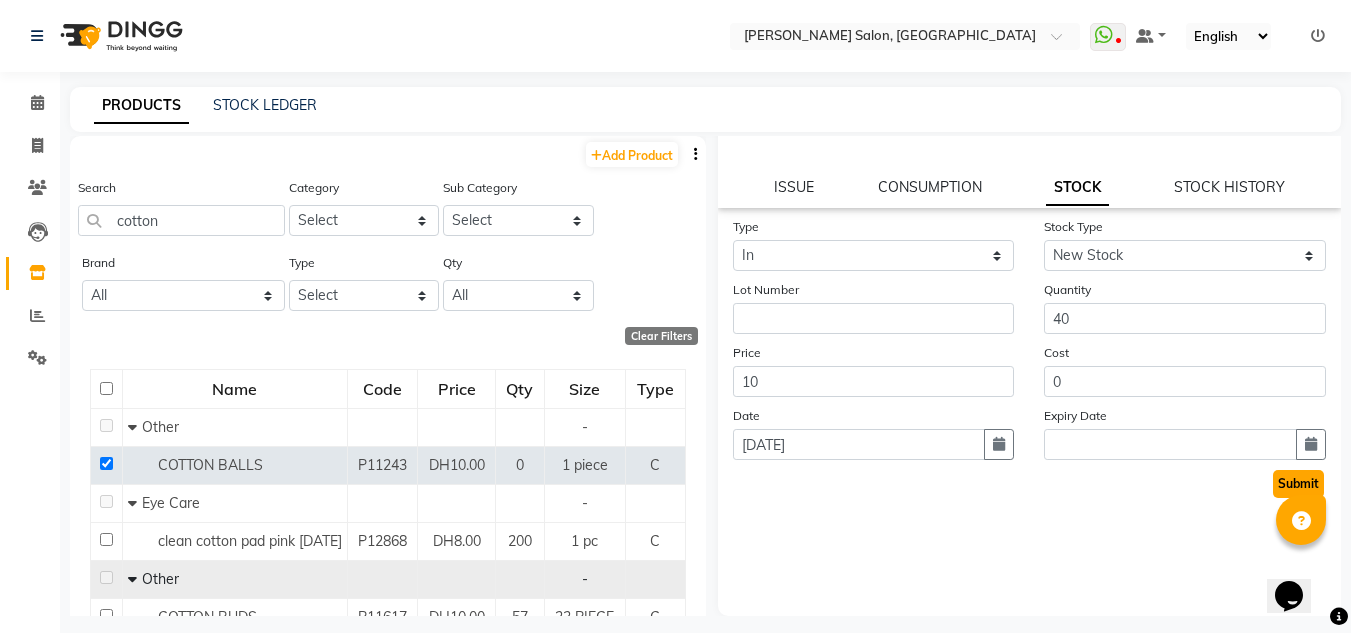 click on "Submit" 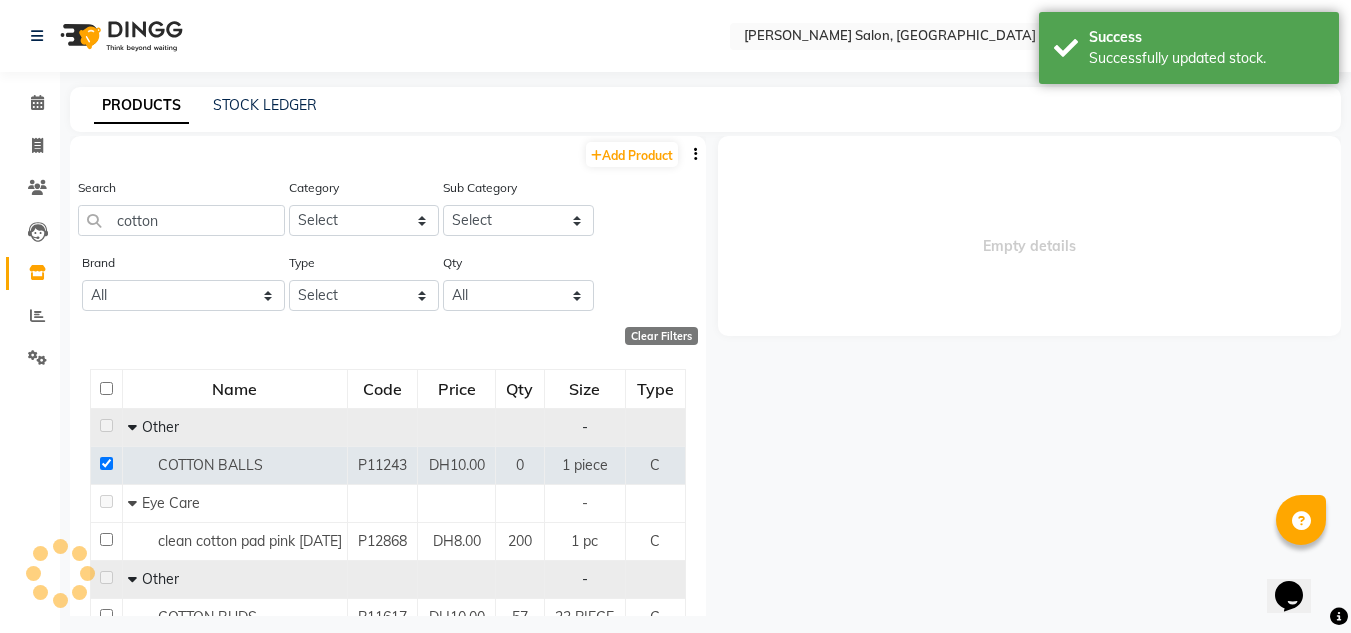 scroll, scrollTop: 0, scrollLeft: 0, axis: both 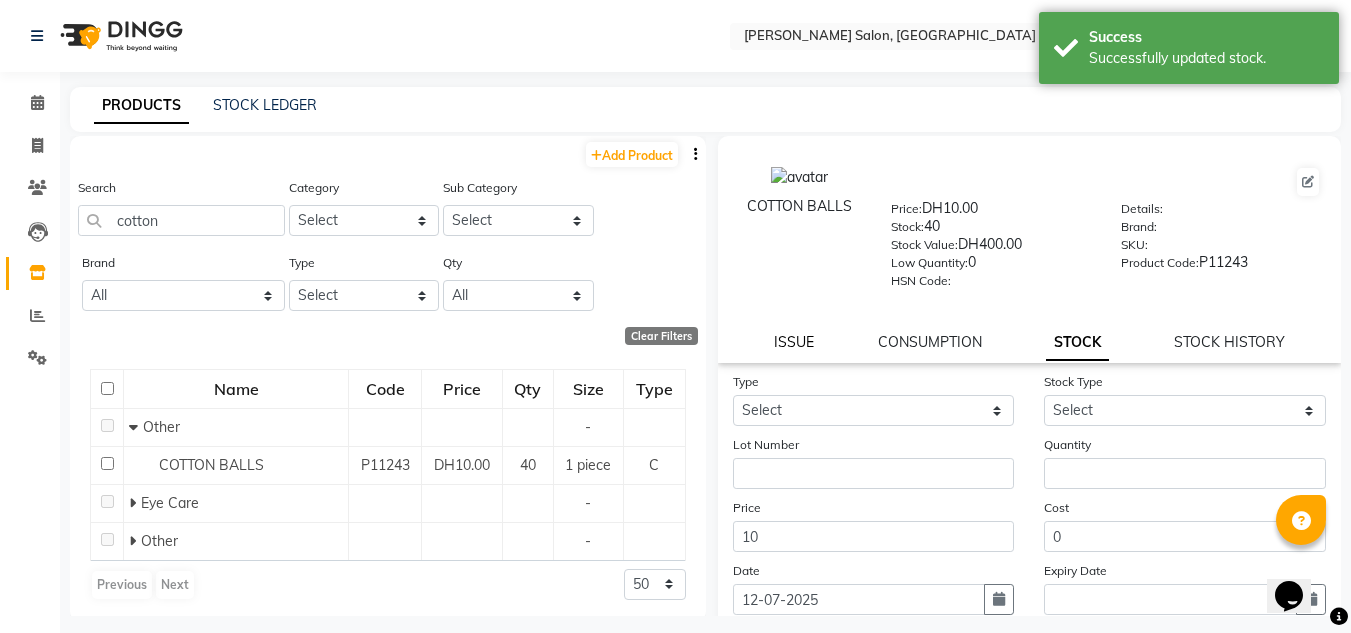 click on "ISSUE" 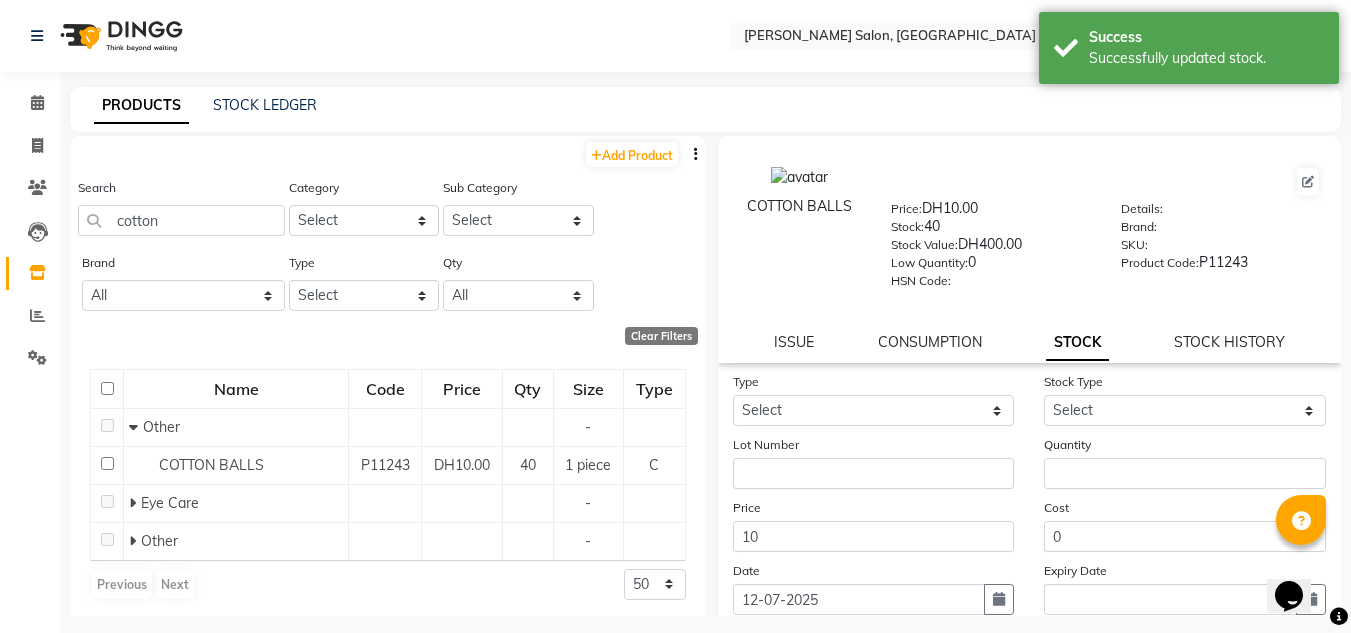 select 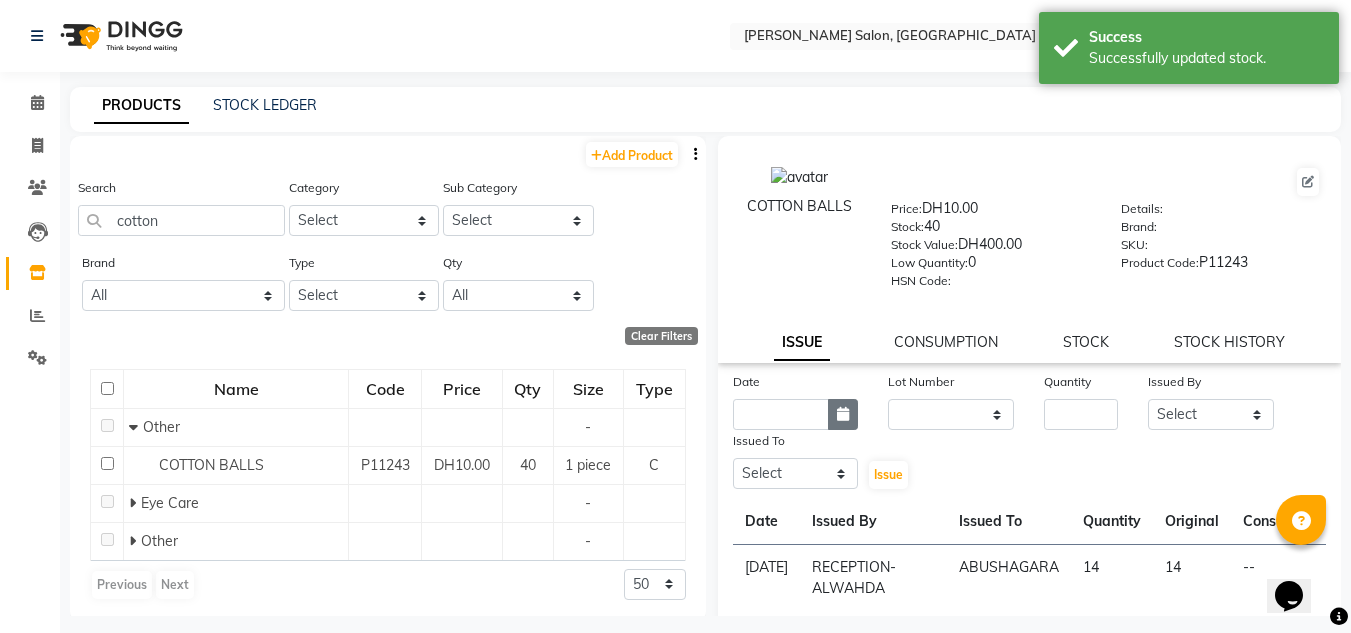 click 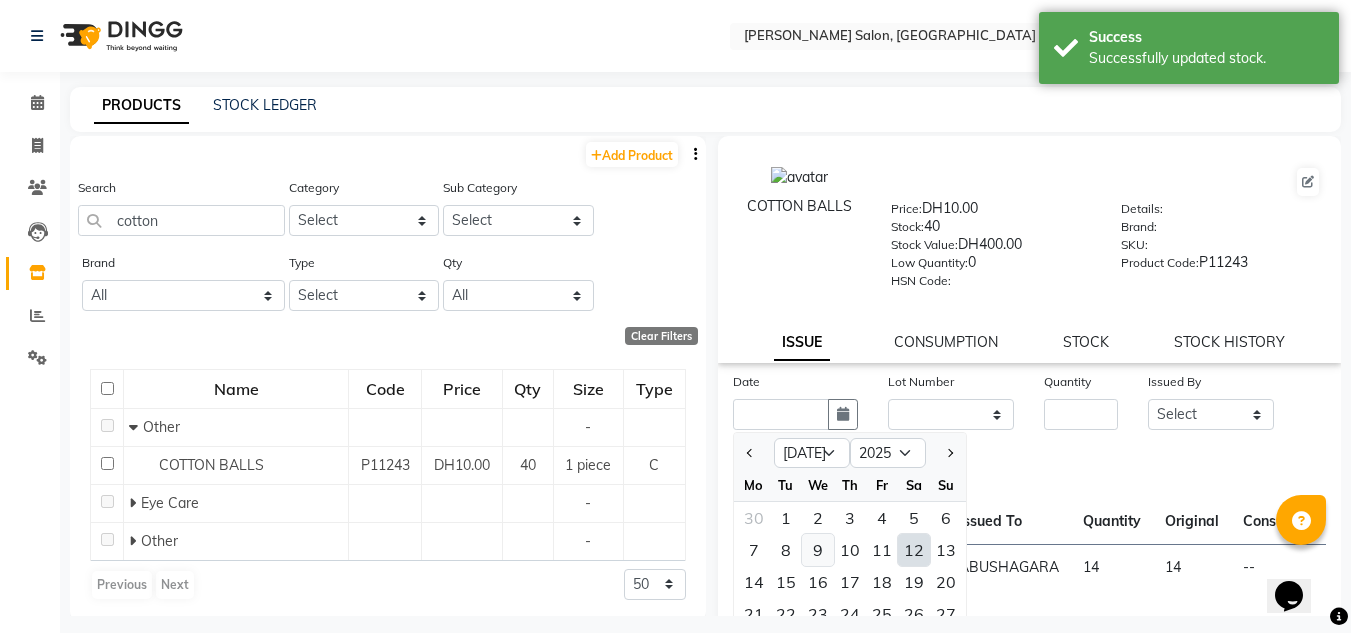 click on "9" 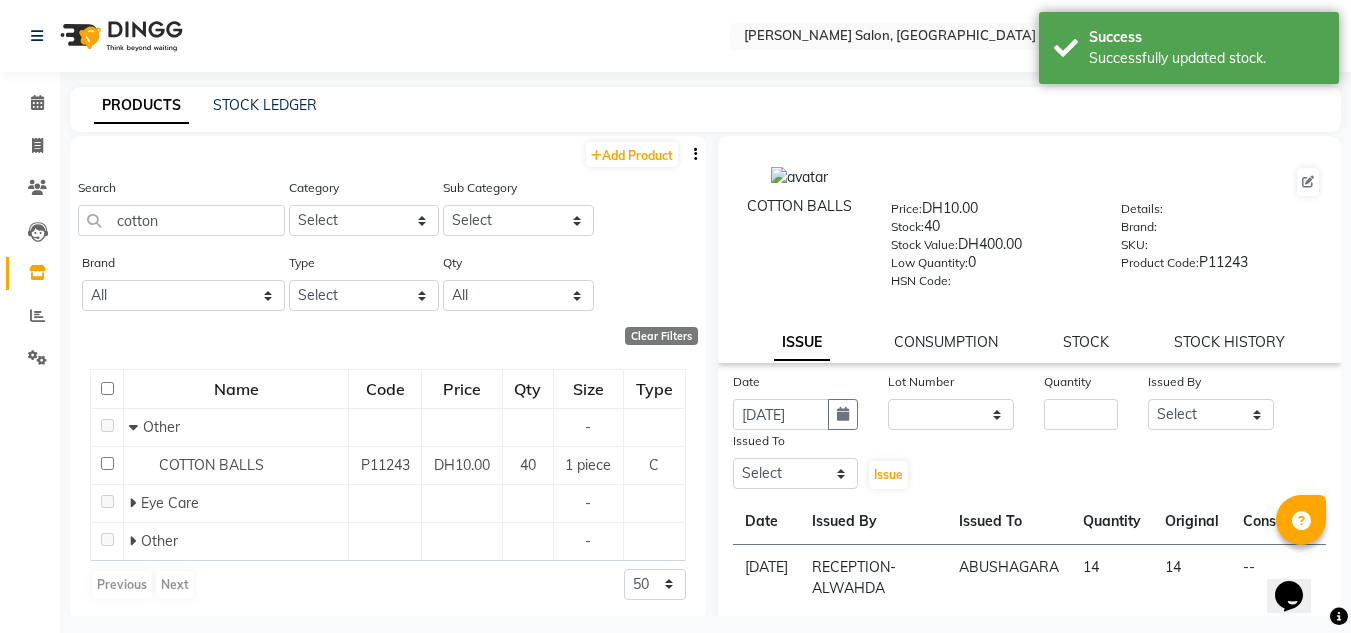 click on "Date 09-07-2025 Lot Number None Quantity Issued By Select ABUSHAGARA Kavita Laxmi Management Manisha Radha RECEPTION-ALWAHDA Riba Rimsha SALON Samjhana trial Issued To Select ABUSHAGARA Kavita Laxmi Management Manisha Radha RECEPTION-ALWAHDA Riba Rimsha SALON Samjhana trial  Issue" 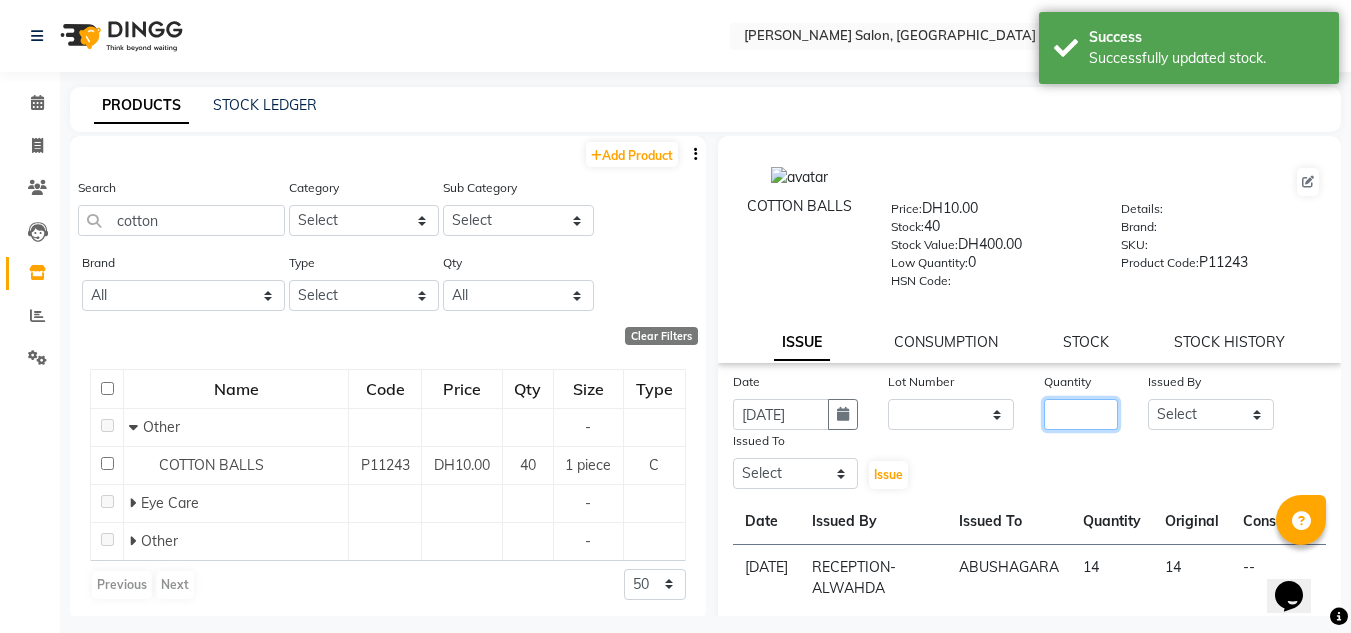 click 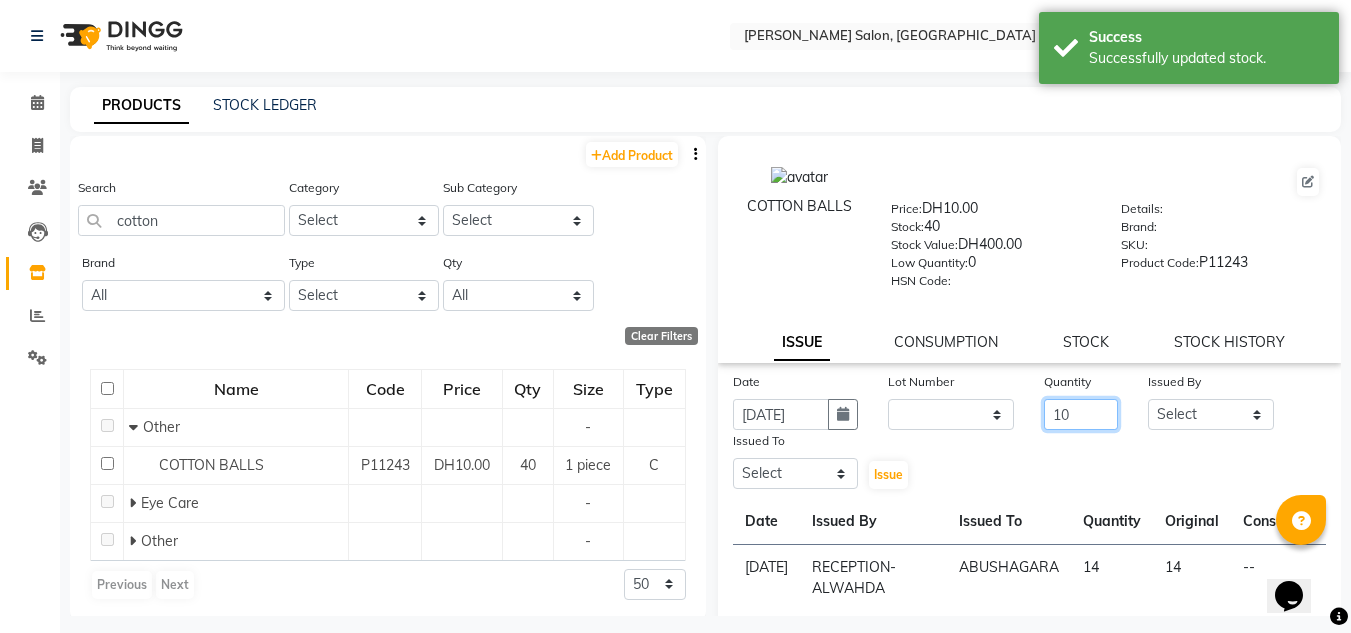 type on "10" 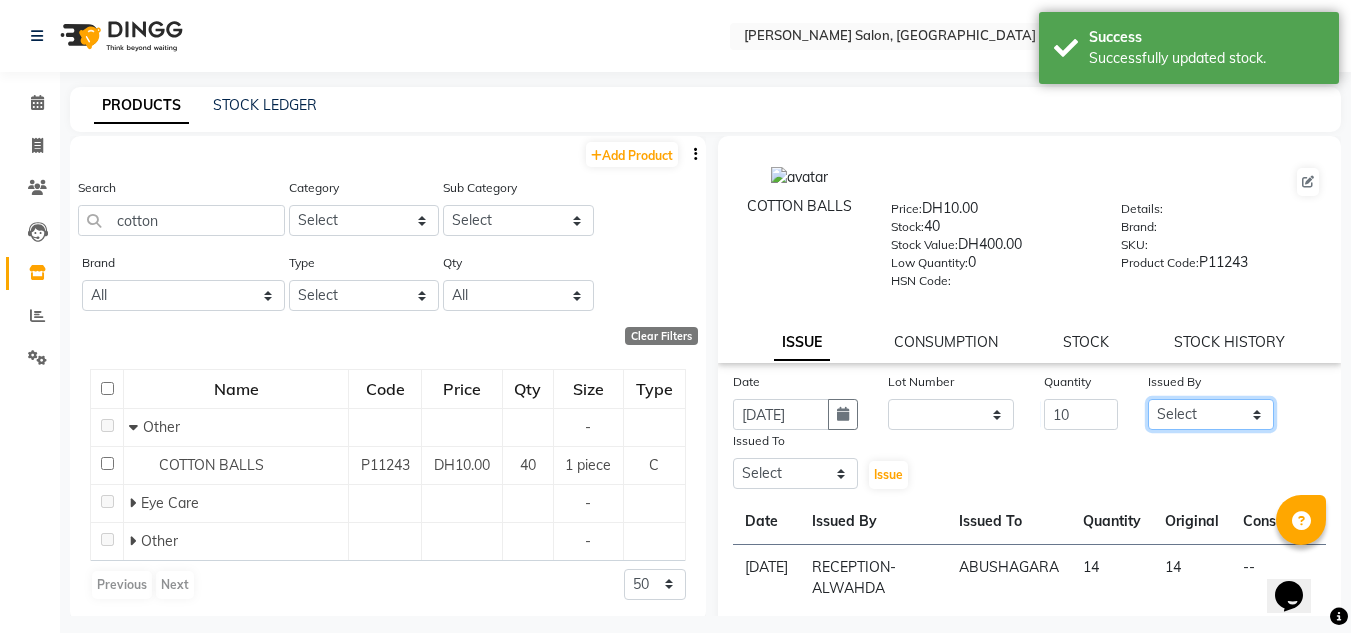 click on "Select ABUSHAGARA Kavita Laxmi Management Manisha Radha RECEPTION-ALWAHDA Riba Rimsha SALON Samjhana trial" 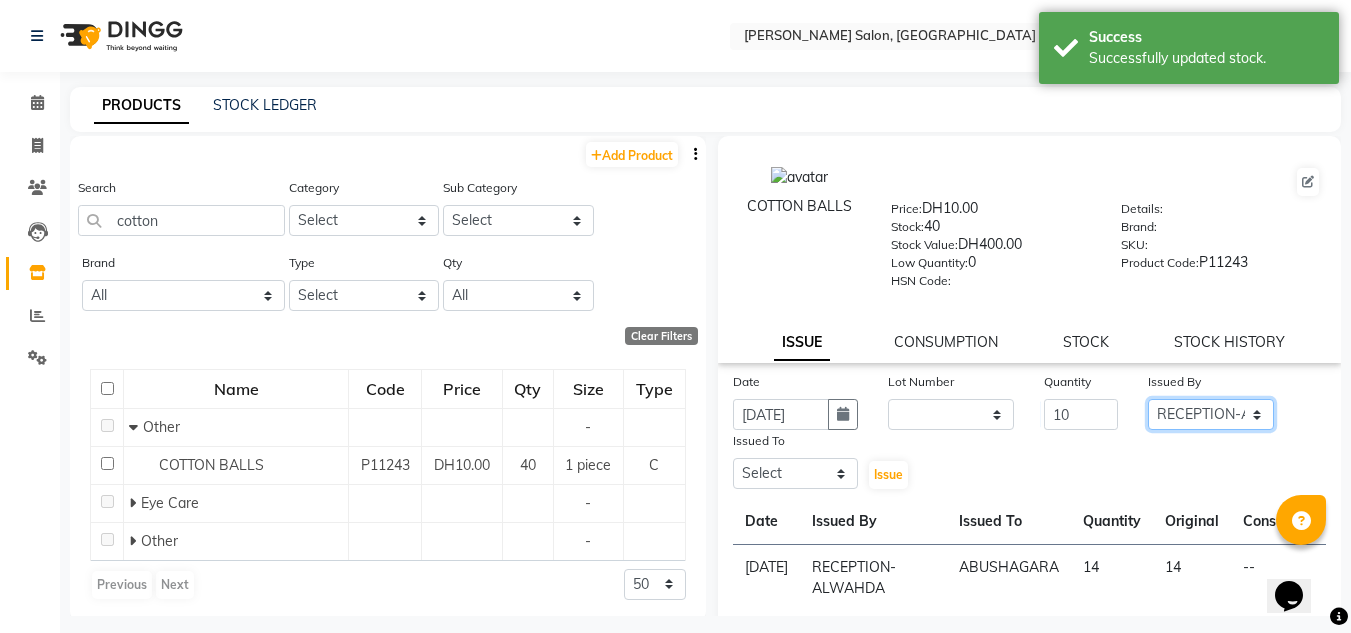 click on "Select ABUSHAGARA Kavita Laxmi Management Manisha Radha RECEPTION-ALWAHDA Riba Rimsha SALON Samjhana trial" 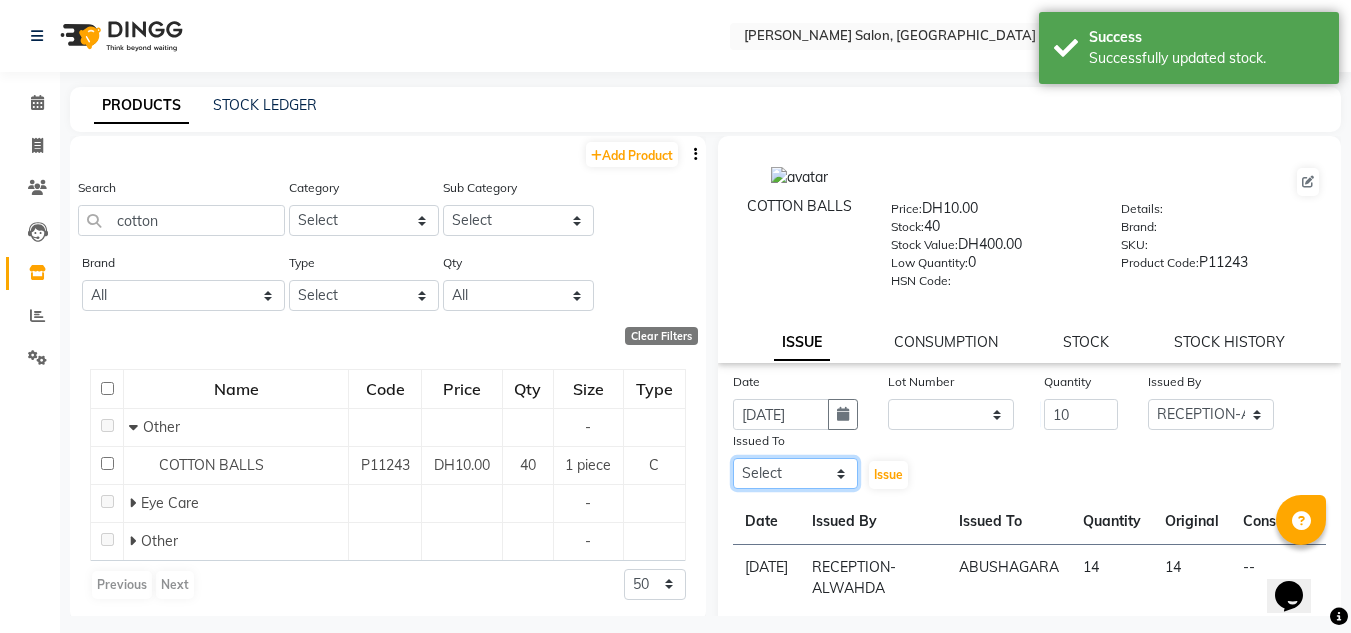 click on "Select ABUSHAGARA Kavita Laxmi Management Manisha Radha RECEPTION-ALWAHDA Riba Rimsha SALON Samjhana trial" 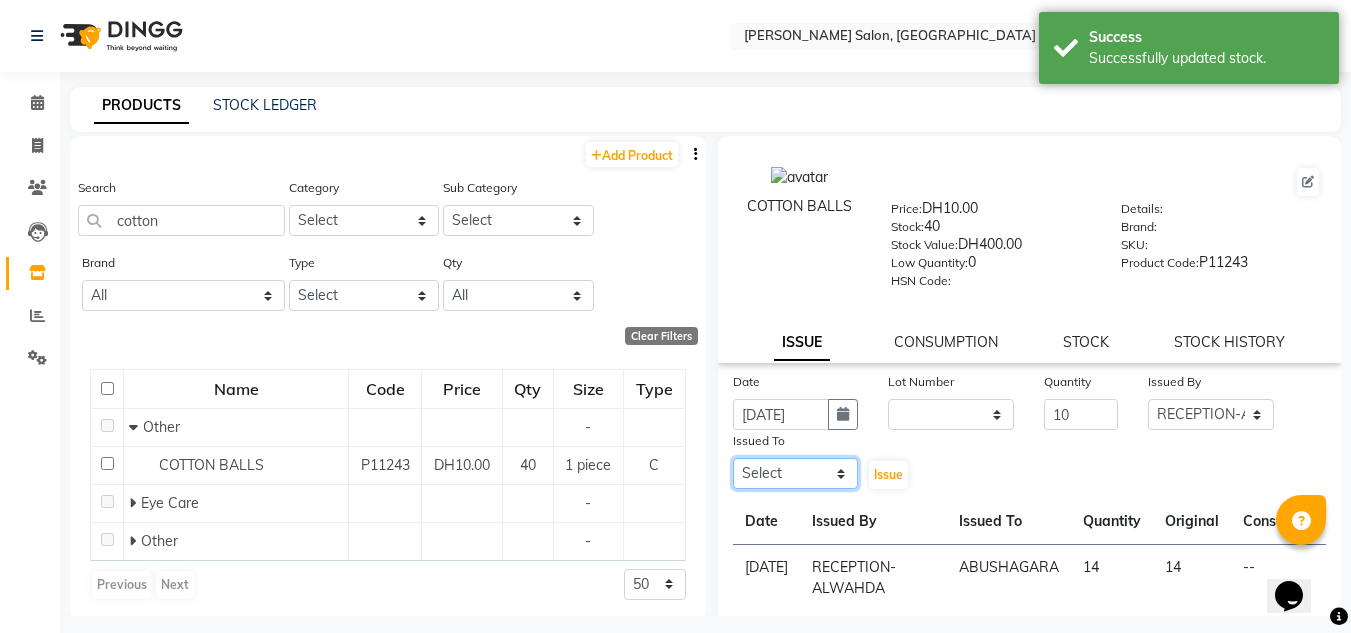select on "75614" 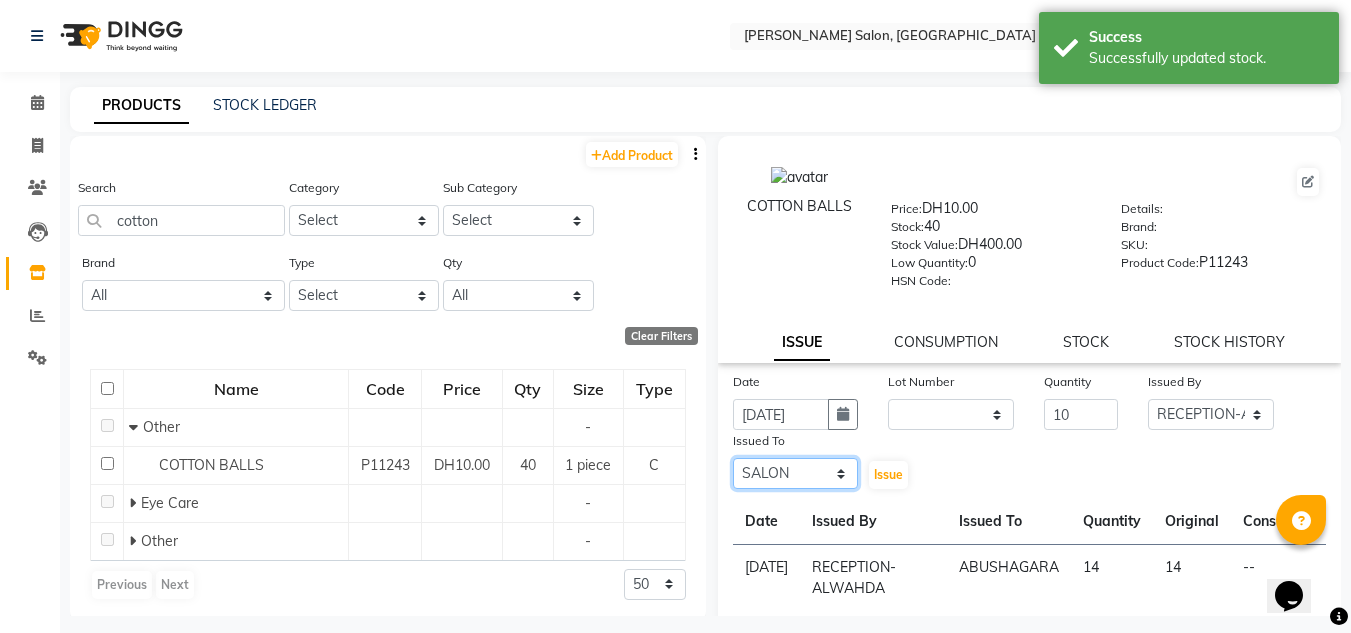 click on "Select ABUSHAGARA Kavita Laxmi Management Manisha Radha RECEPTION-ALWAHDA Riba Rimsha SALON Samjhana trial" 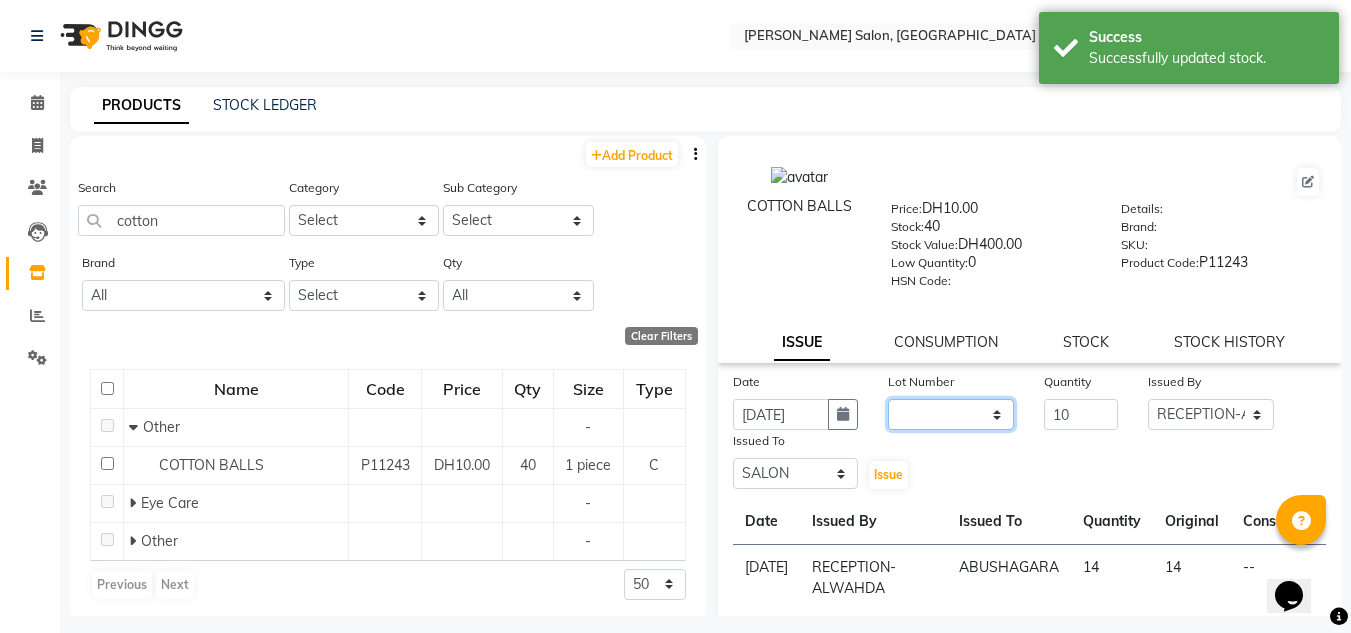drag, startPoint x: 996, startPoint y: 414, endPoint x: 996, endPoint y: 428, distance: 14 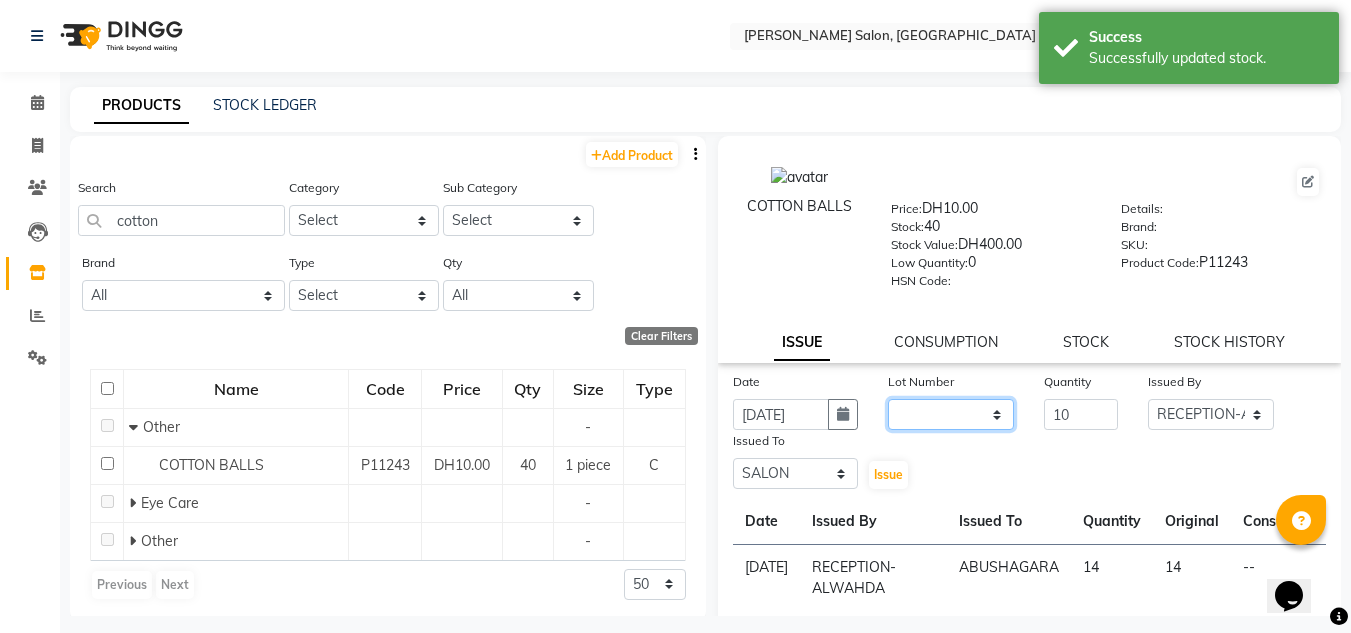 drag, startPoint x: 921, startPoint y: 426, endPoint x: 917, endPoint y: 440, distance: 14.56022 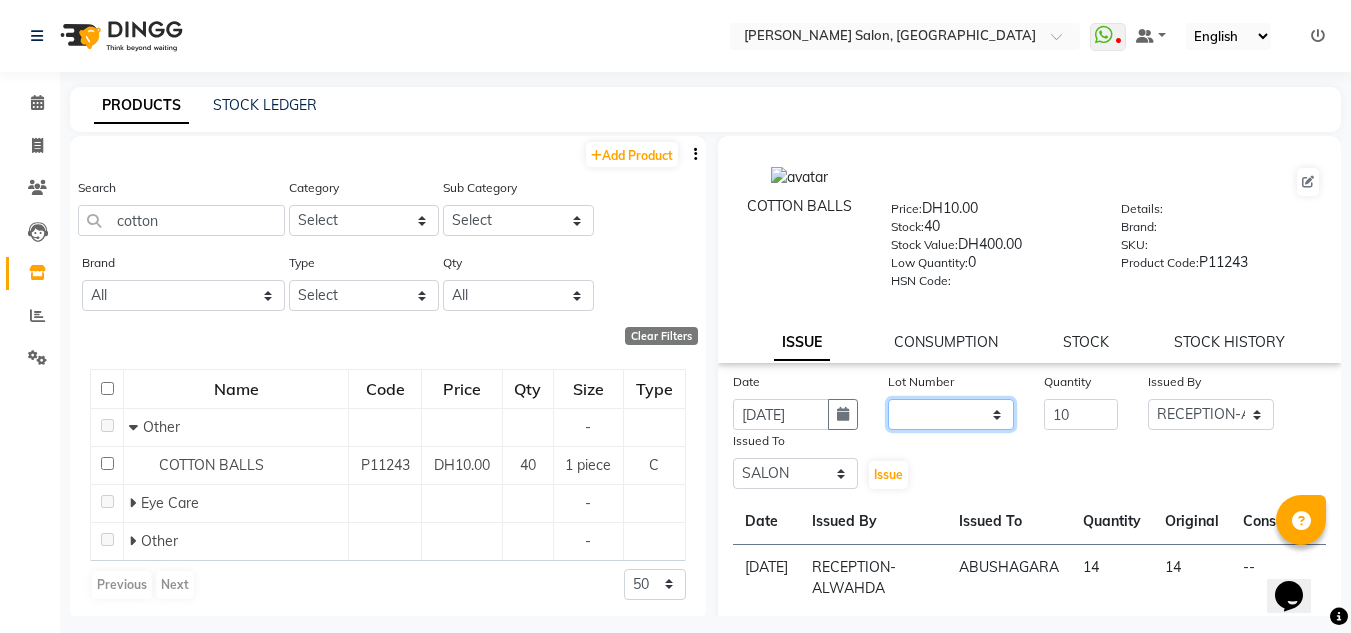 click on "None" 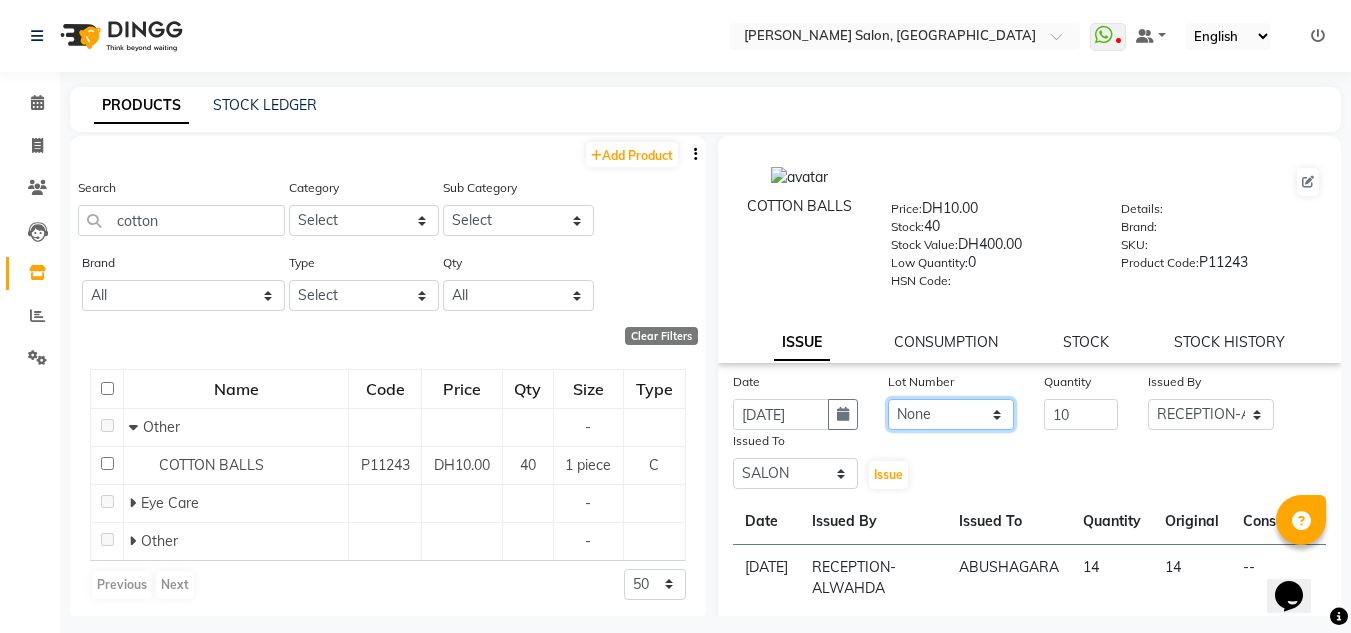 click on "None" 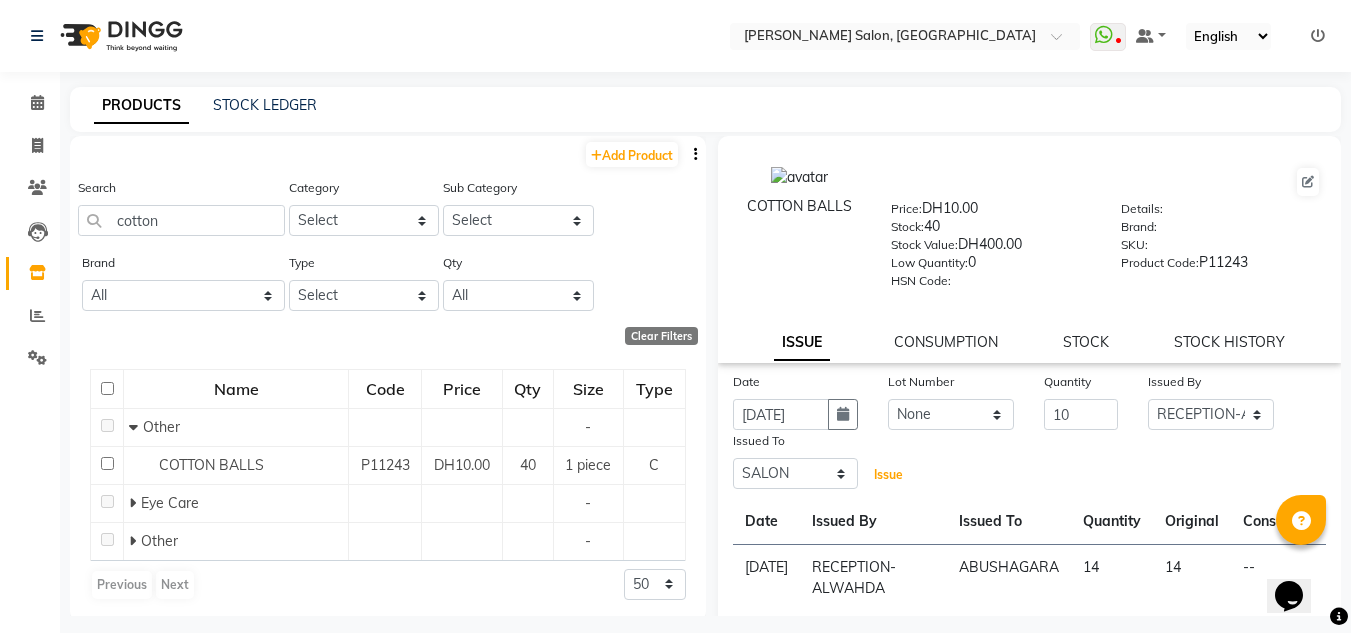drag, startPoint x: 885, startPoint y: 465, endPoint x: 852, endPoint y: 475, distance: 34.48188 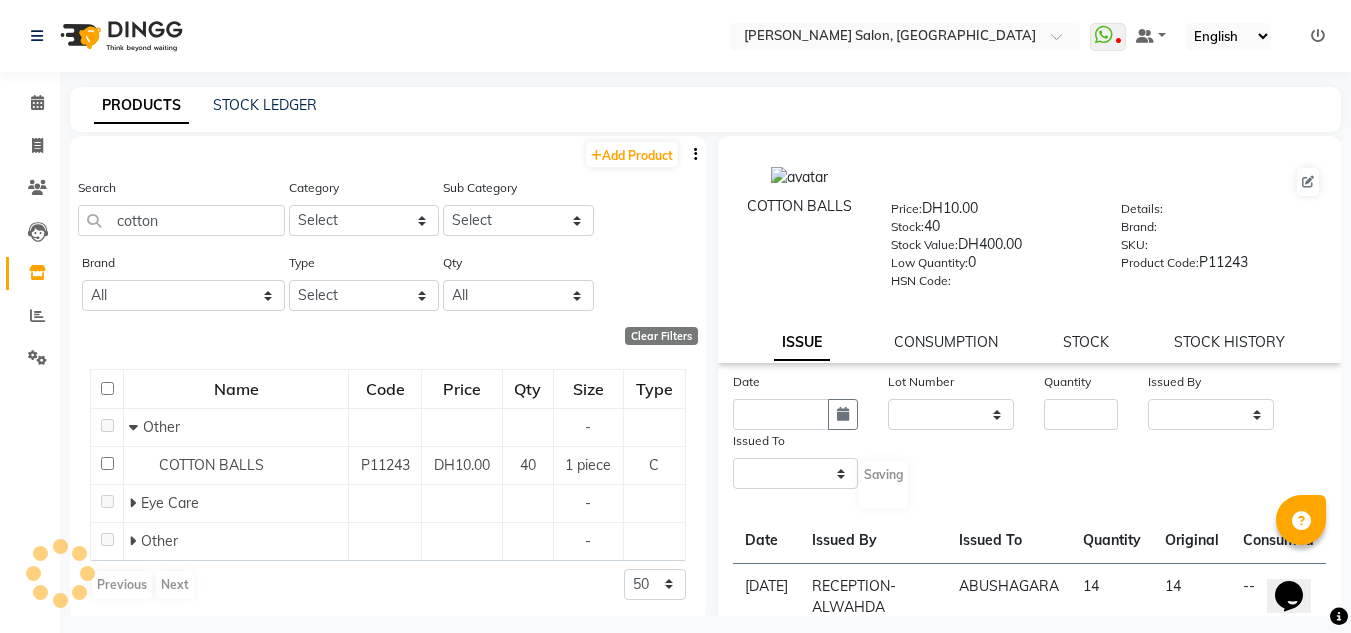 select 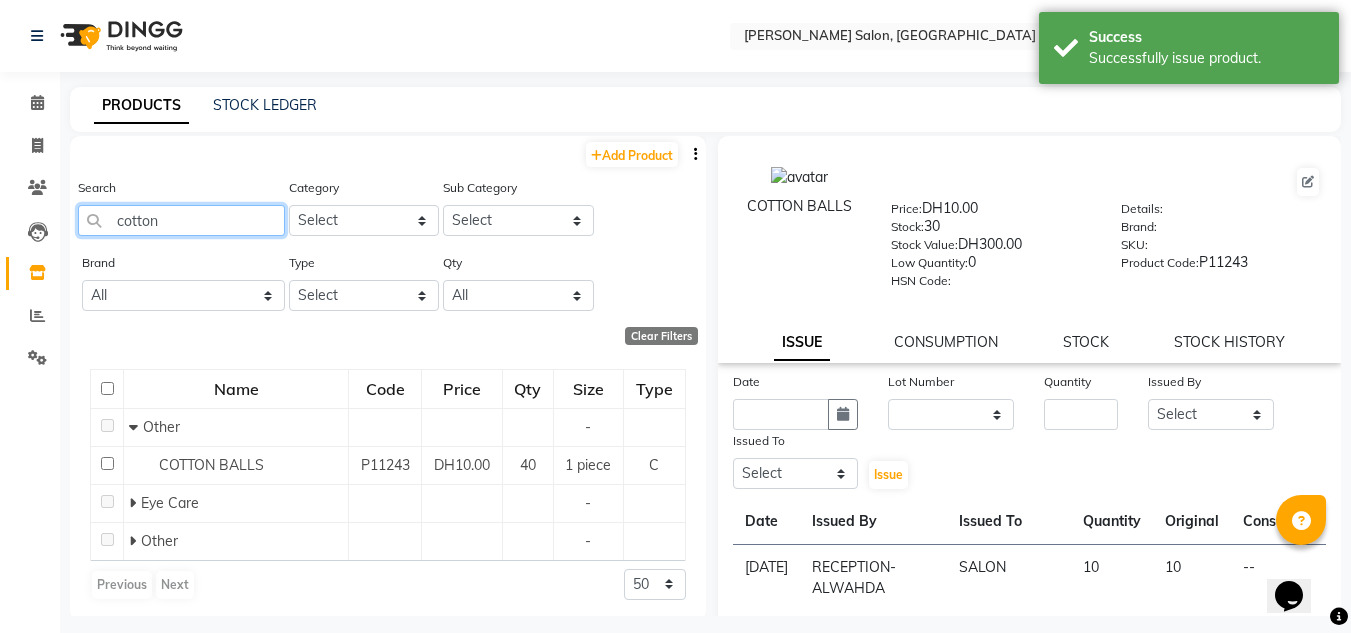drag, startPoint x: 210, startPoint y: 231, endPoint x: 0, endPoint y: 230, distance: 210.00238 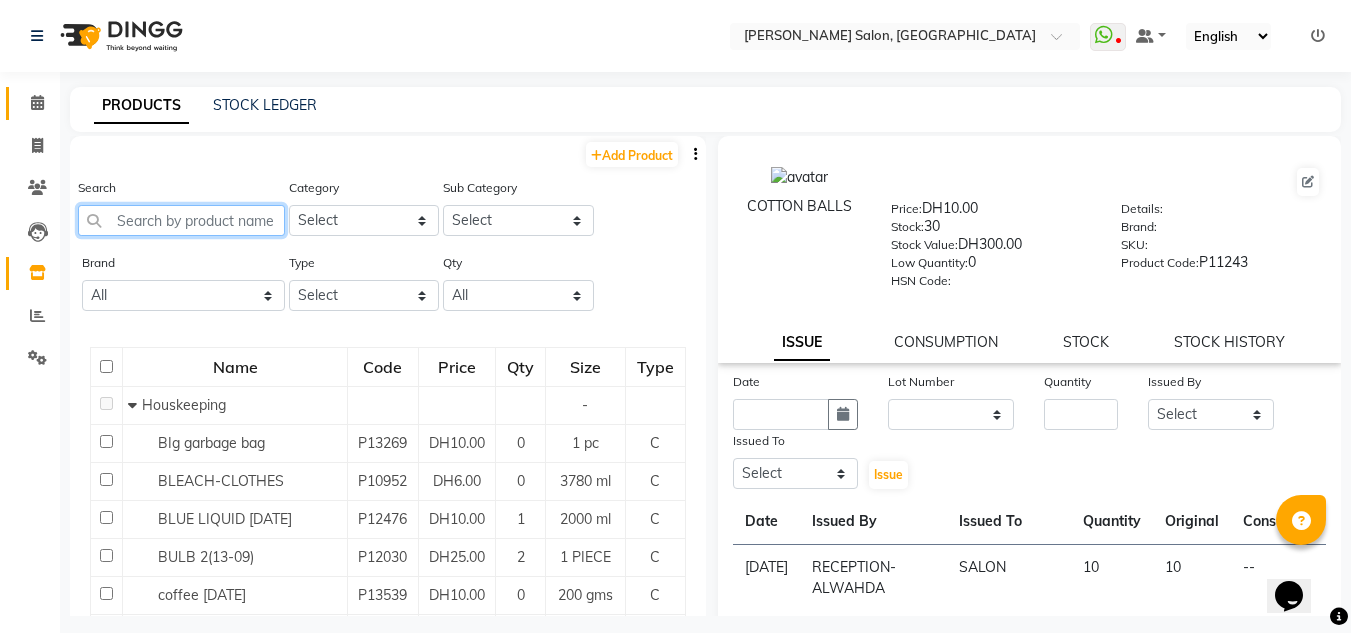 type 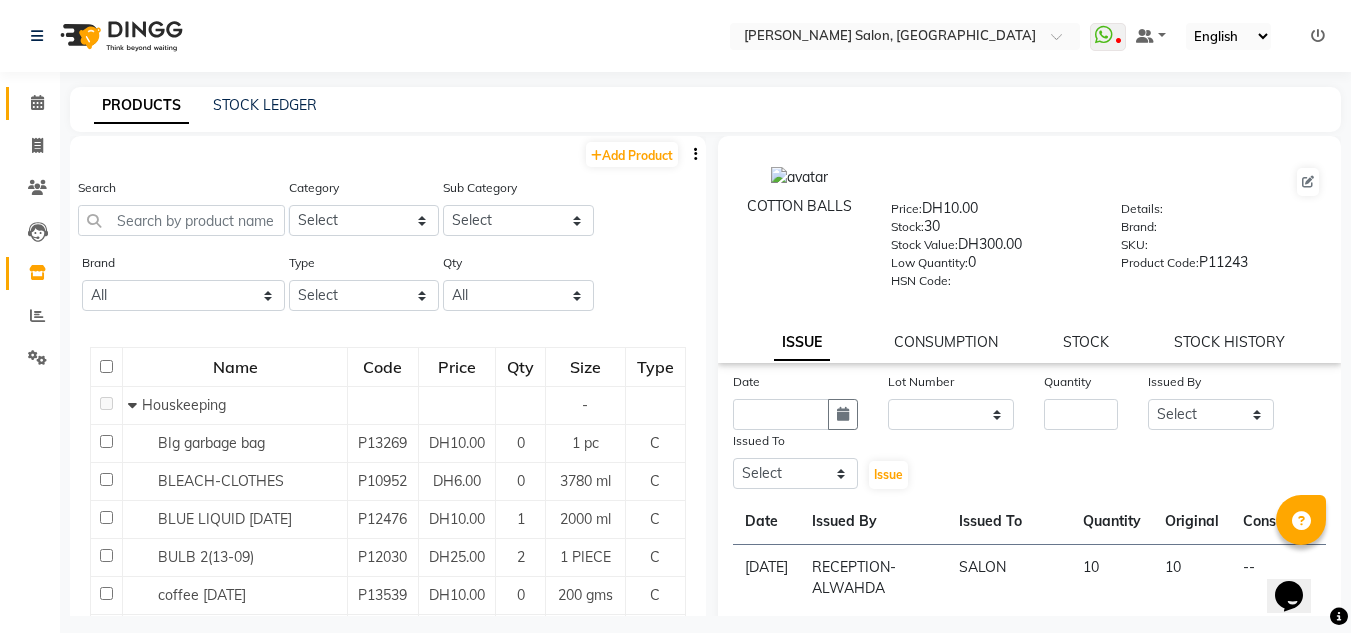 click on "Calendar" 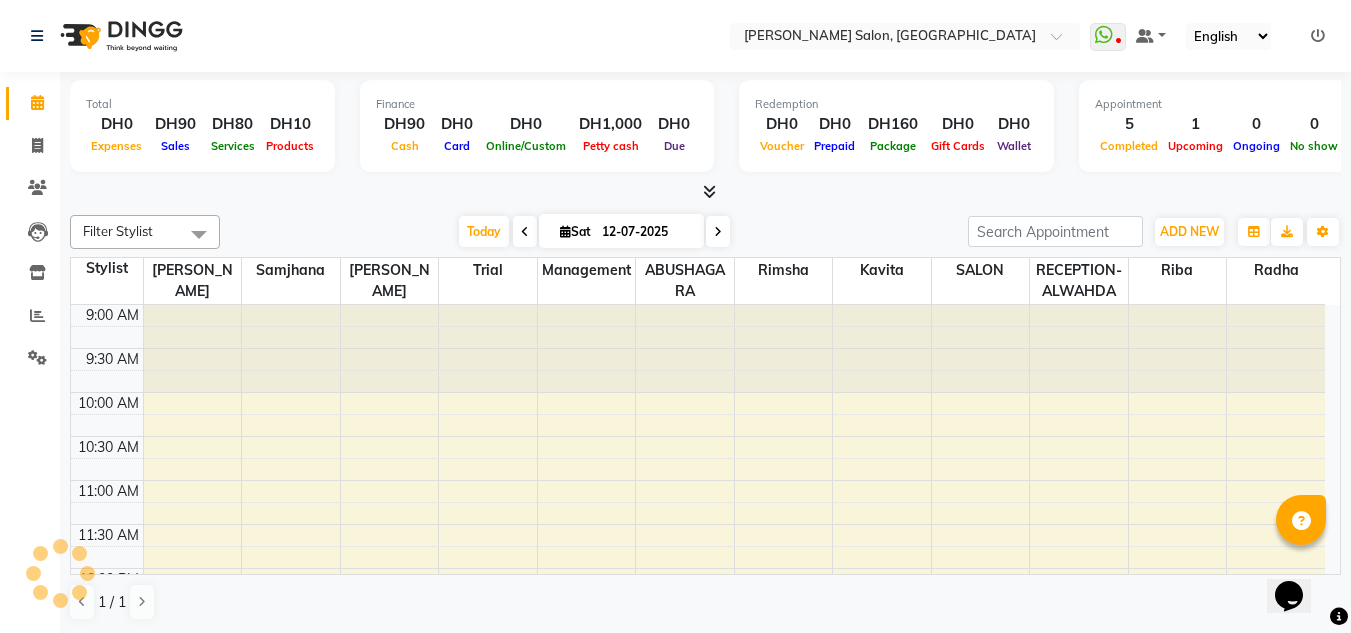 scroll, scrollTop: 529, scrollLeft: 0, axis: vertical 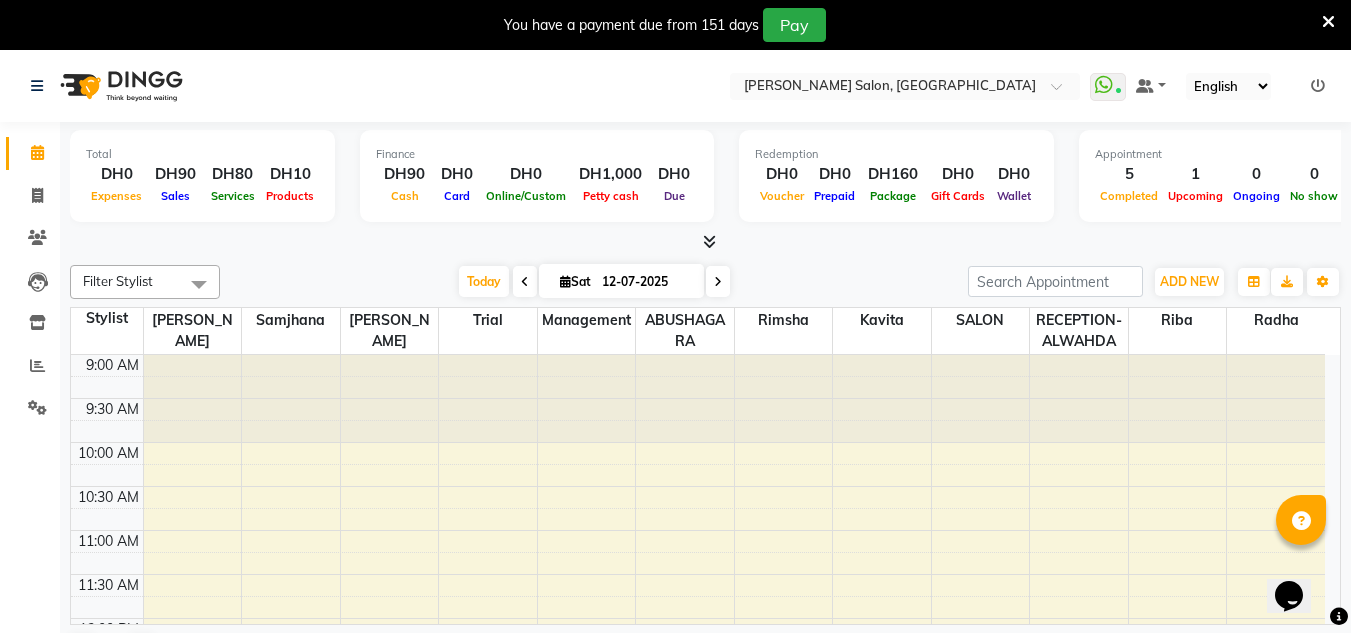 click at bounding box center [1328, 22] 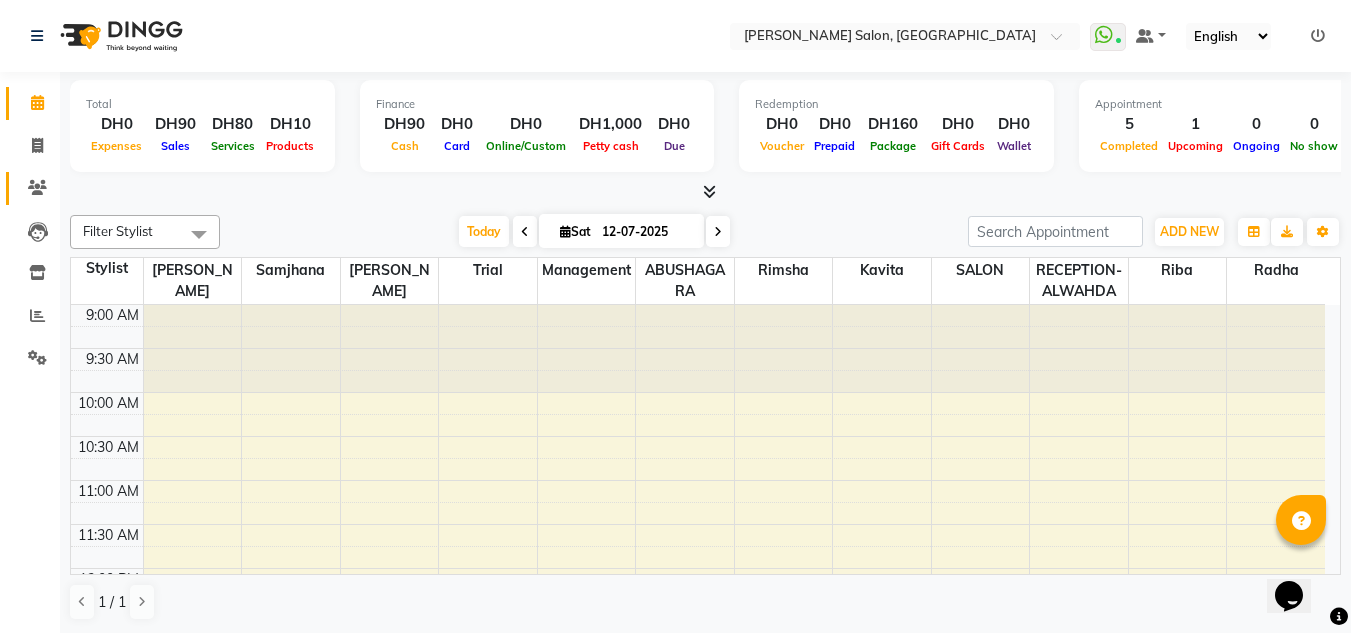 drag, startPoint x: 24, startPoint y: 191, endPoint x: 37, endPoint y: 193, distance: 13.152946 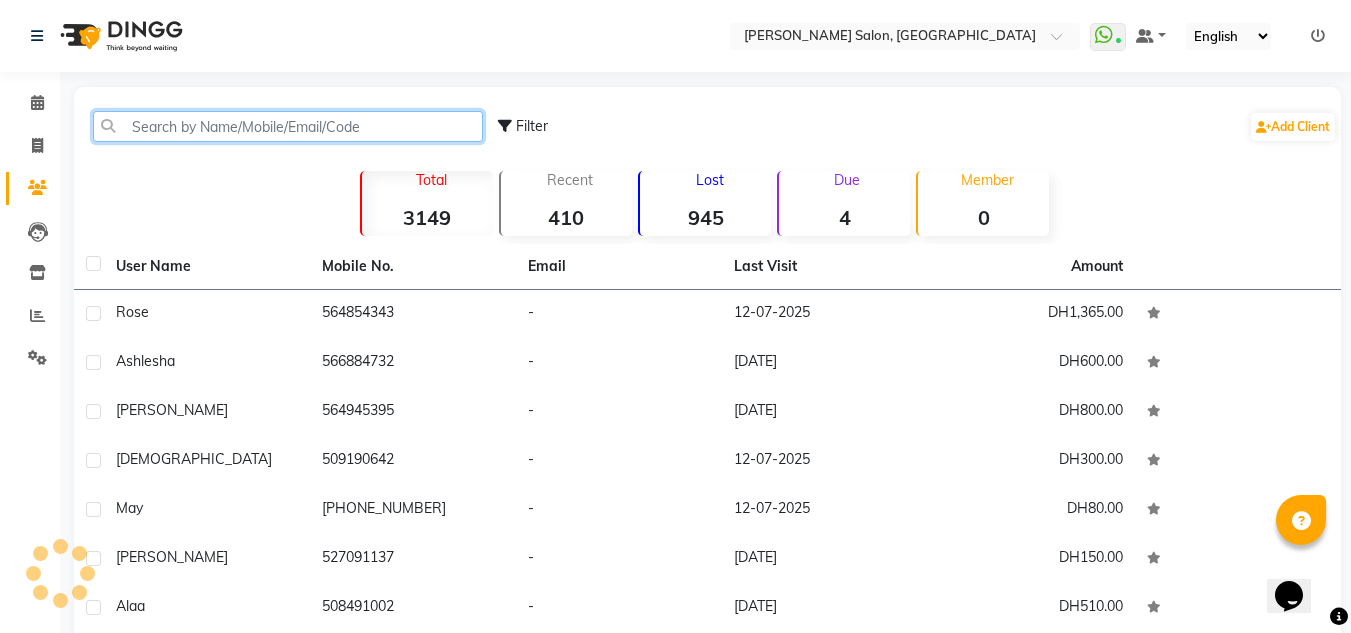 click 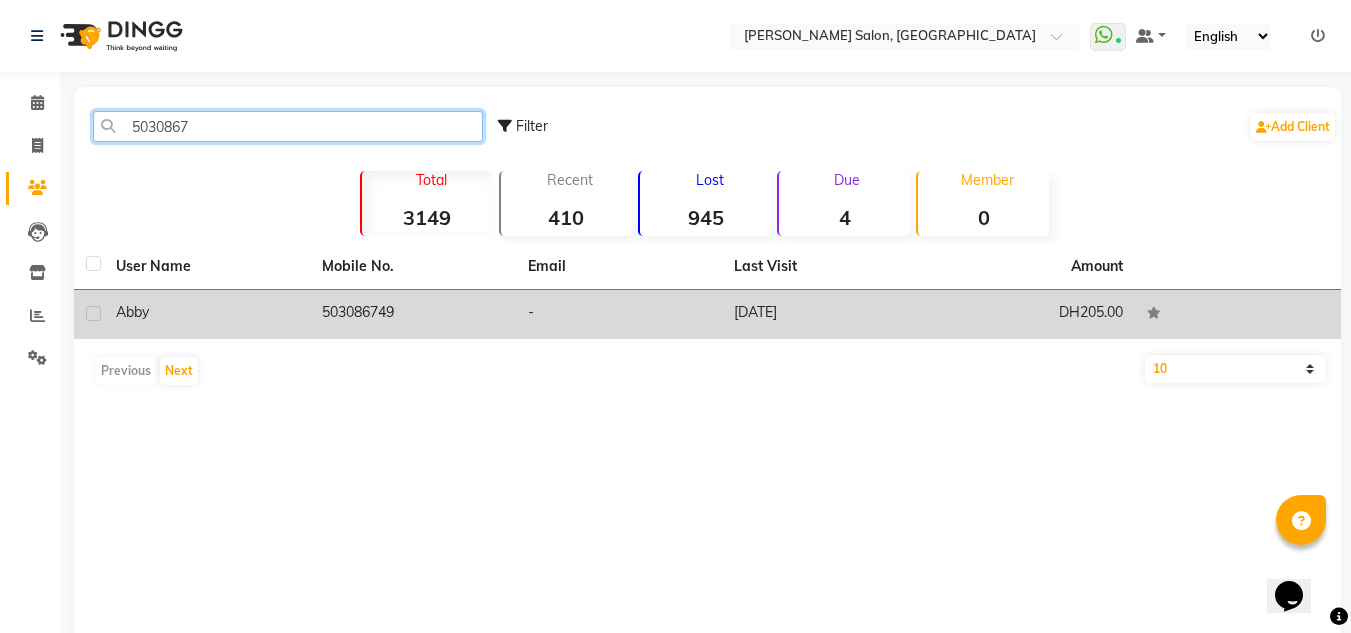 type on "5030867" 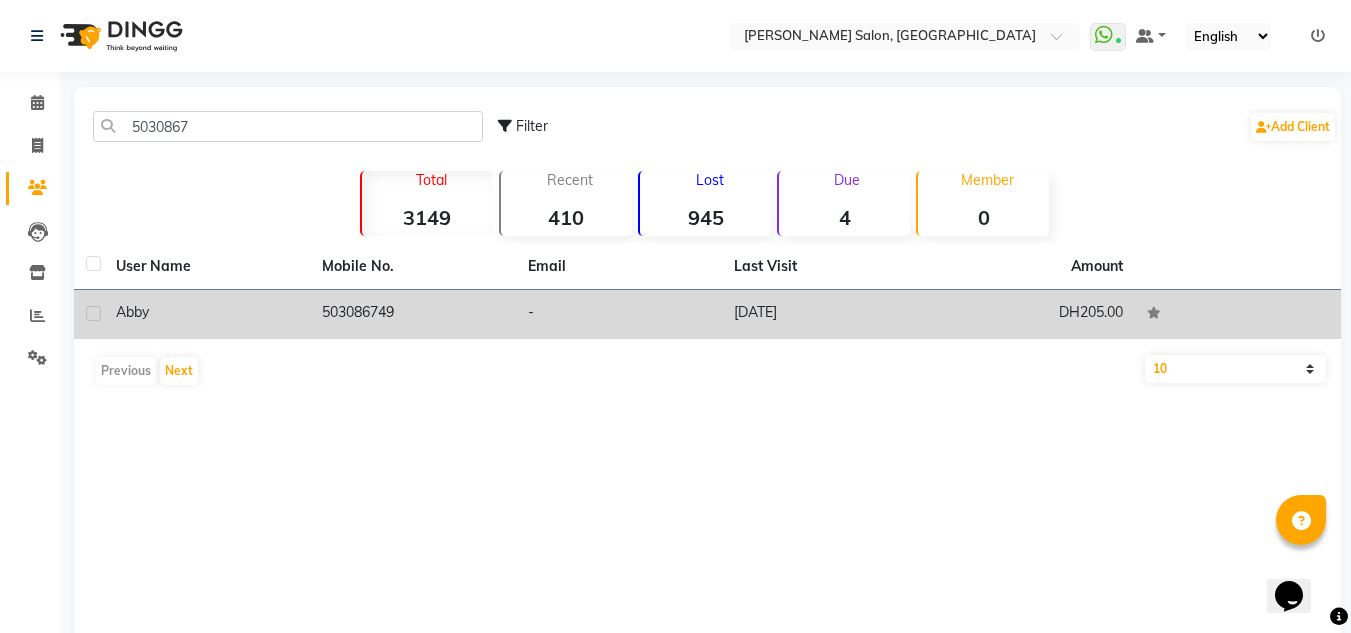 click on "-" 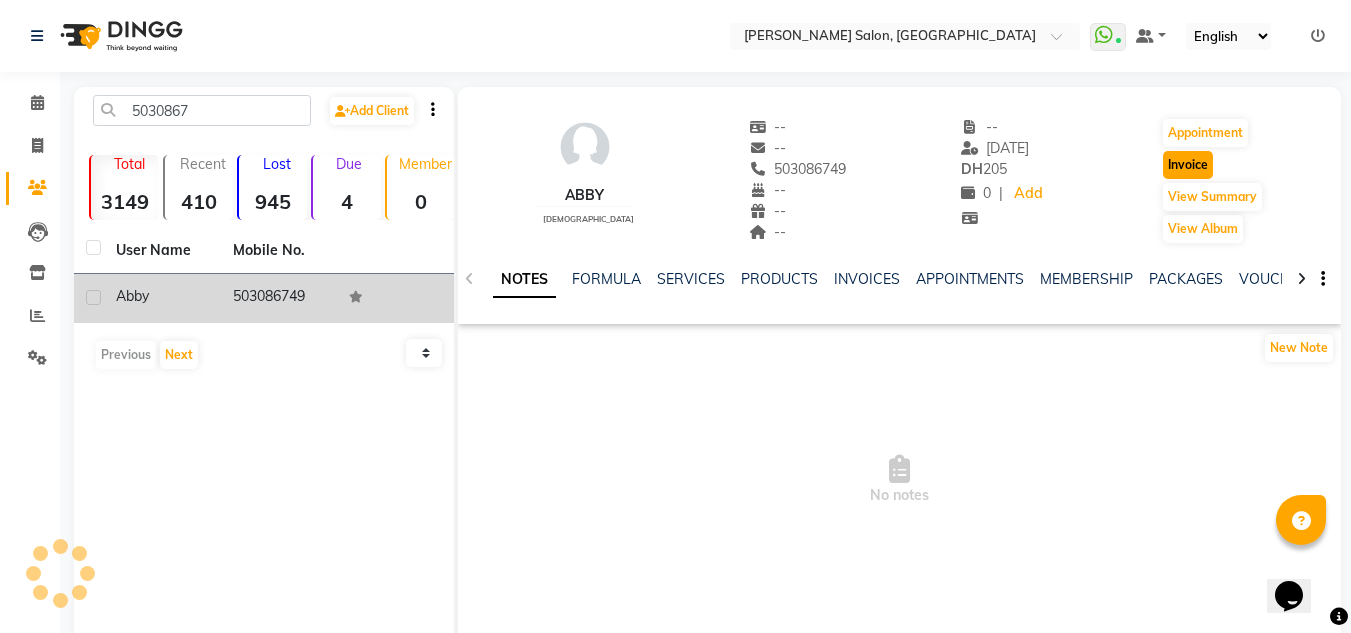 click on "Invoice" 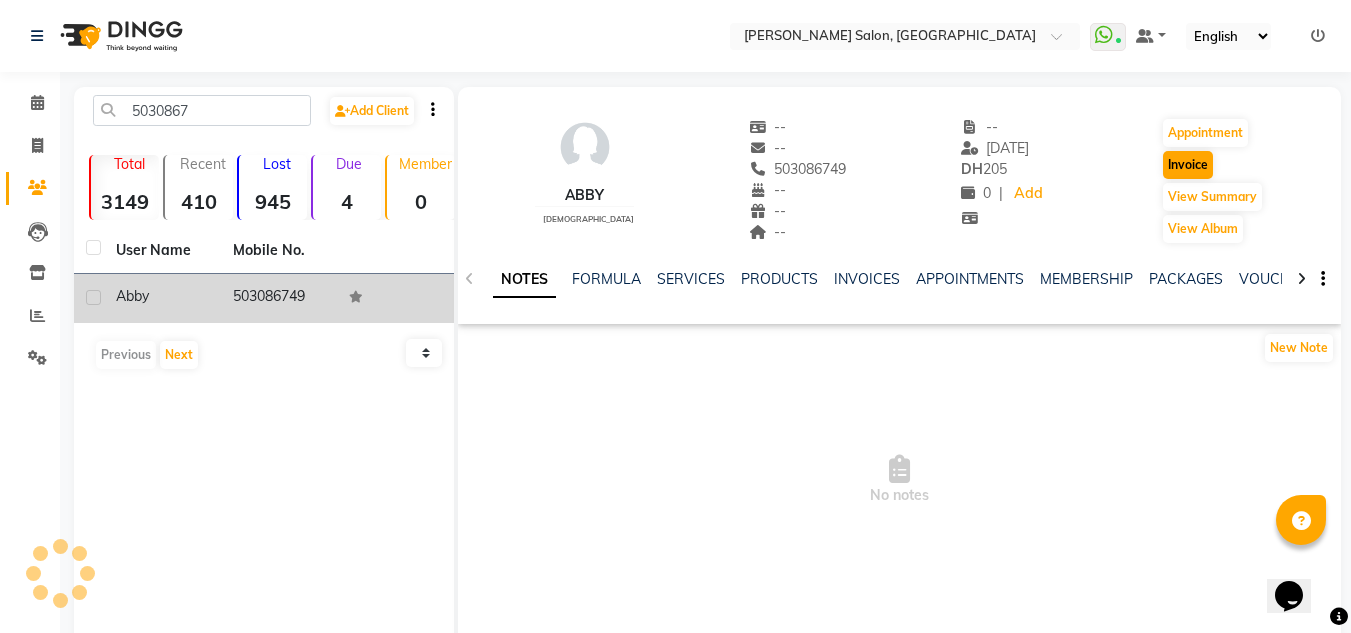 select on "service" 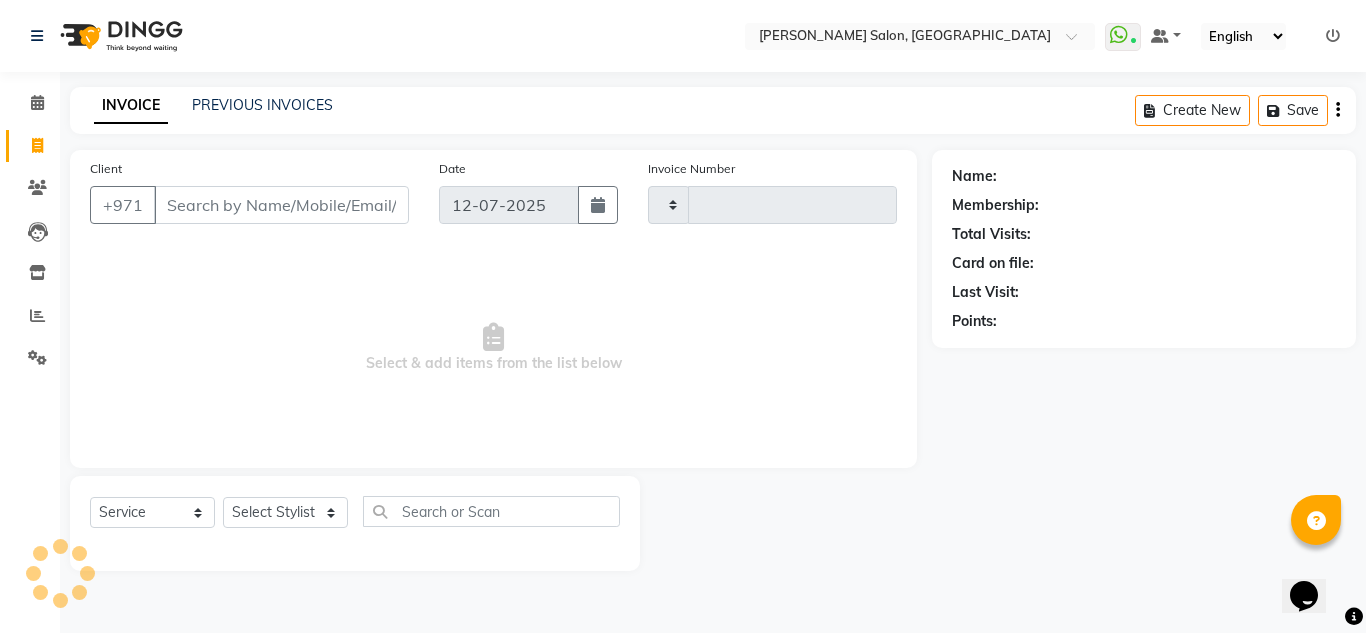 type on "1396" 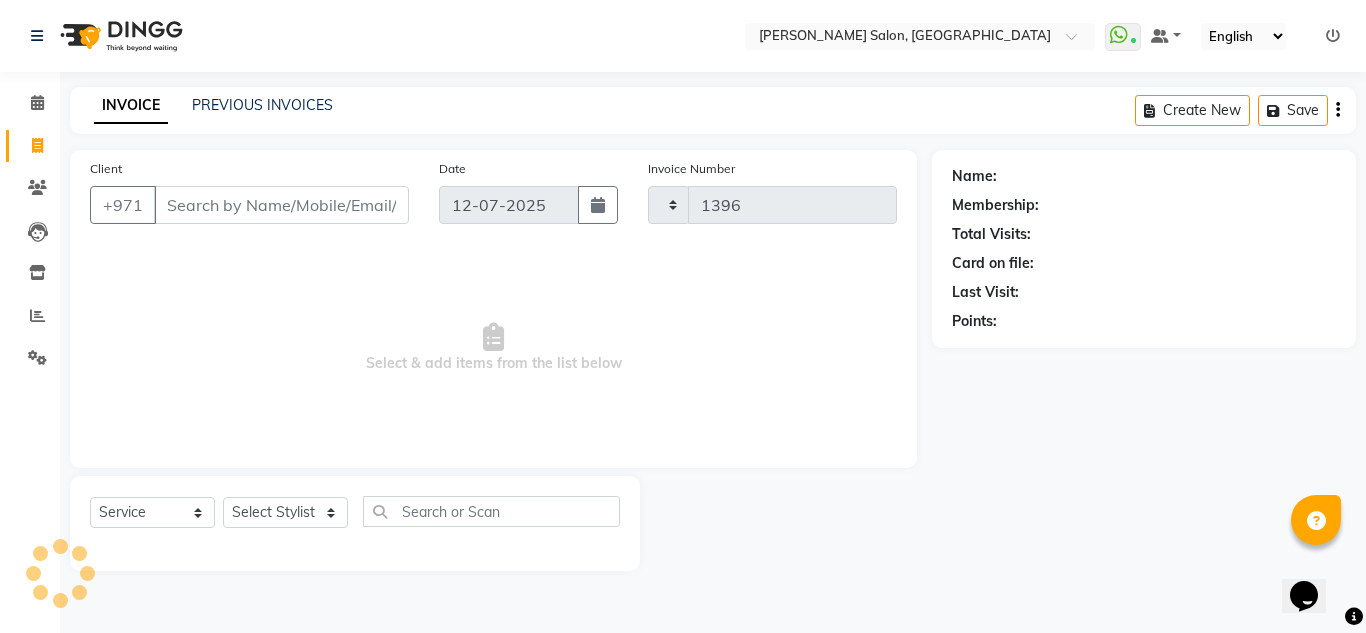 select on "4333" 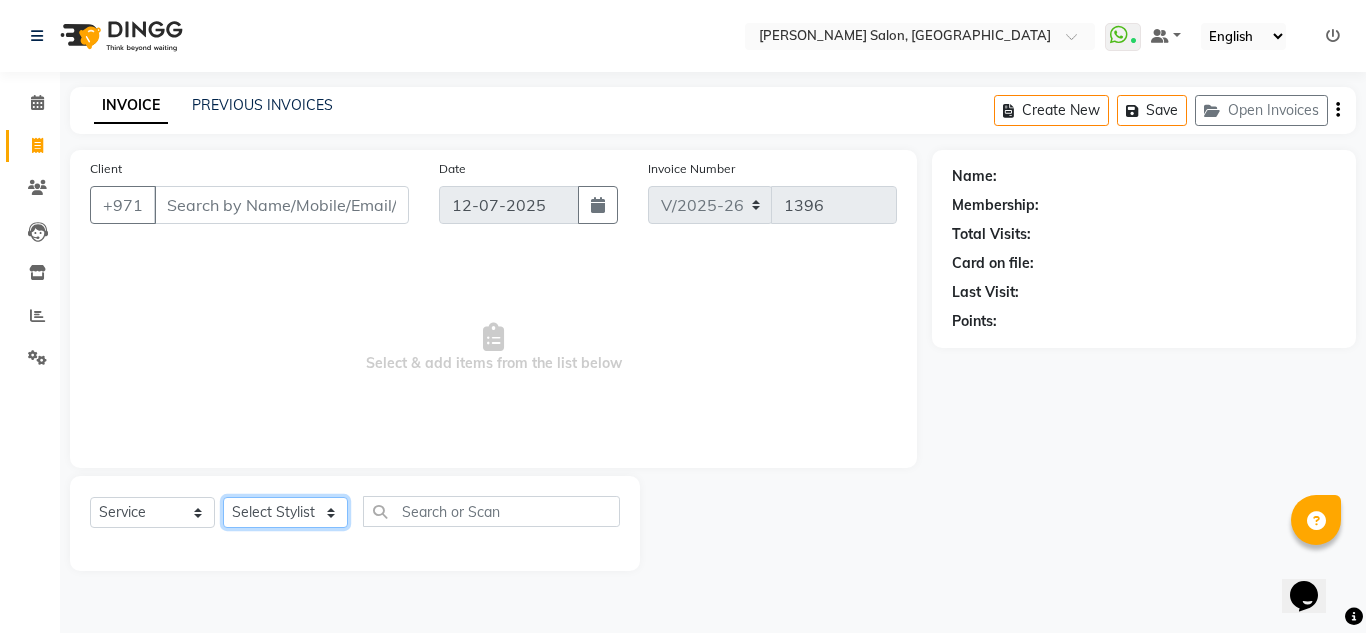 click on "Select Stylist" 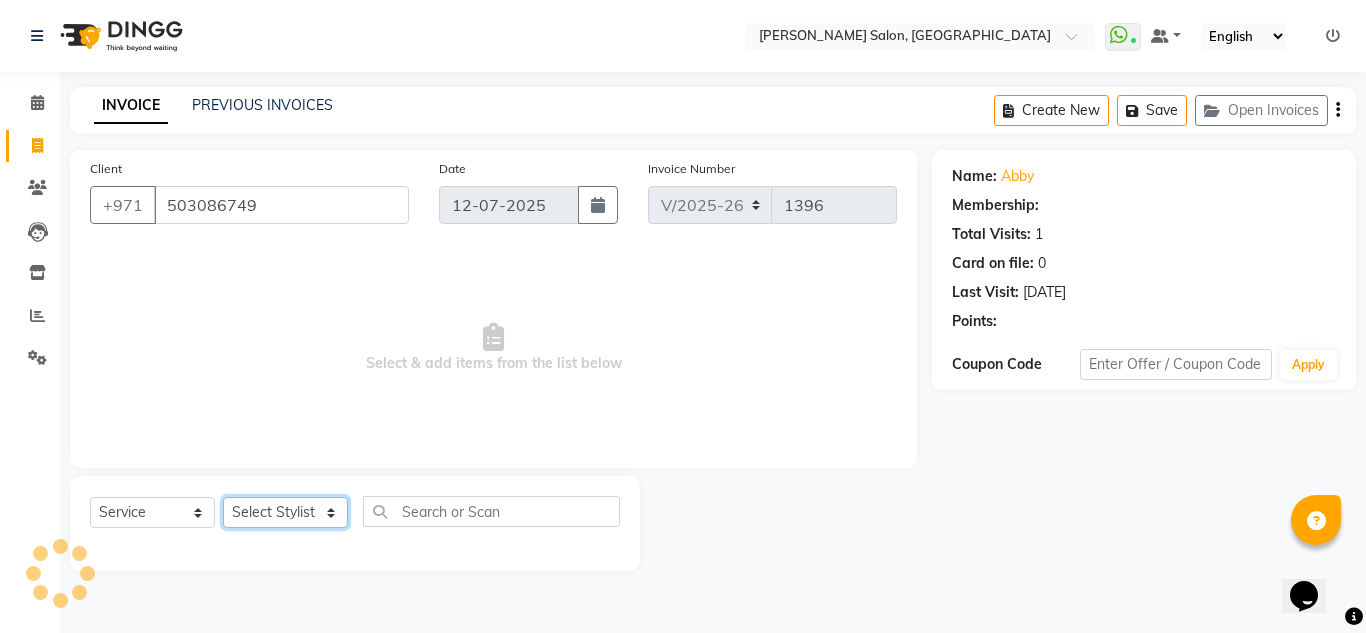 select on "1: Object" 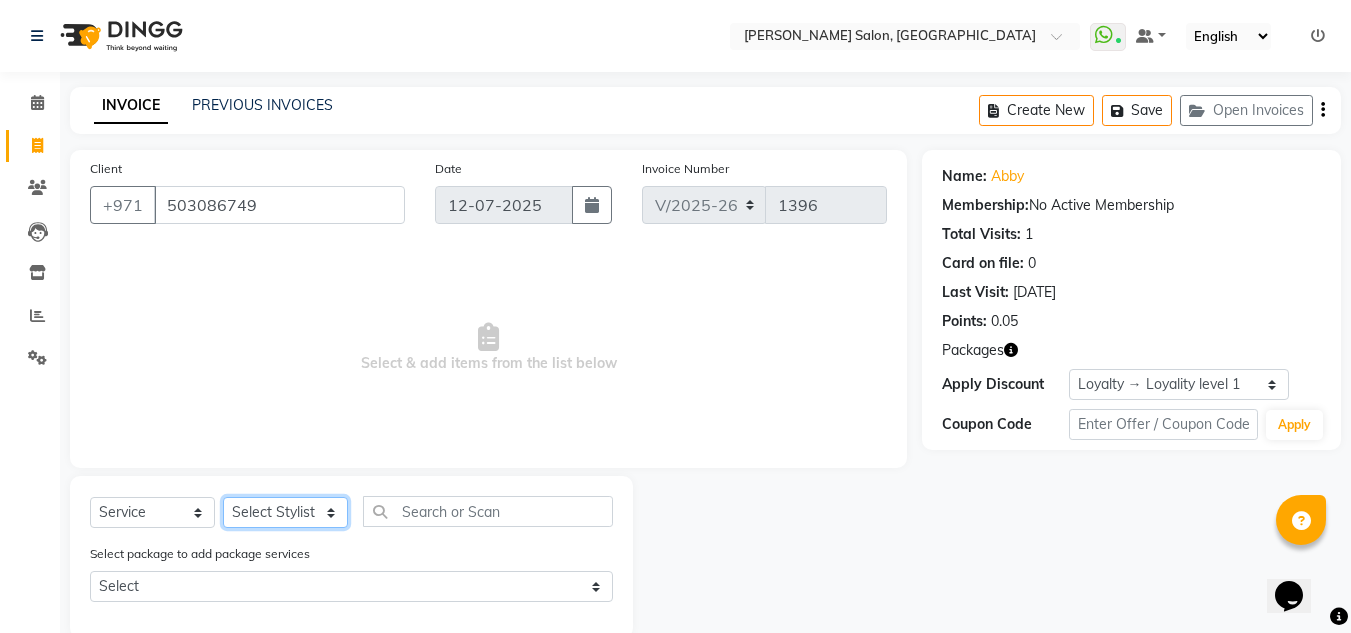 select on "70354" 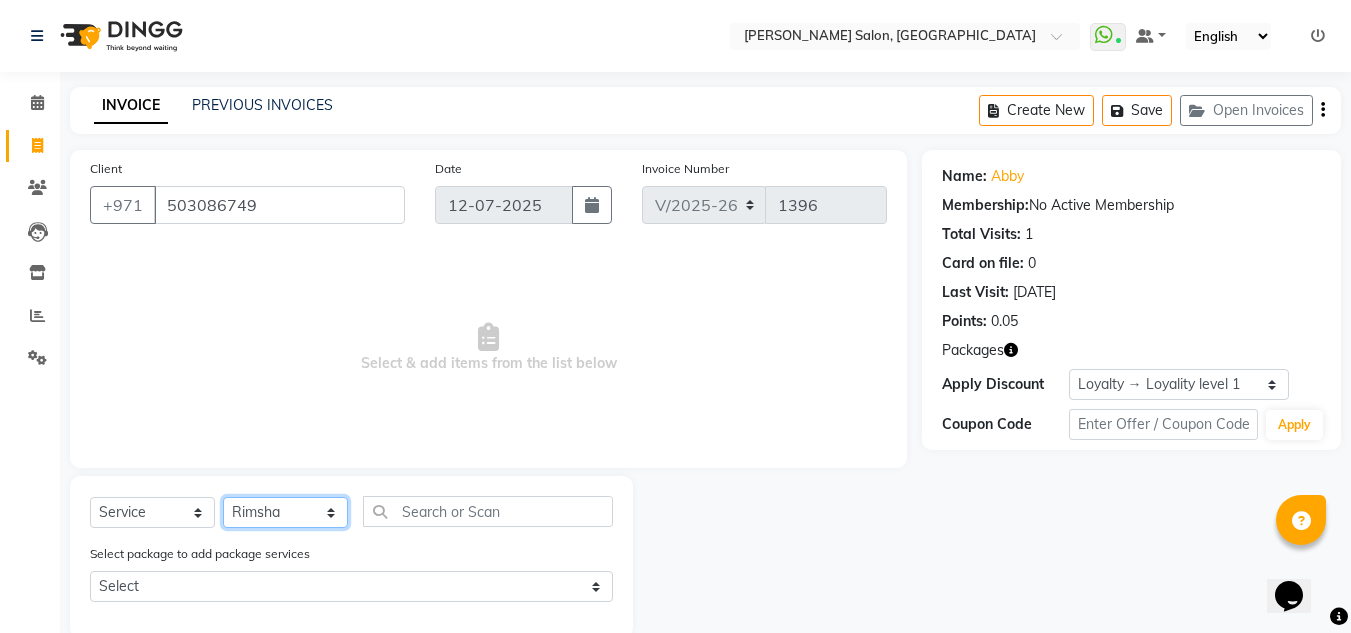 click on "Select Stylist ABUSHAGARA Kavita Laxmi Management [PERSON_NAME] RECEPTION-ALWAHDA [PERSON_NAME] SALON [PERSON_NAME] trial" 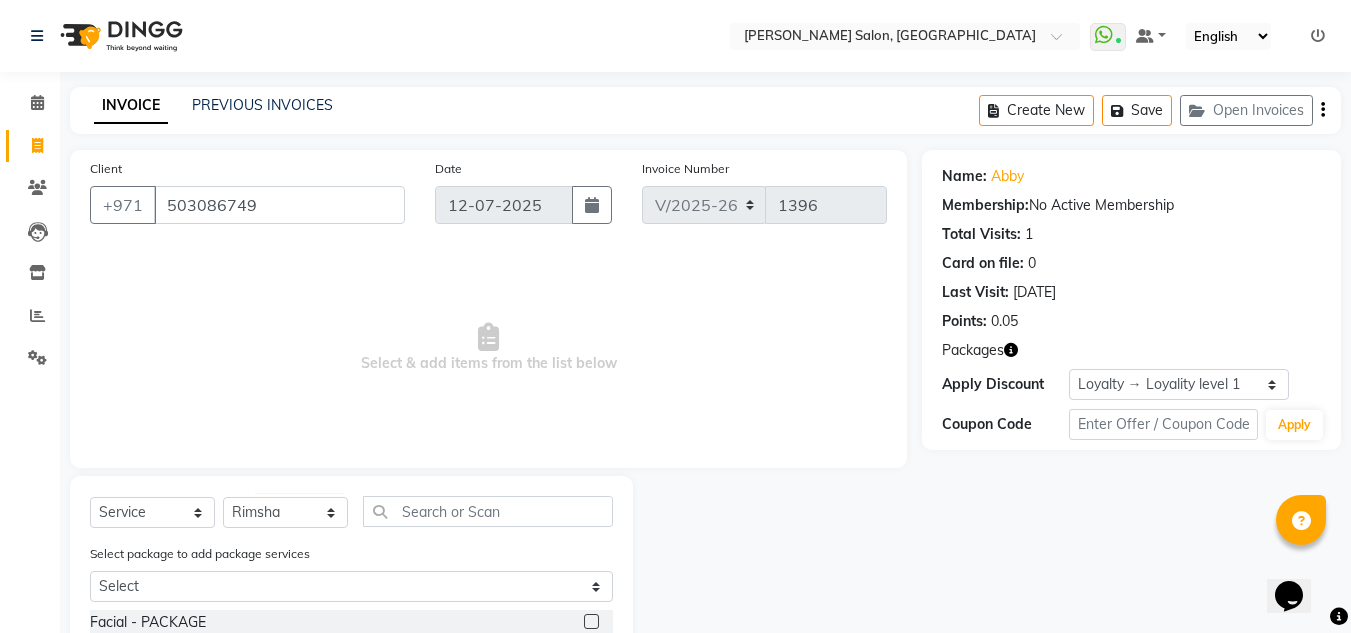 drag, startPoint x: 467, startPoint y: 533, endPoint x: 467, endPoint y: 516, distance: 17 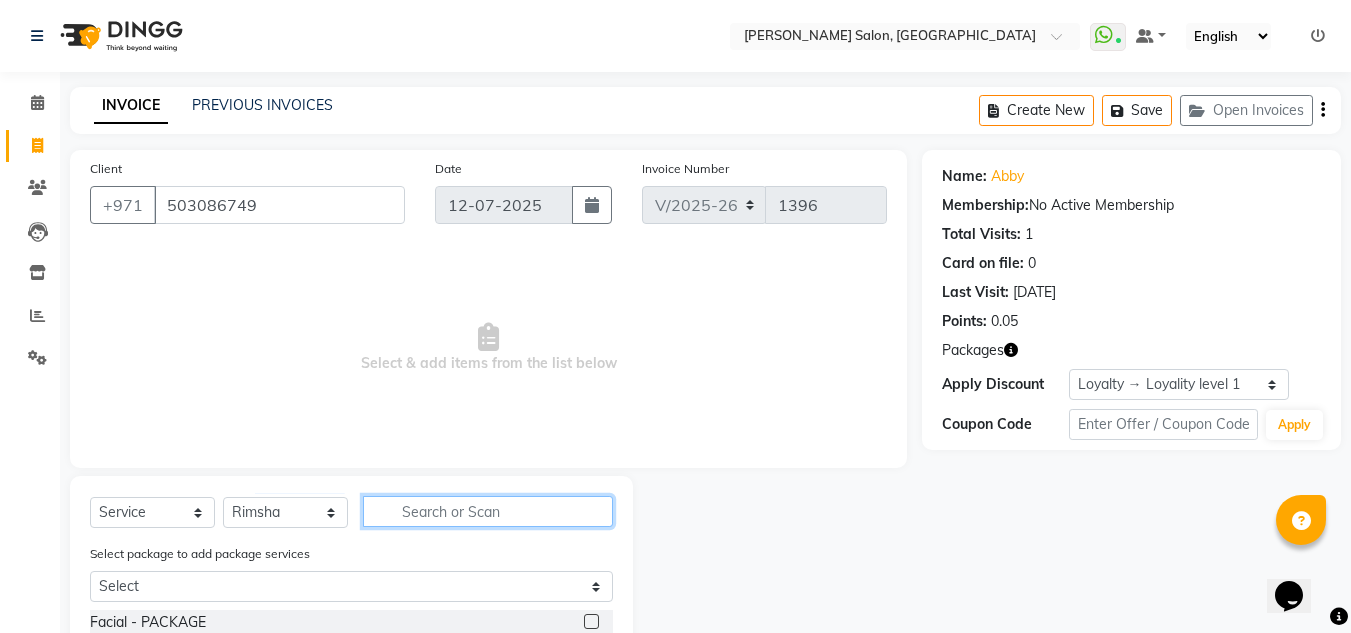 click 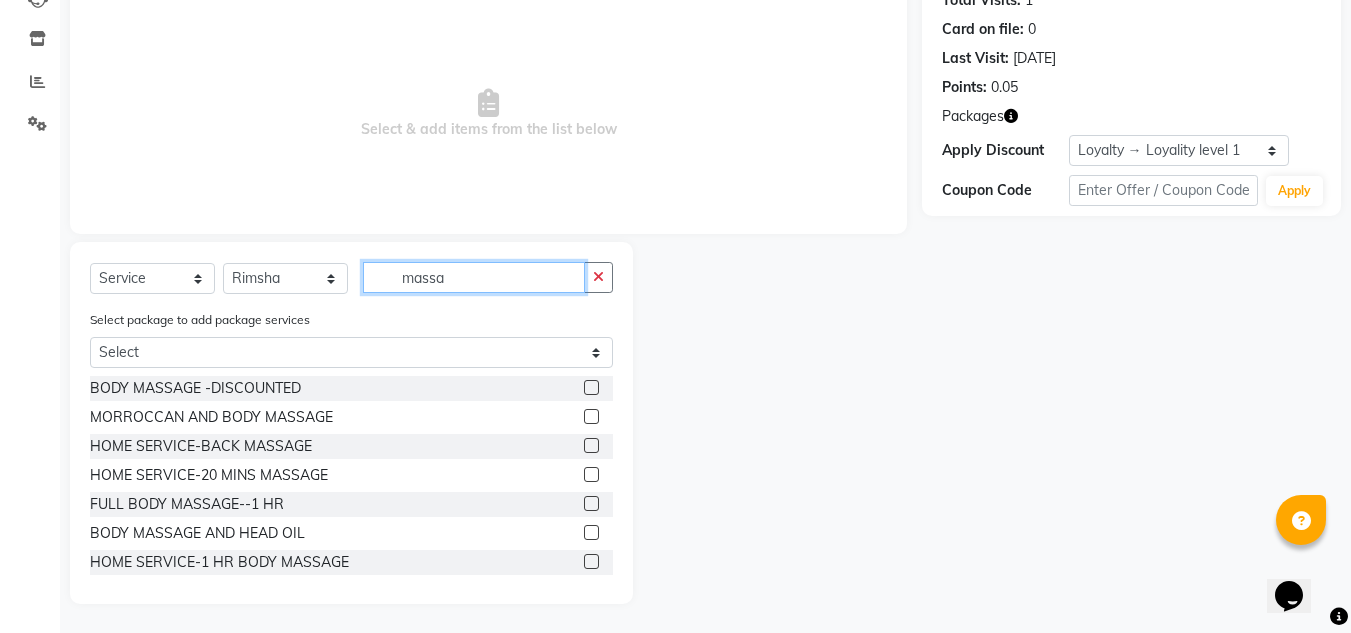 scroll, scrollTop: 235, scrollLeft: 0, axis: vertical 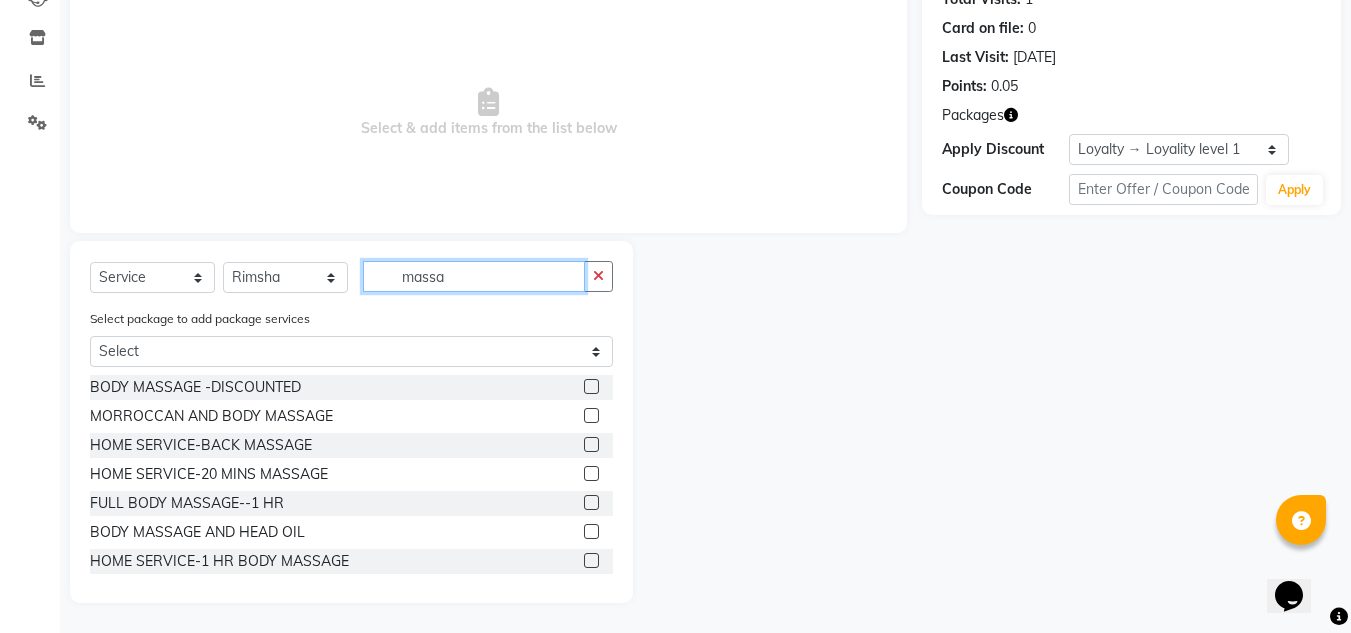 type on "massa" 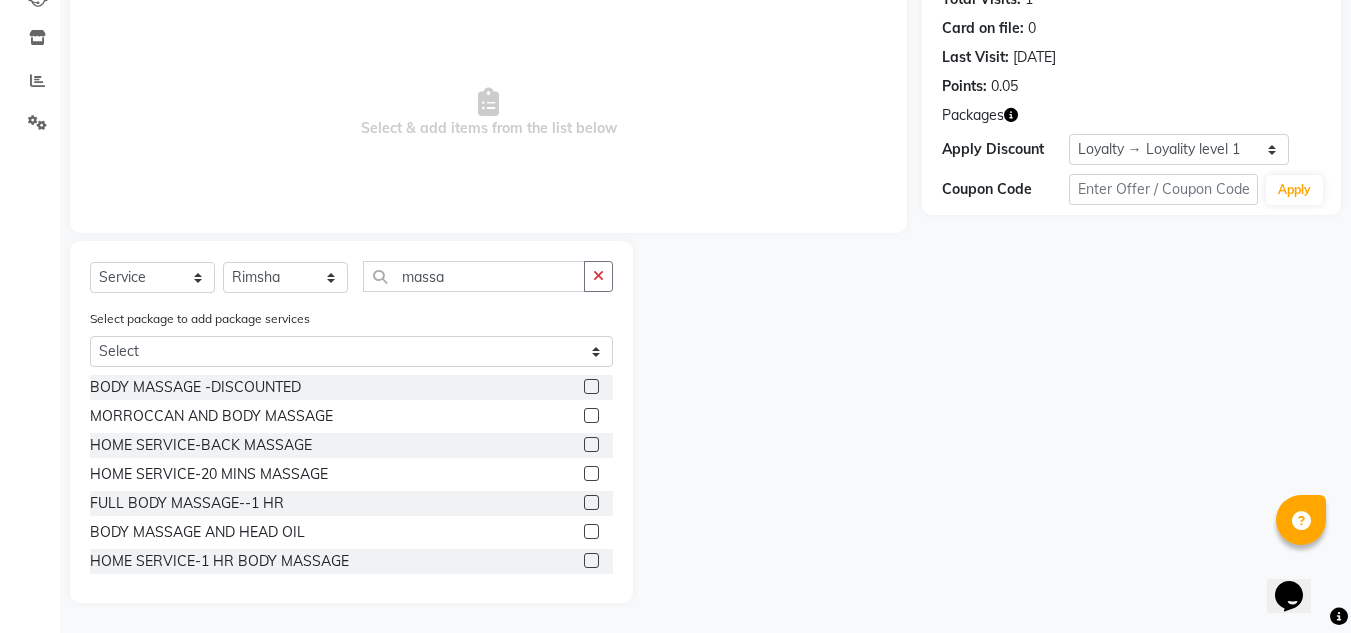 click 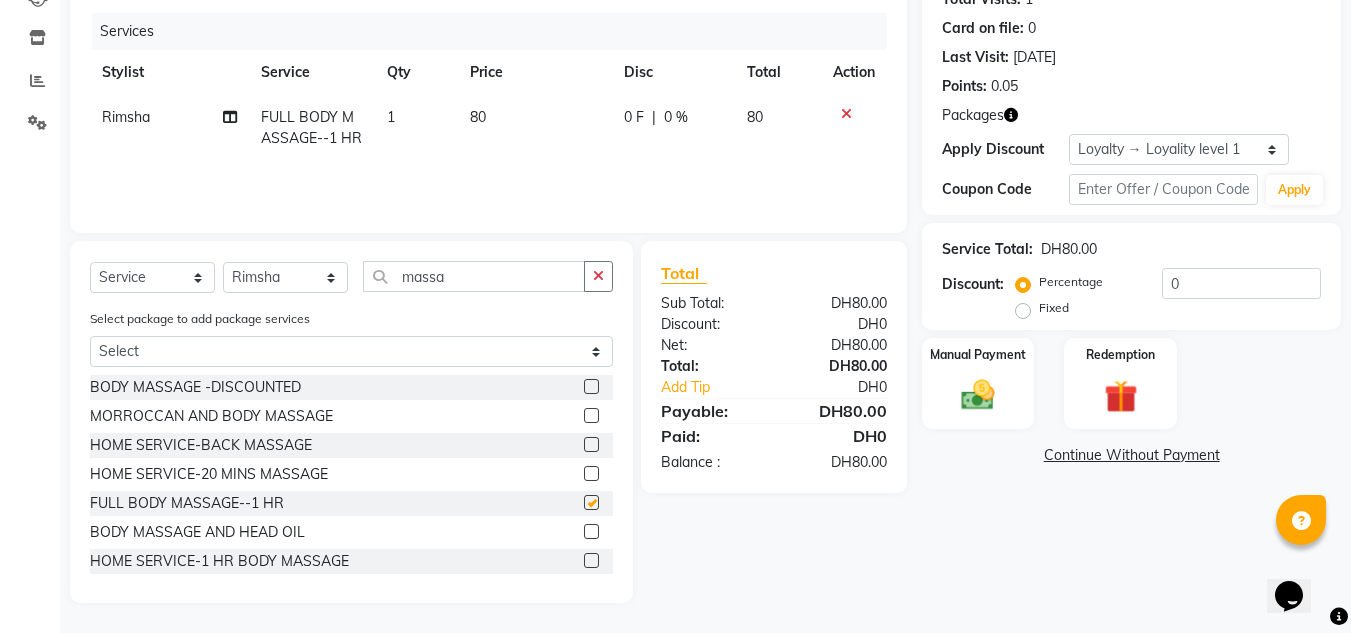 checkbox on "false" 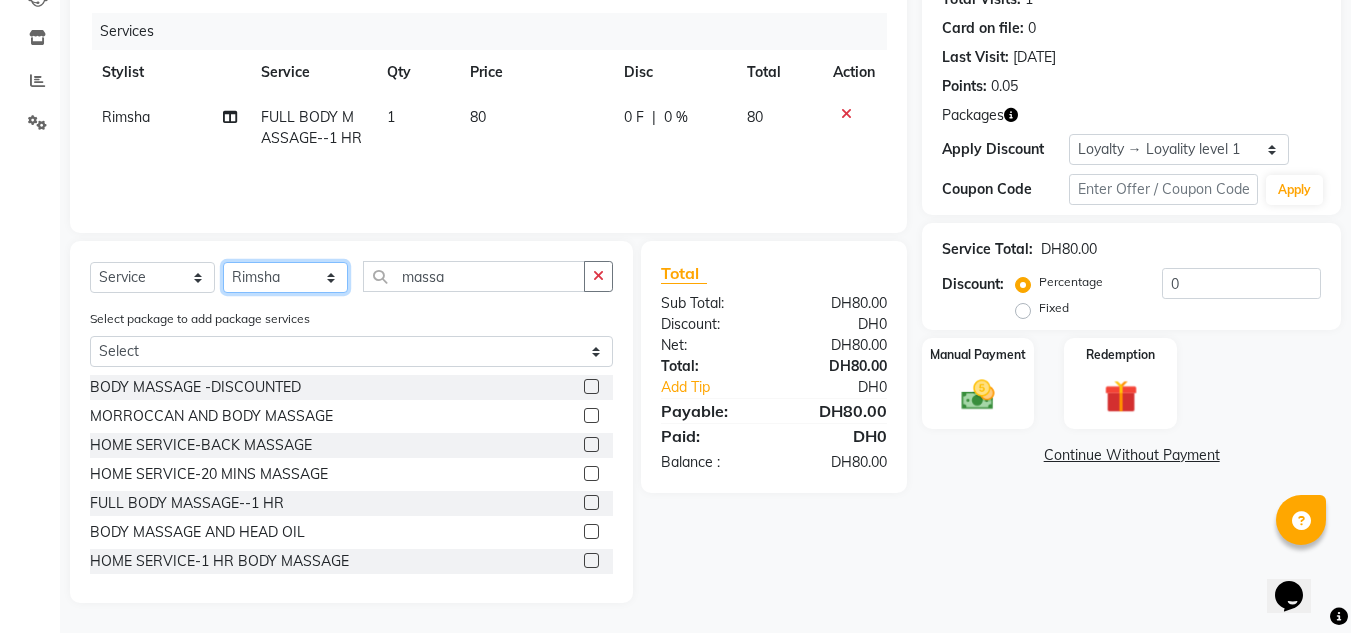 click on "Select Stylist ABUSHAGARA Kavita Laxmi Management [PERSON_NAME] RECEPTION-ALWAHDA [PERSON_NAME] SALON [PERSON_NAME] trial" 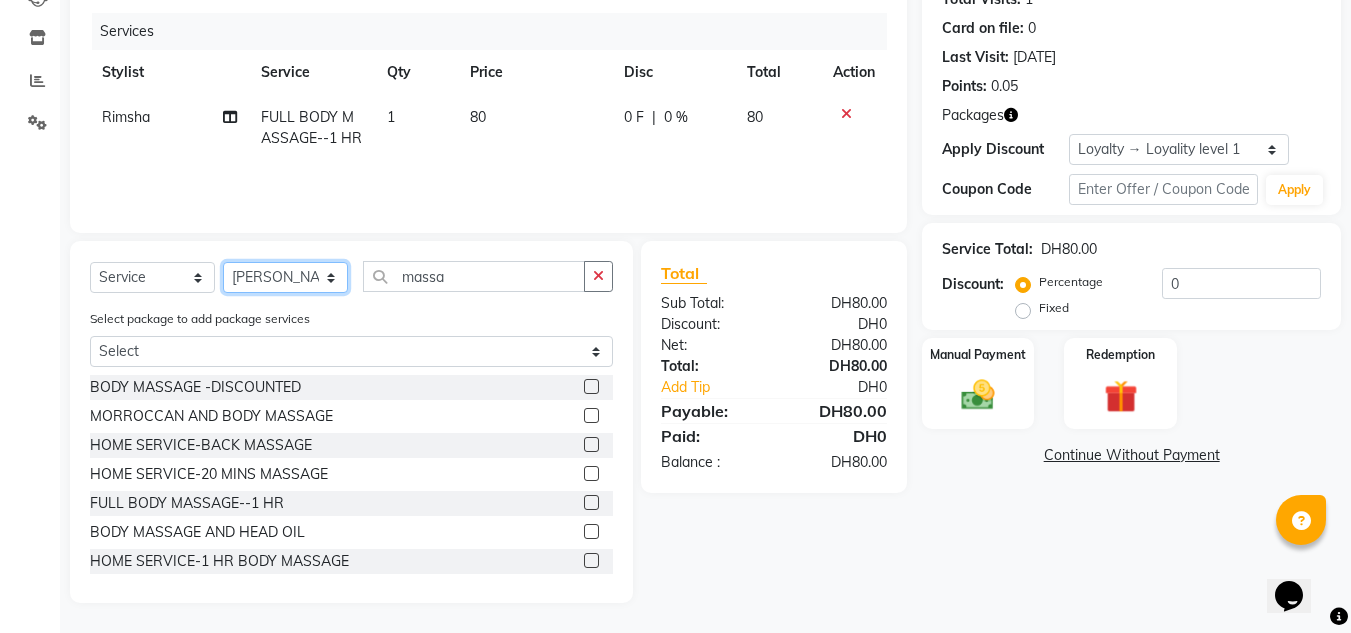 click on "Select Stylist ABUSHAGARA Kavita Laxmi Management [PERSON_NAME] RECEPTION-ALWAHDA [PERSON_NAME] SALON [PERSON_NAME] trial" 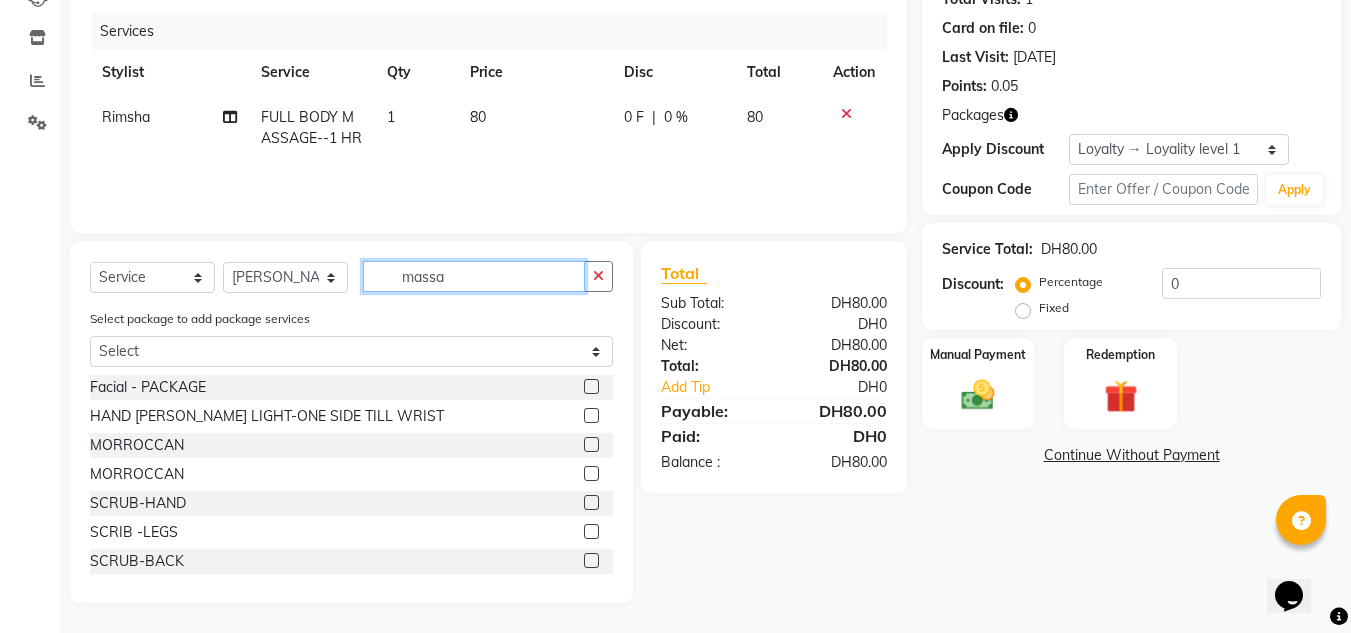 drag, startPoint x: 498, startPoint y: 273, endPoint x: 442, endPoint y: 281, distance: 56.568542 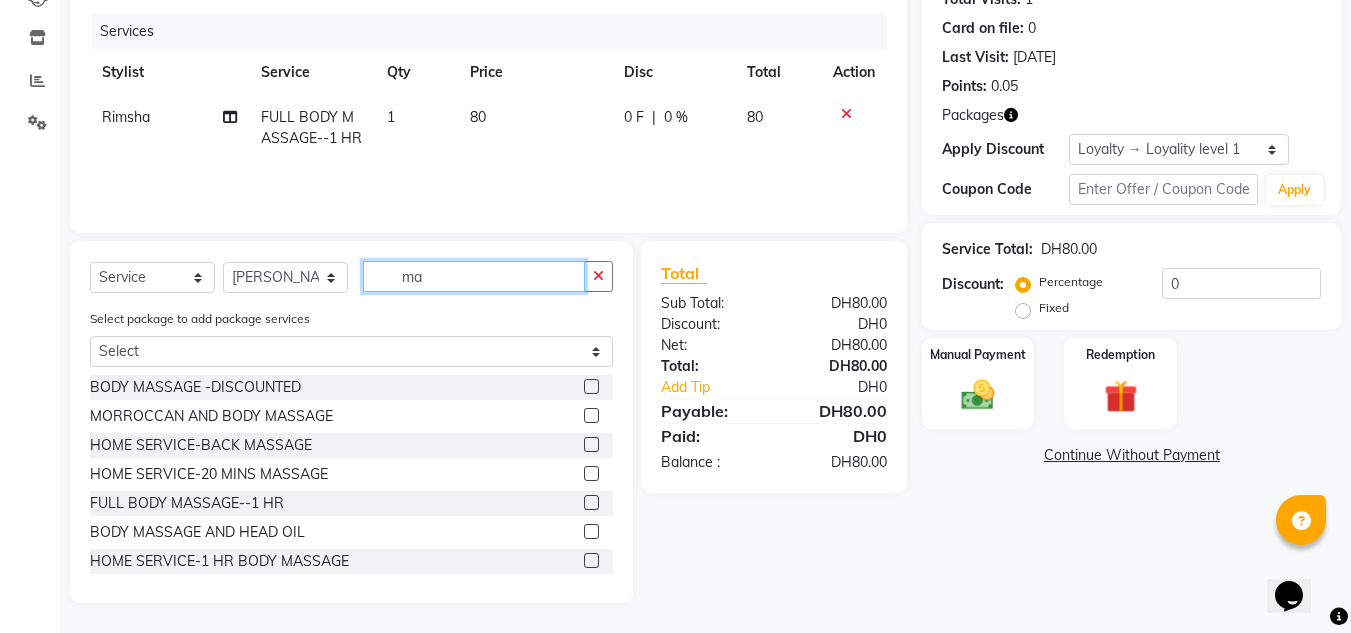 type on "m" 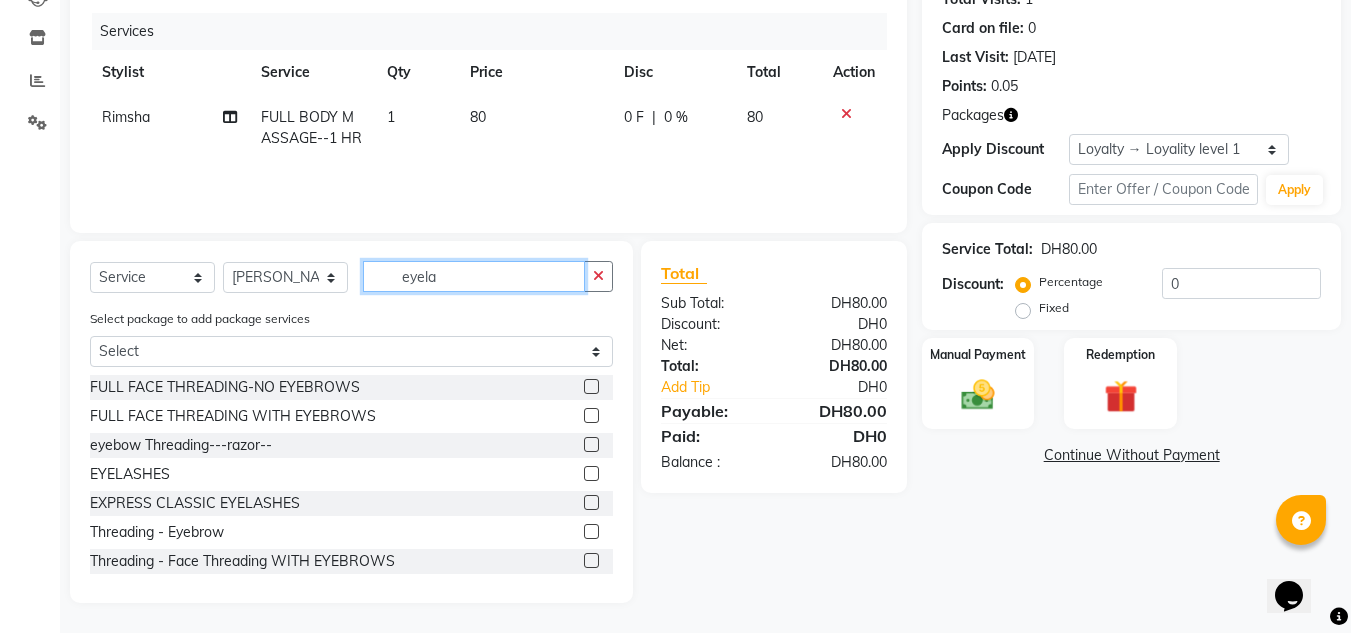 scroll, scrollTop: 151, scrollLeft: 0, axis: vertical 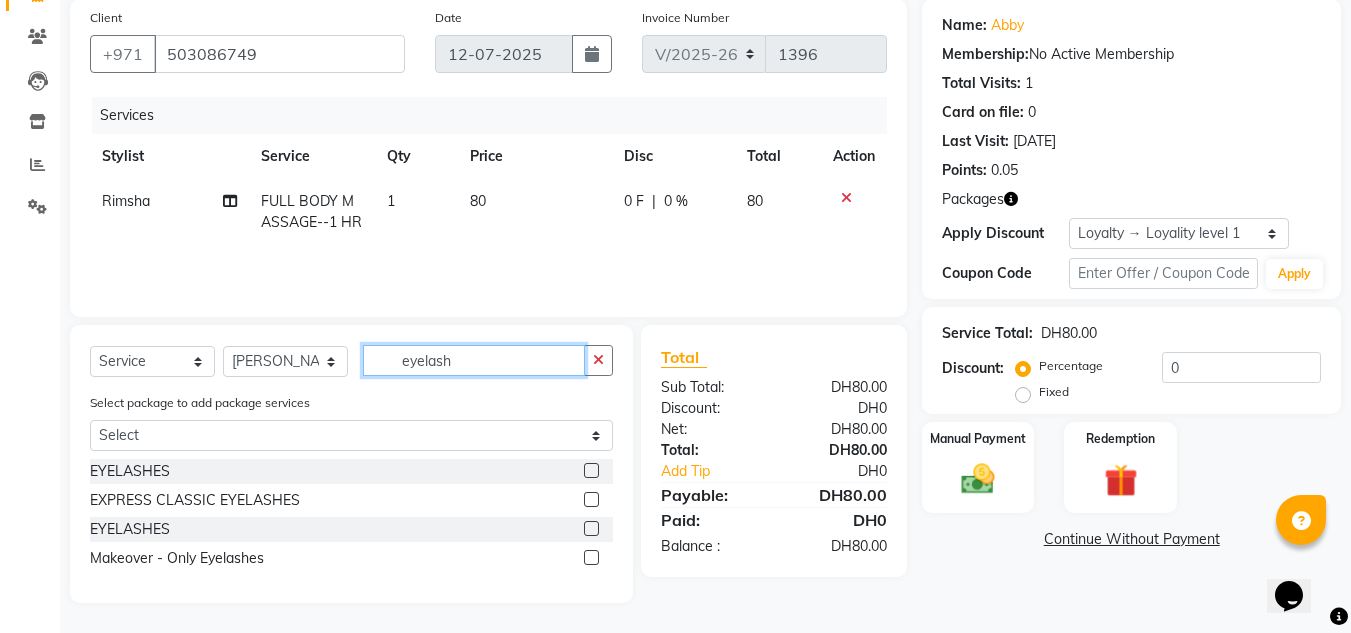 type on "eyelash" 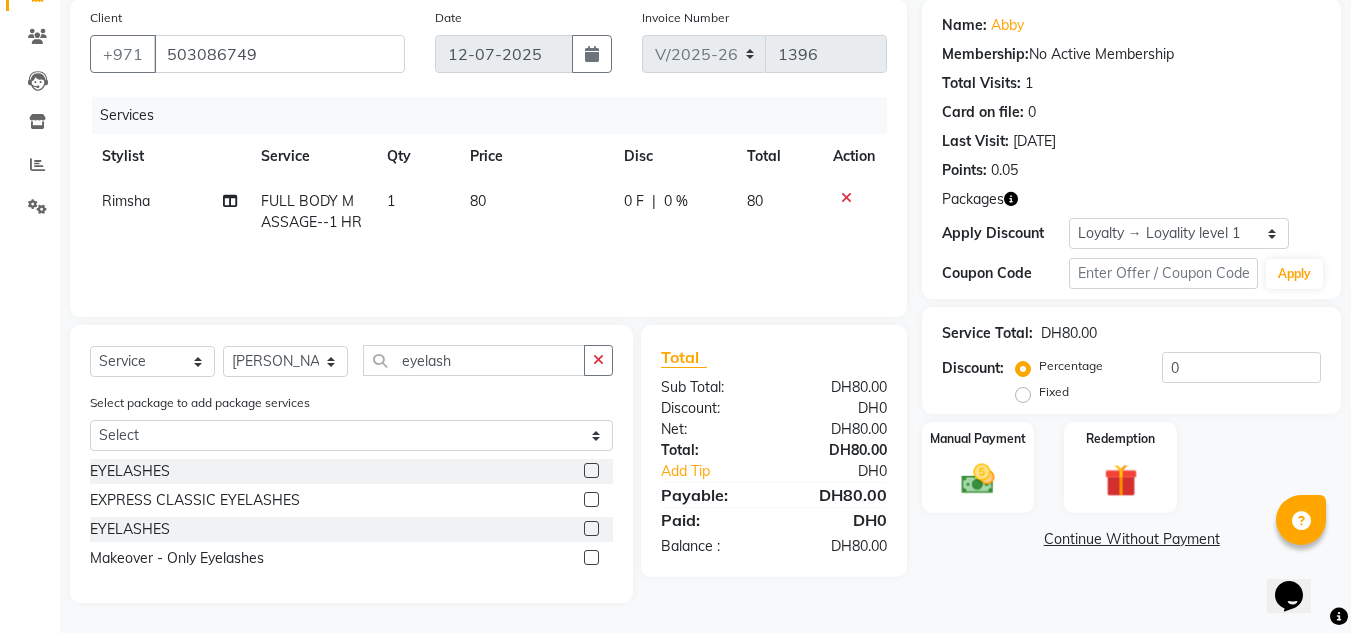 click 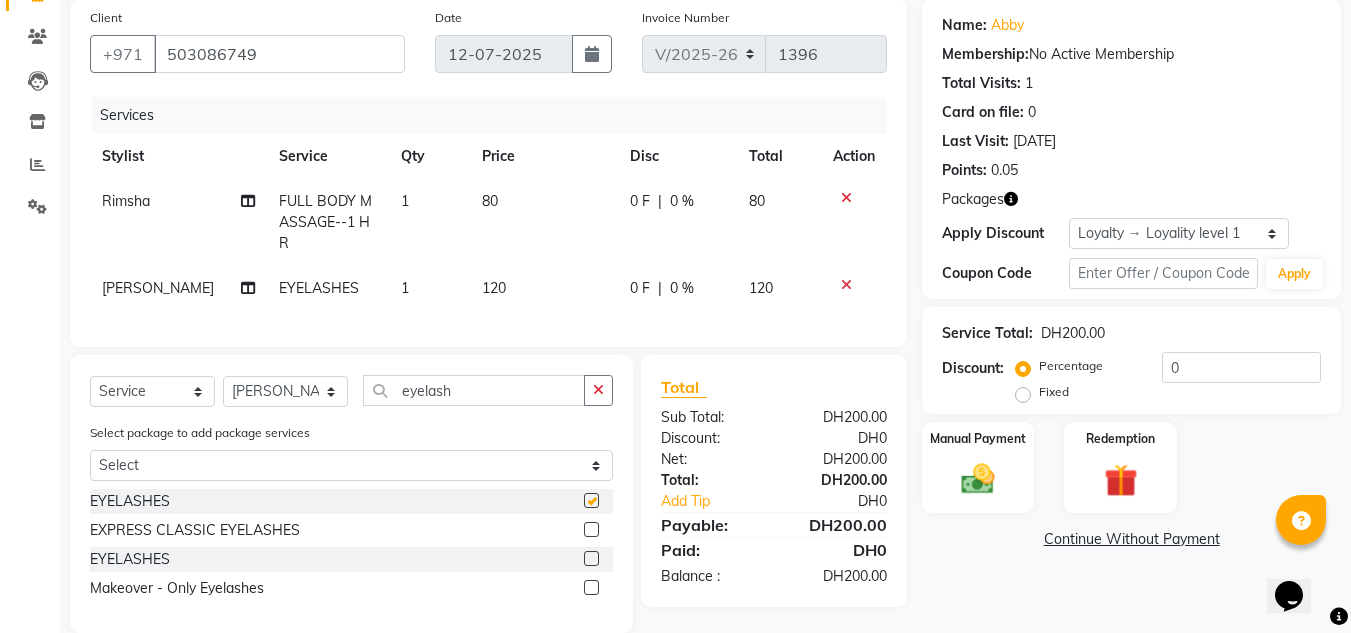 checkbox on "false" 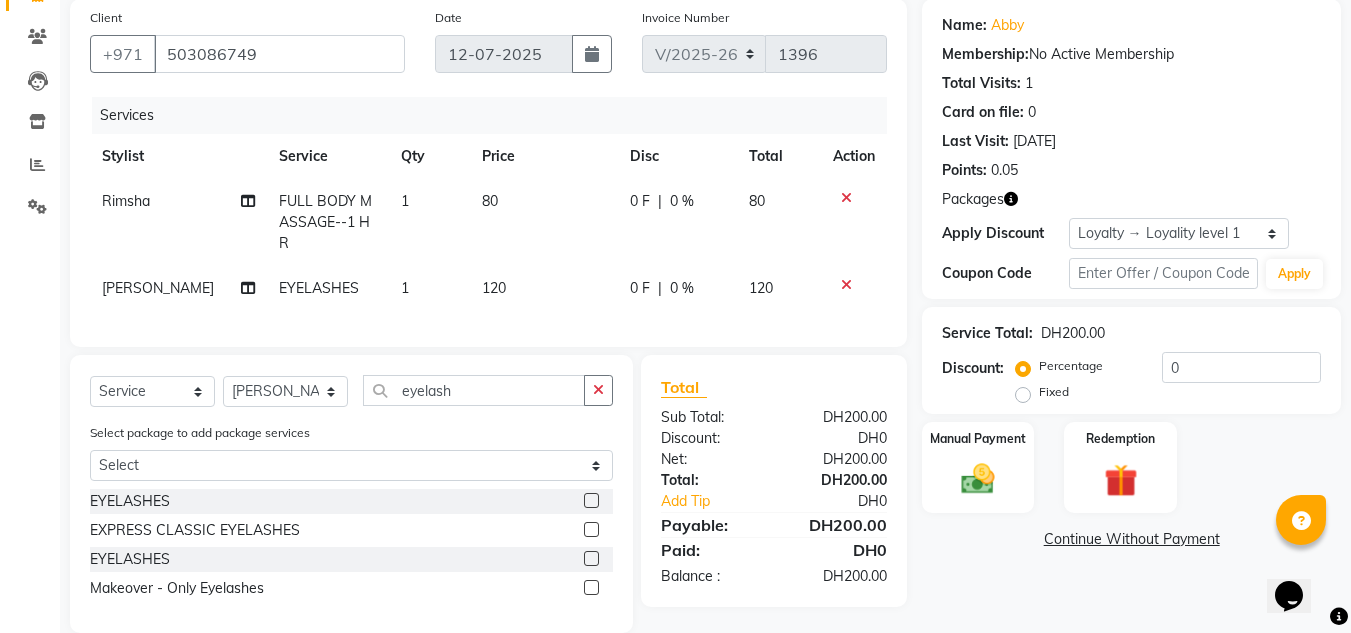 click 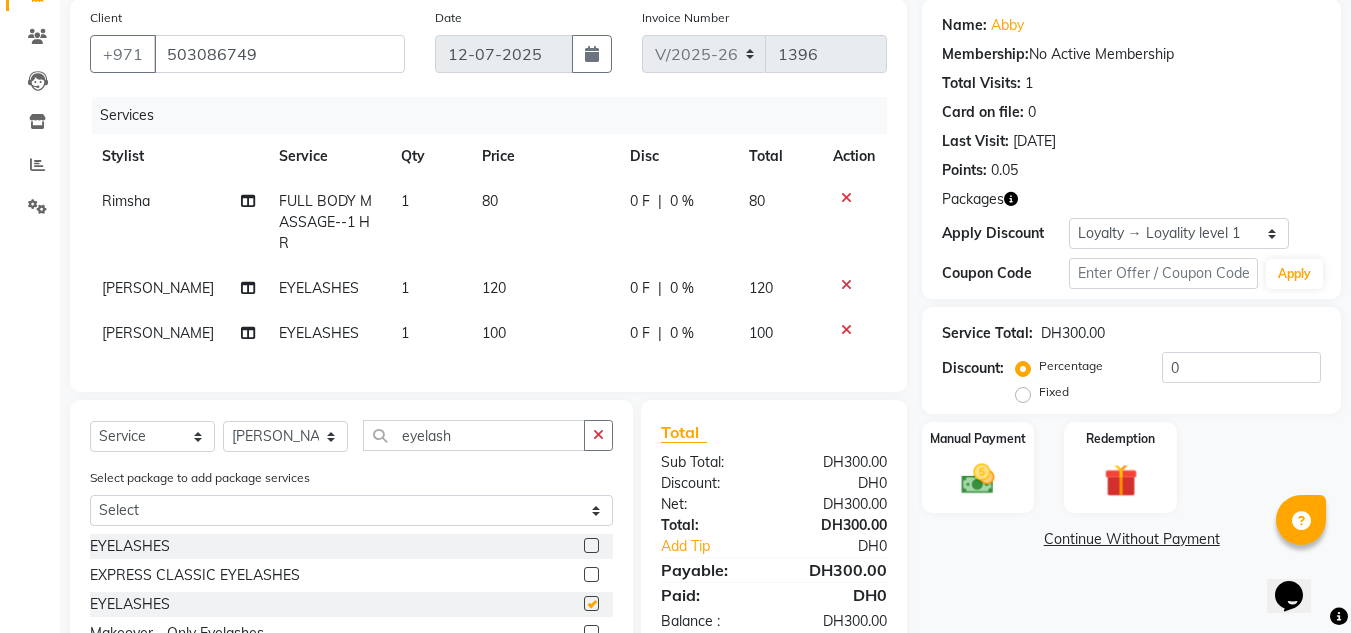 checkbox on "false" 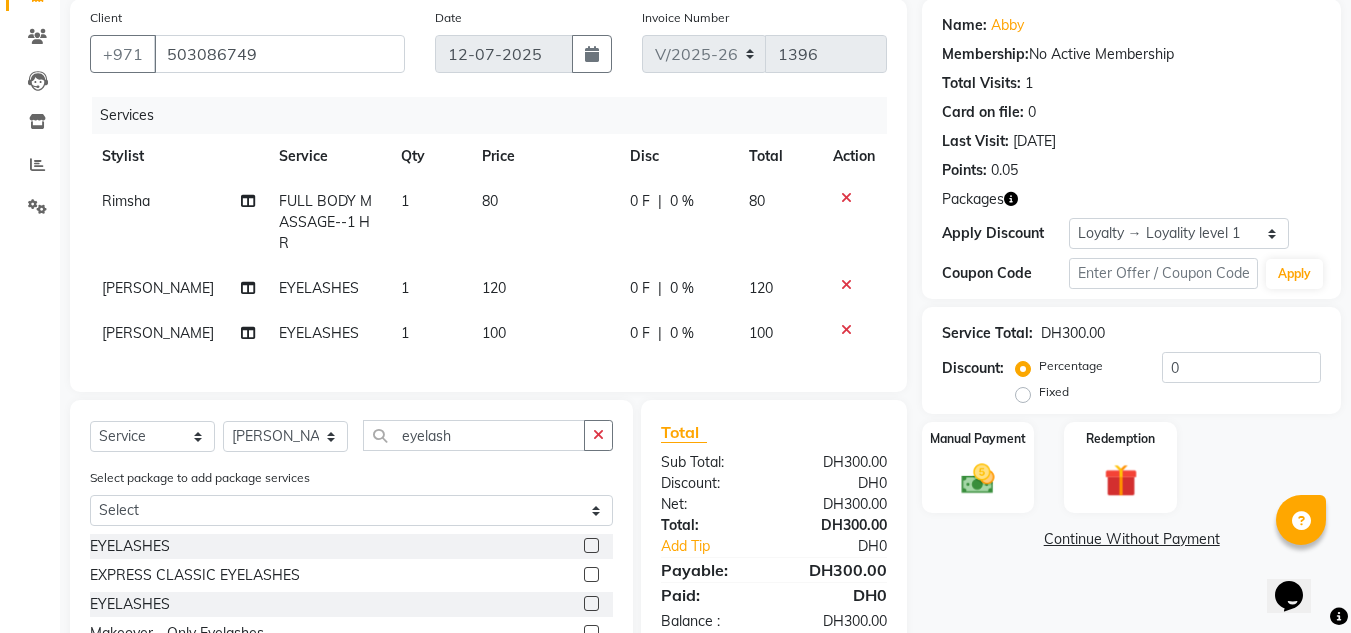click 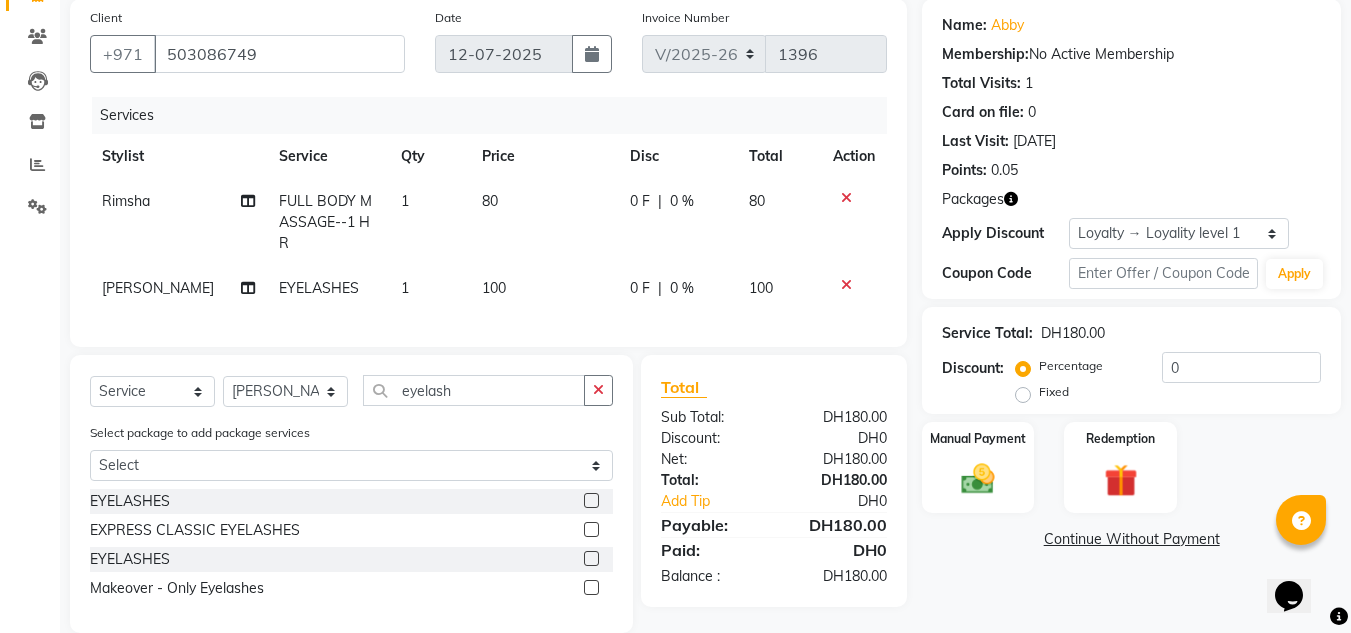click on "0 F | 0 %" 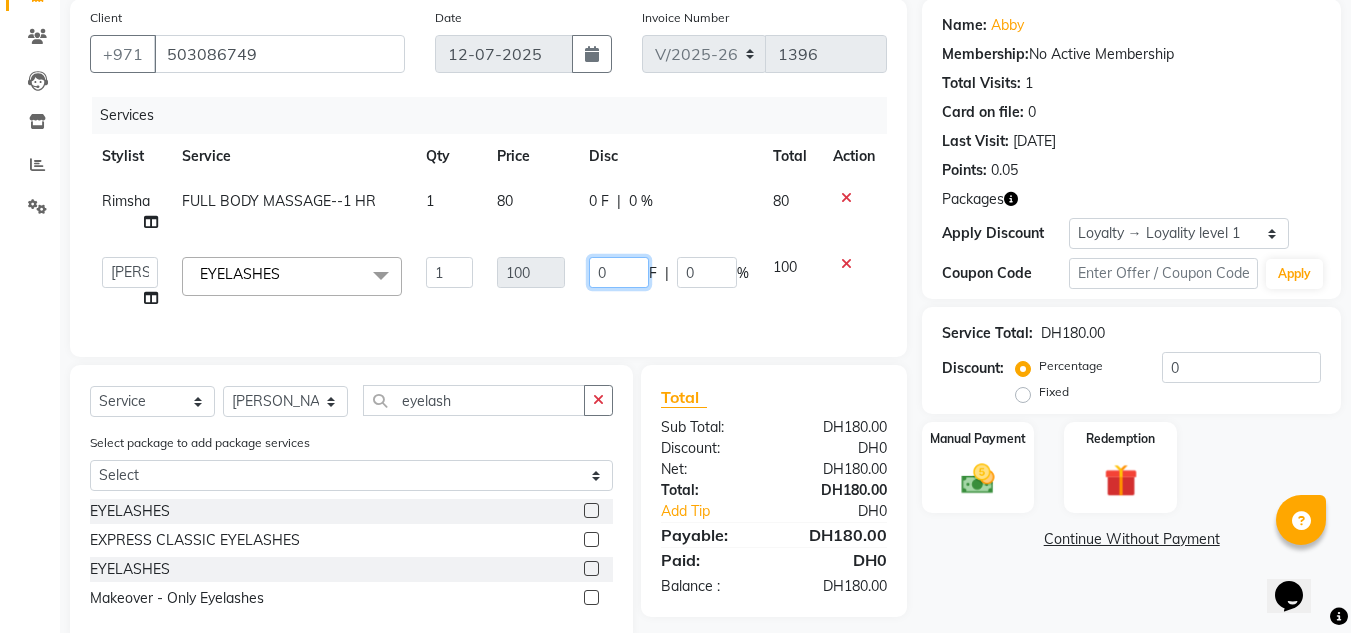 drag, startPoint x: 506, startPoint y: 260, endPoint x: 406, endPoint y: 260, distance: 100 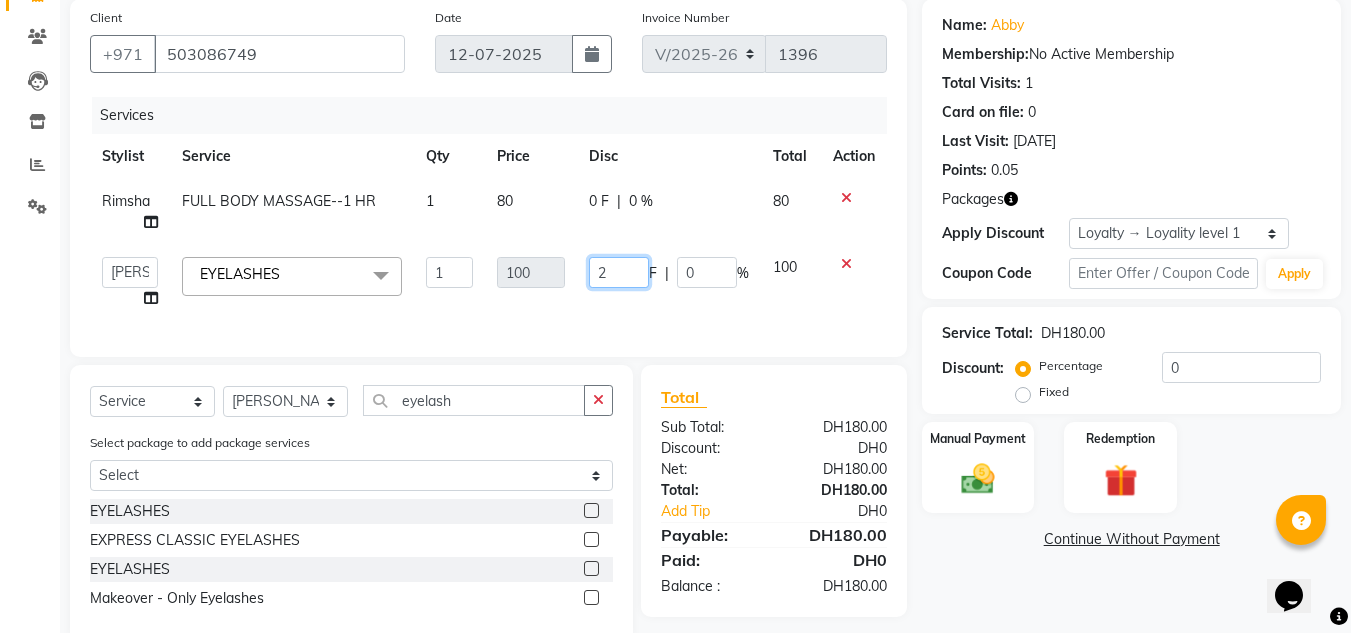 type on "20" 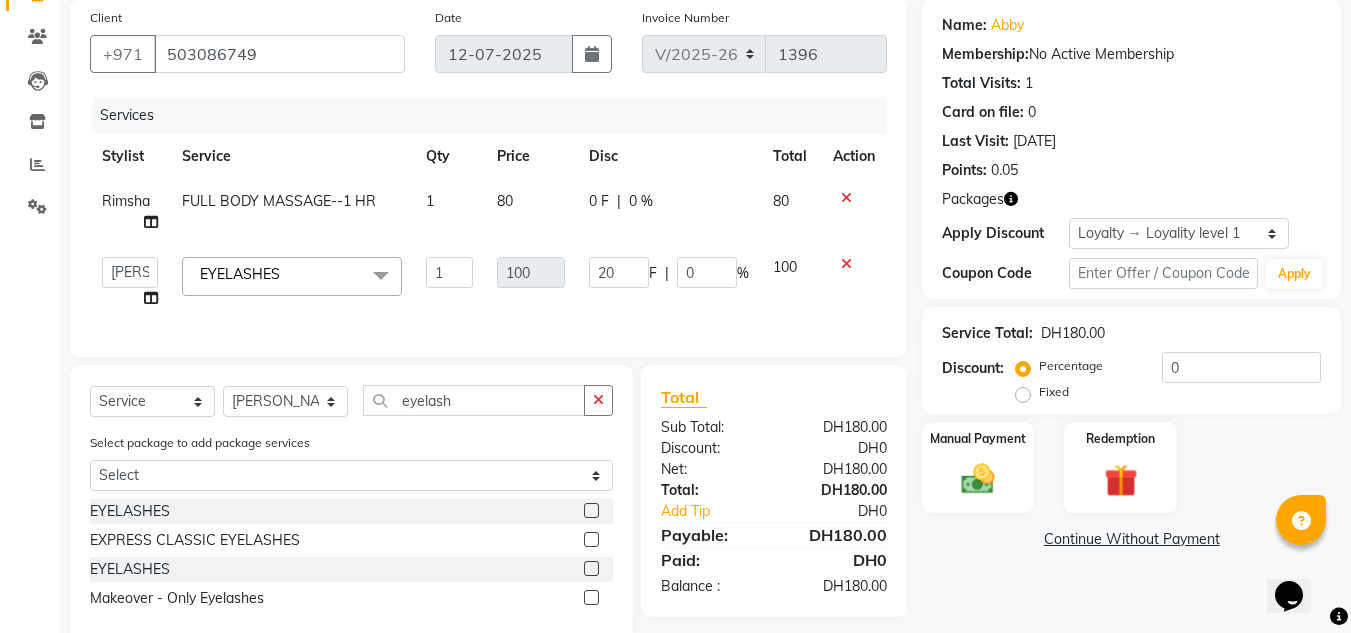 click on "Card on file:  0" 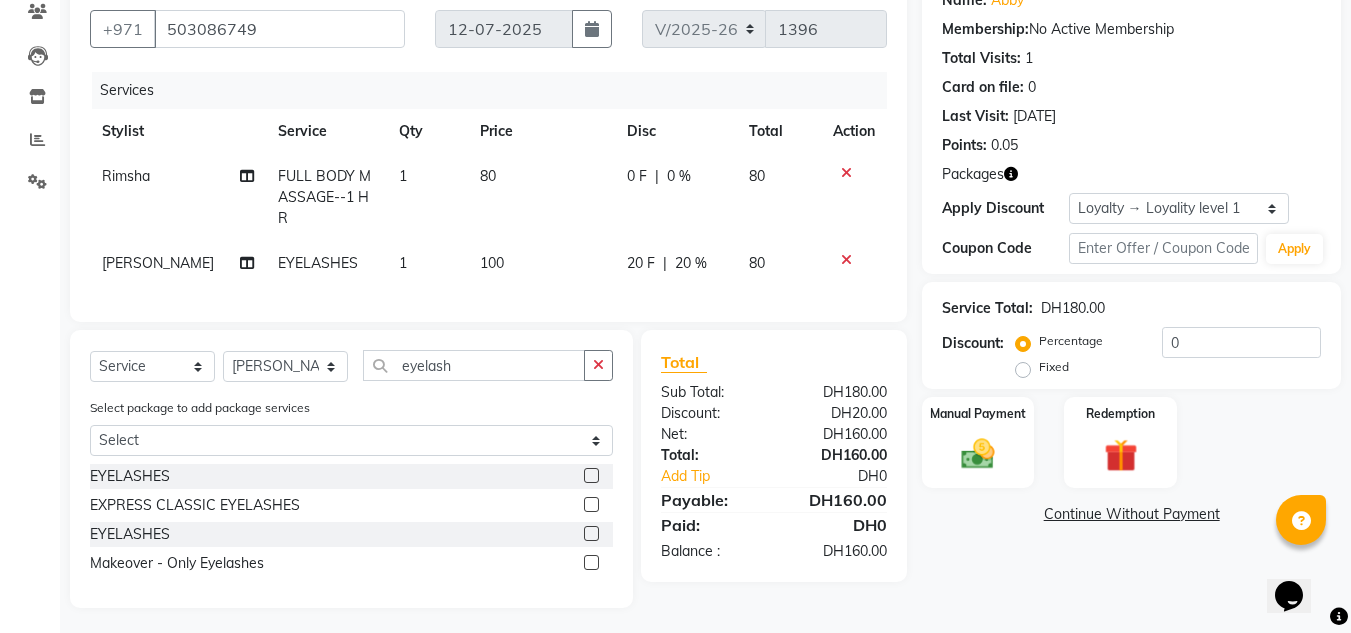 scroll, scrollTop: 196, scrollLeft: 0, axis: vertical 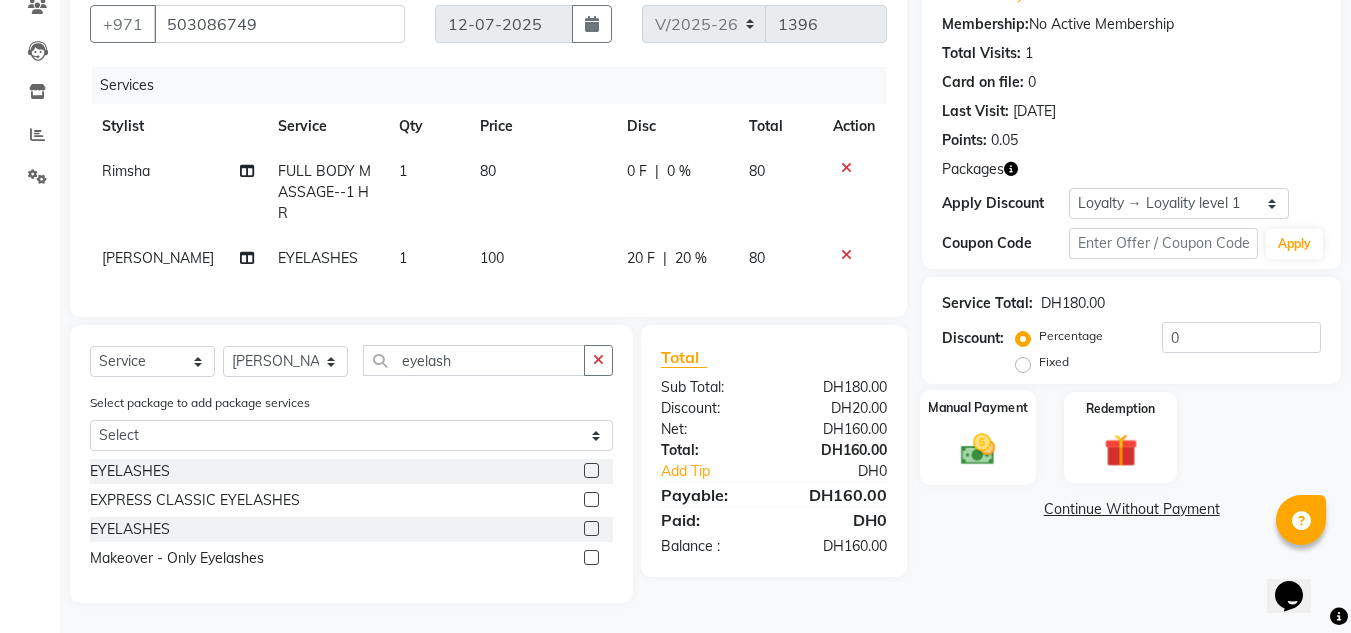 click 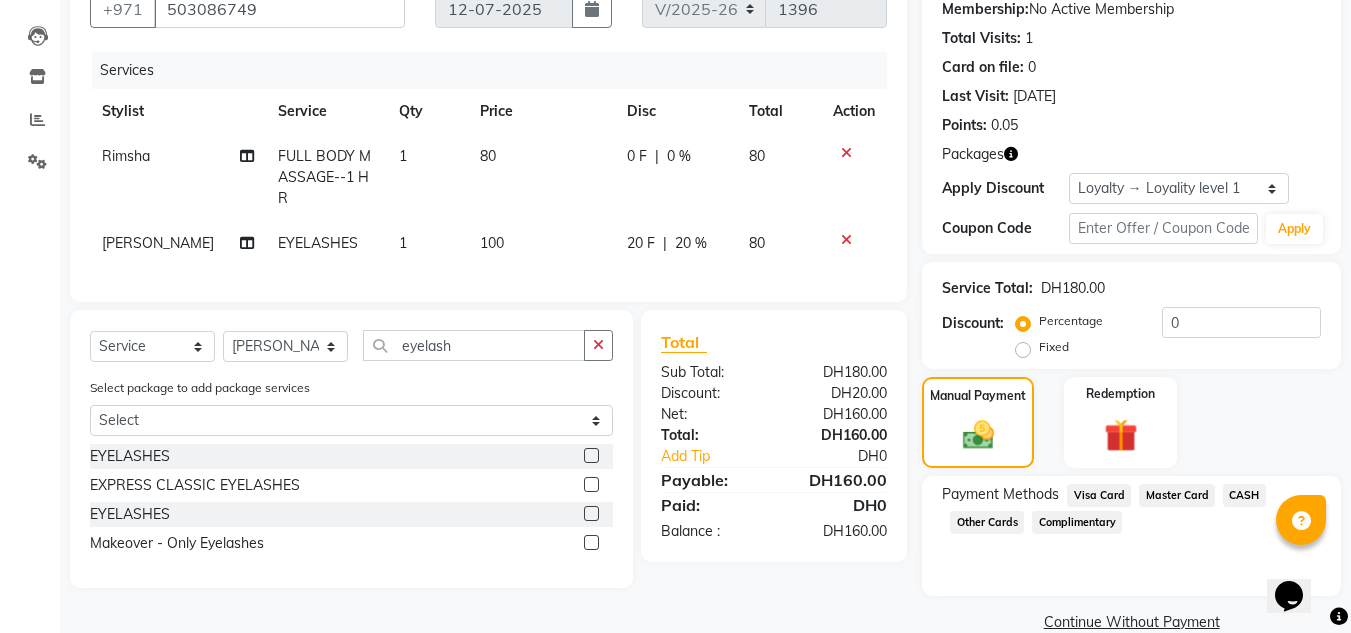 drag, startPoint x: 1240, startPoint y: 507, endPoint x: 1227, endPoint y: 497, distance: 16.40122 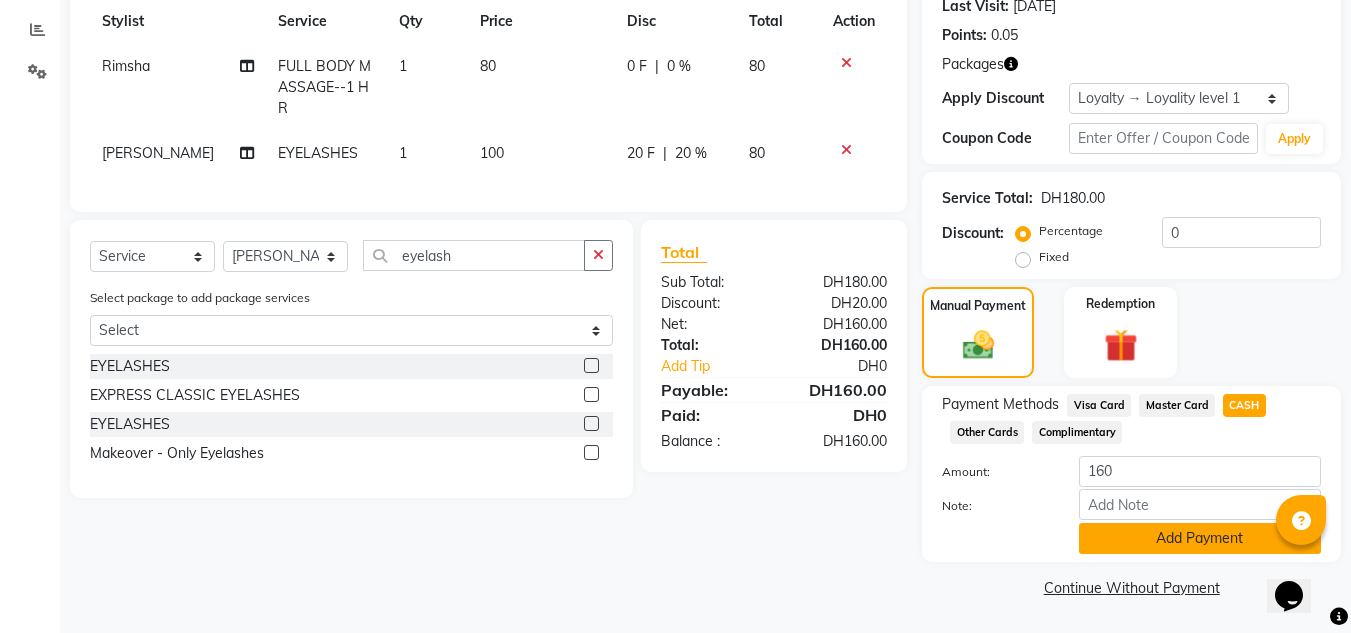 click on "Add Payment" 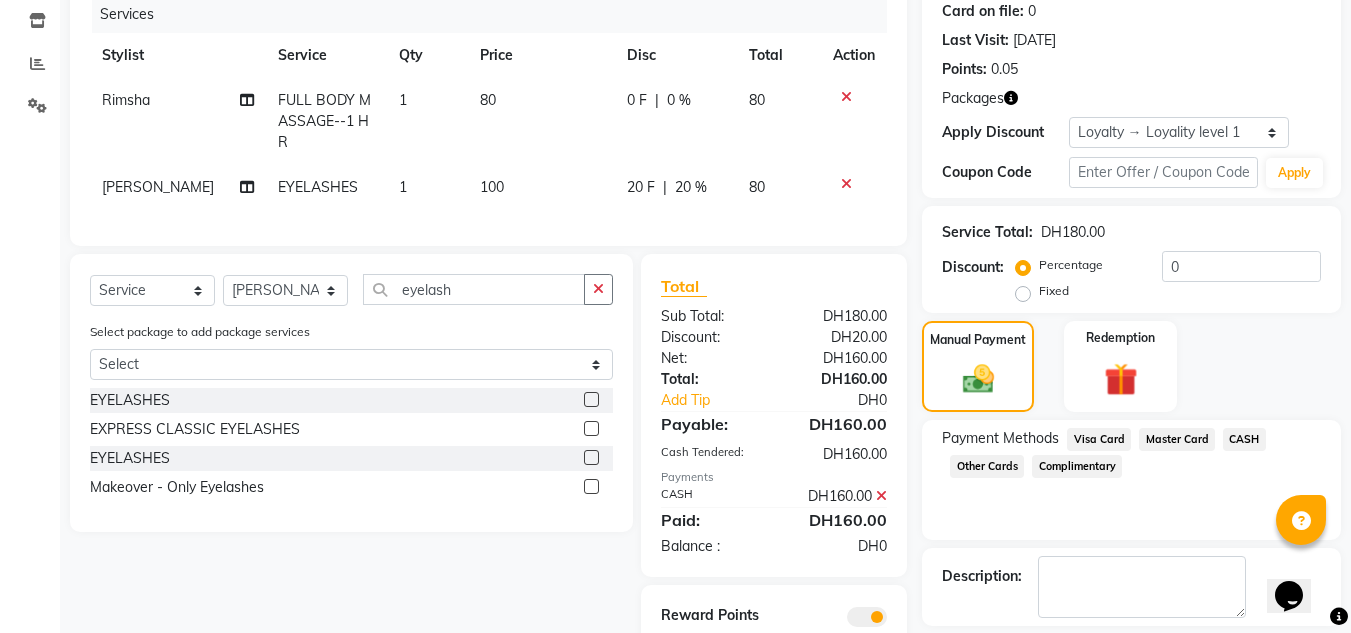 scroll, scrollTop: 300, scrollLeft: 0, axis: vertical 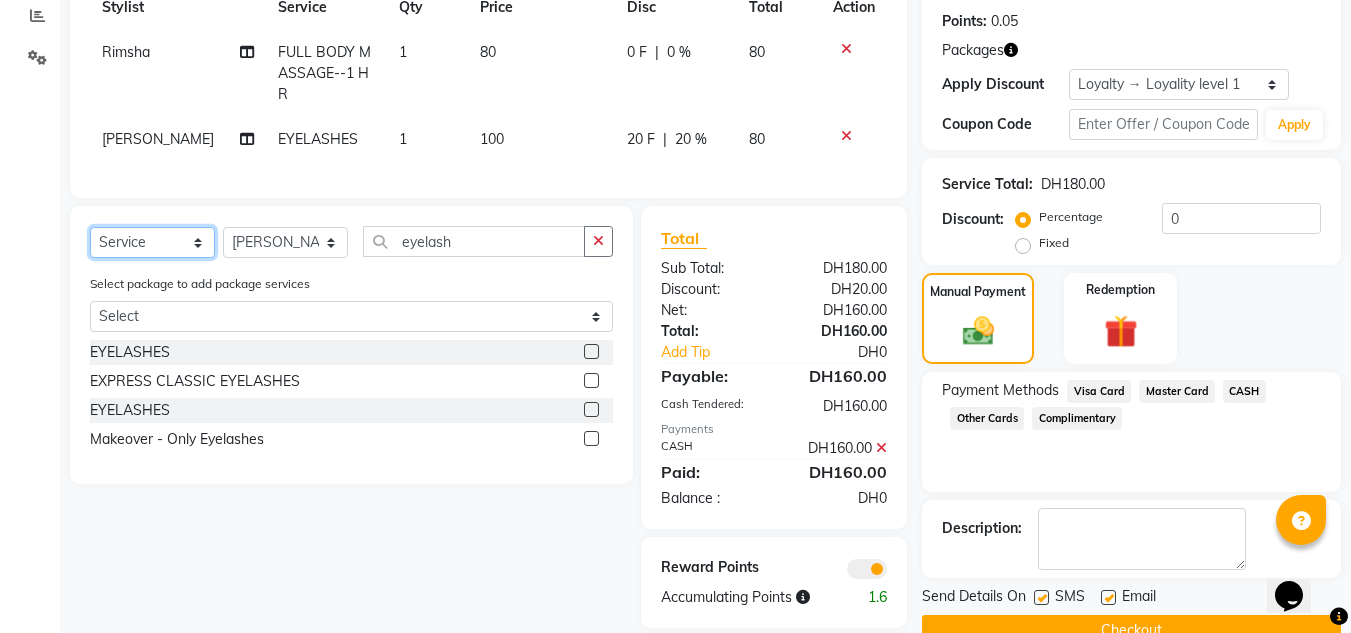 drag, startPoint x: 113, startPoint y: 256, endPoint x: 120, endPoint y: 271, distance: 16.552946 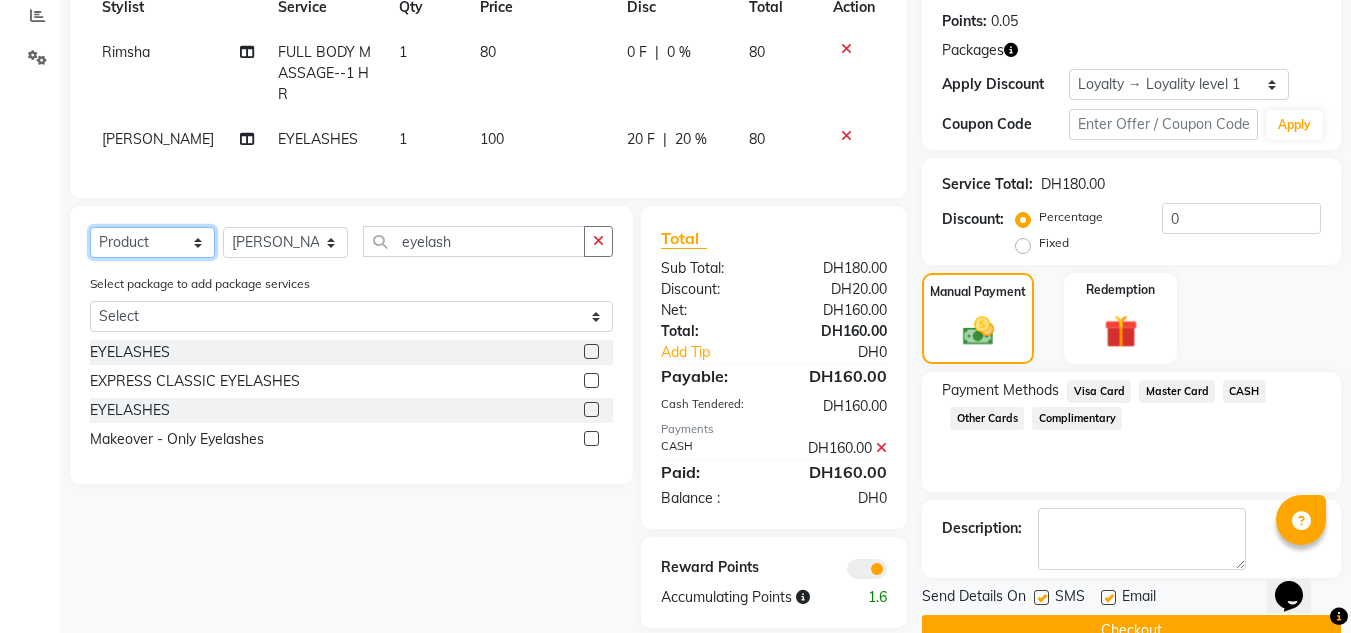 click on "Select  Service  Product  Membership  Package Voucher Prepaid Gift Card" 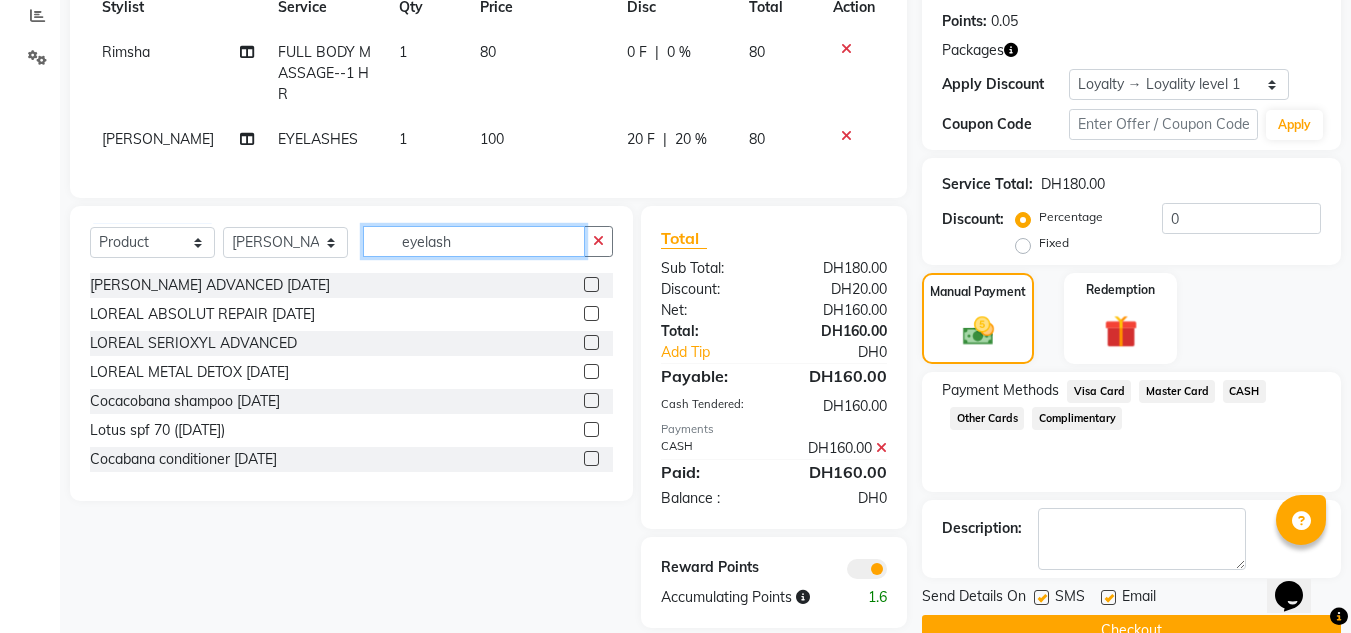 drag, startPoint x: 472, startPoint y: 246, endPoint x: 290, endPoint y: 266, distance: 183.0956 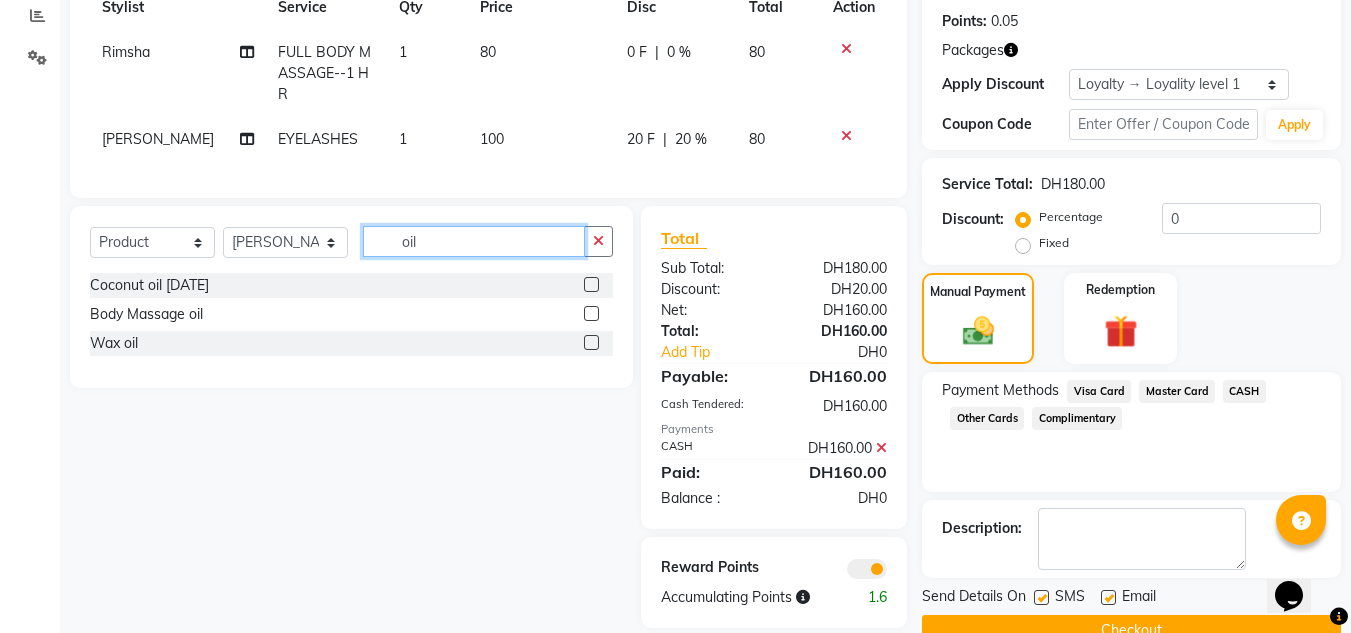 type on "oil" 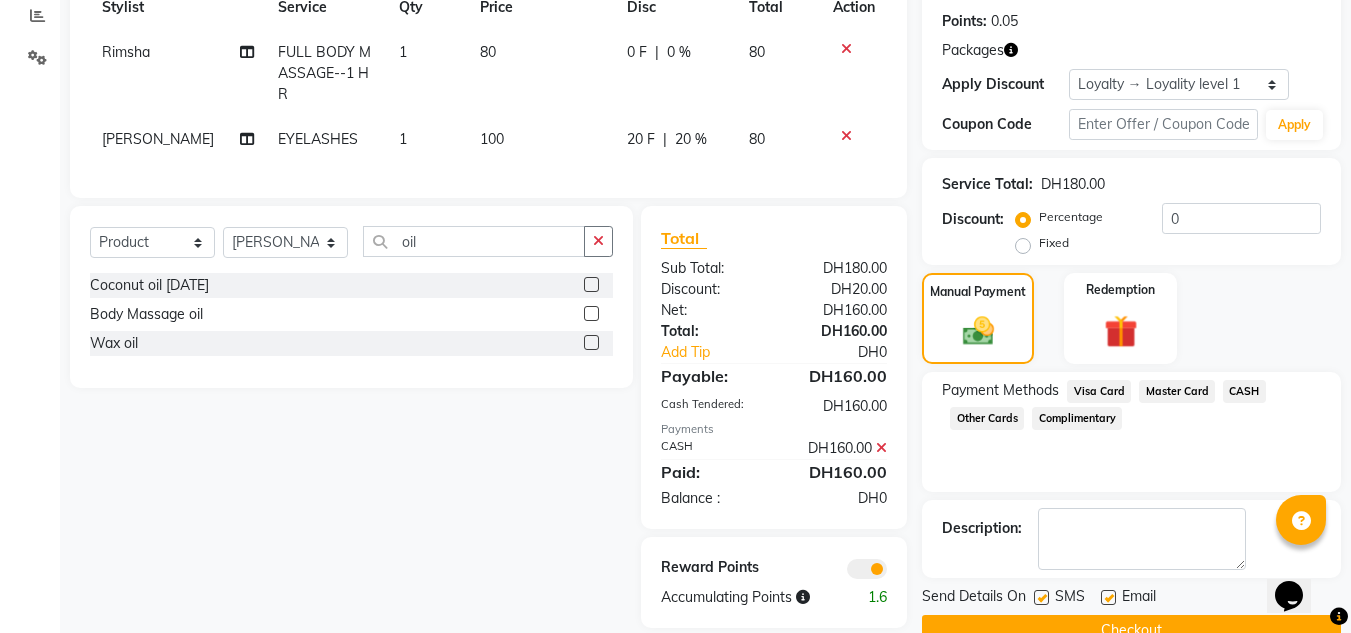 drag, startPoint x: 590, startPoint y: 329, endPoint x: 401, endPoint y: 340, distance: 189.31984 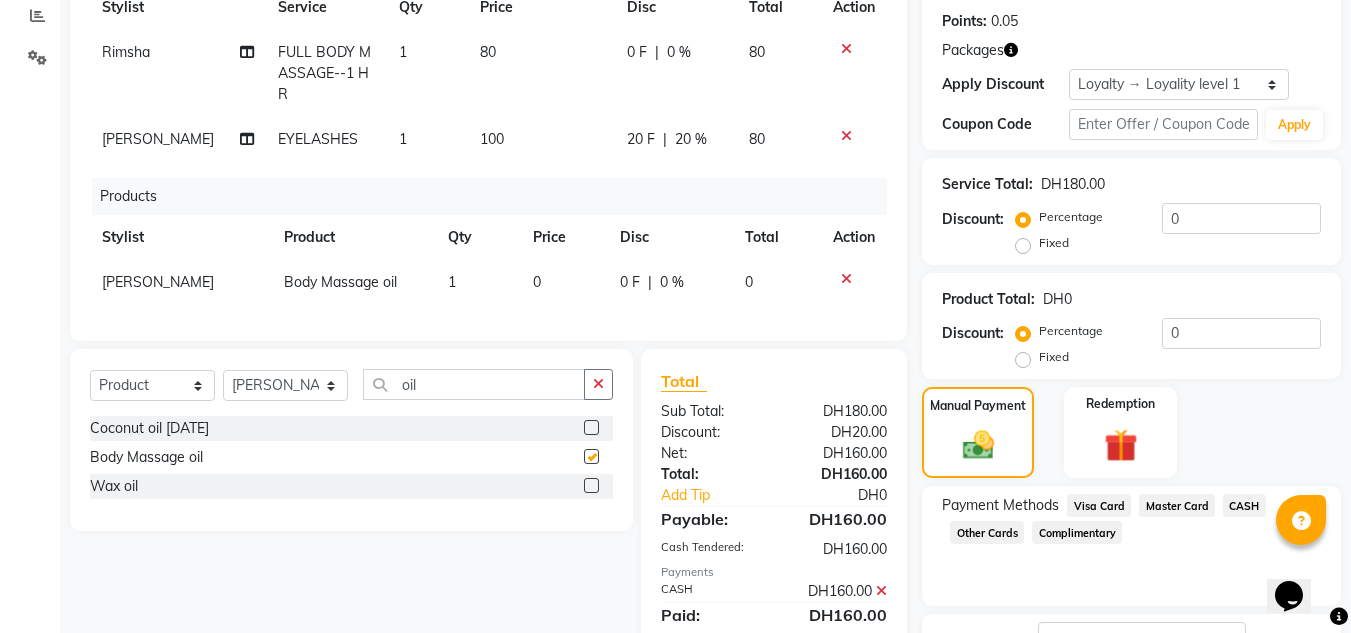 checkbox on "false" 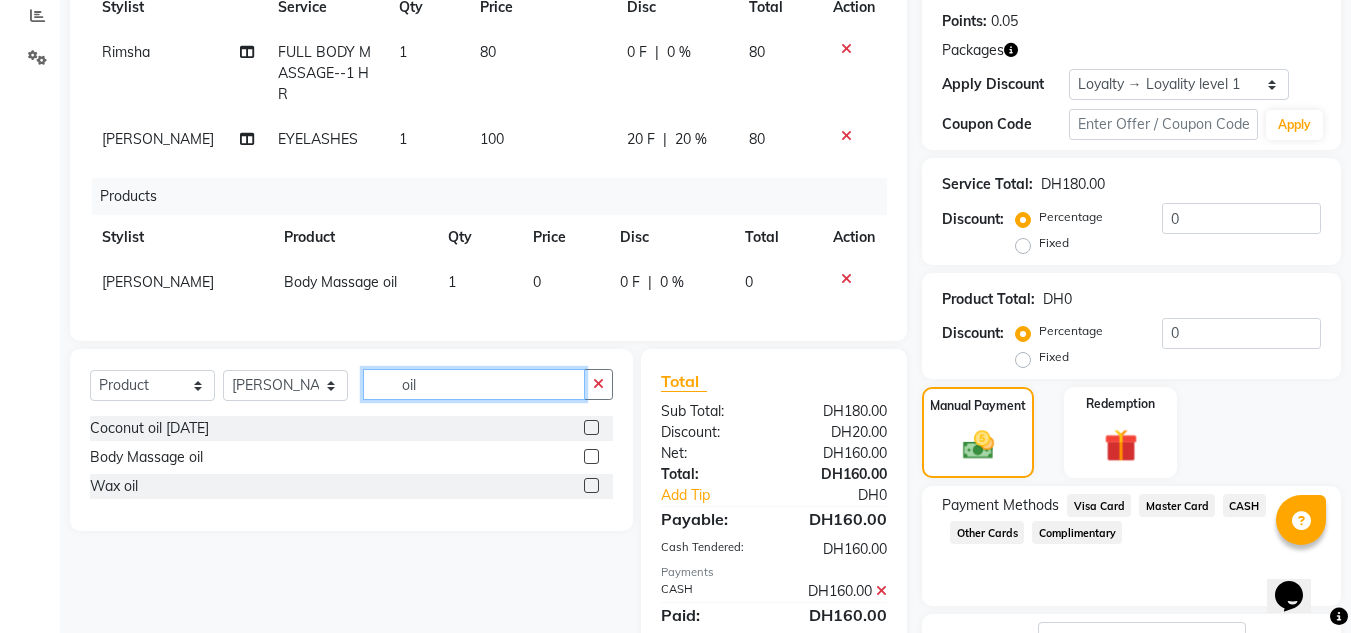 click on "Select  Service  Product  Membership  Package Voucher Prepaid Gift Card  Select Stylist ABUSHAGARA Kavita Laxmi Management Manisha Radha RECEPTION-ALWAHDA Riba Rimsha SALON Samjhana trial oil" 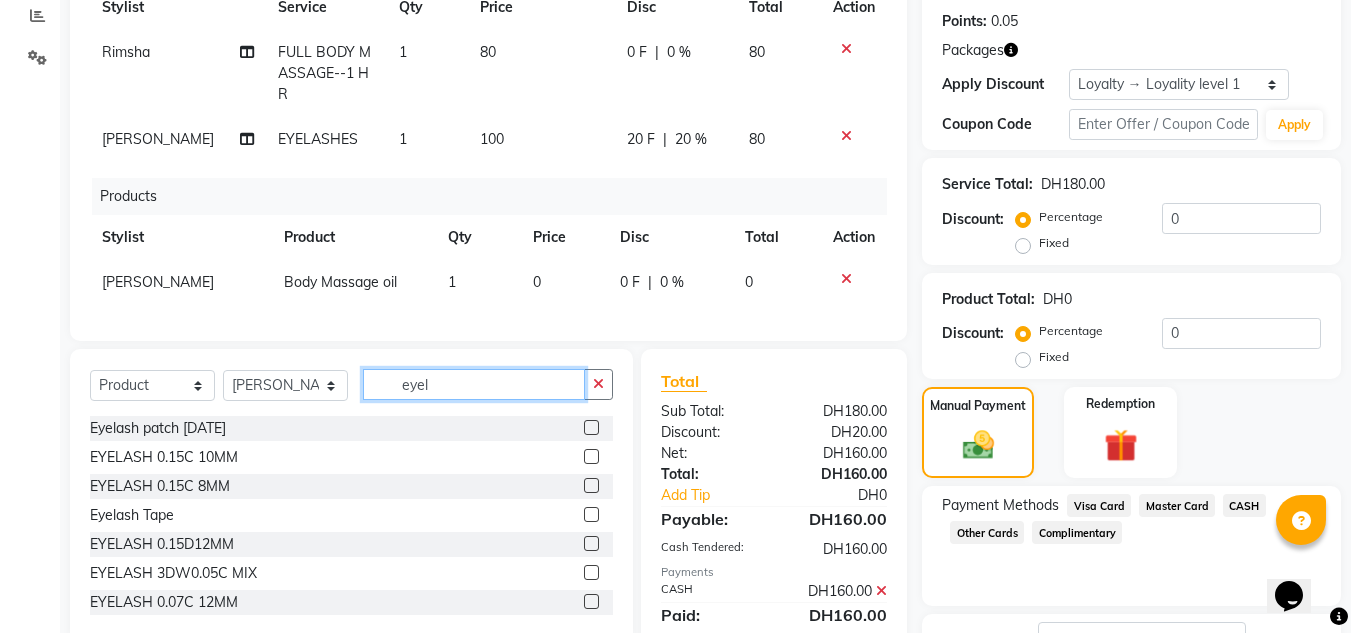 type on "eyel" 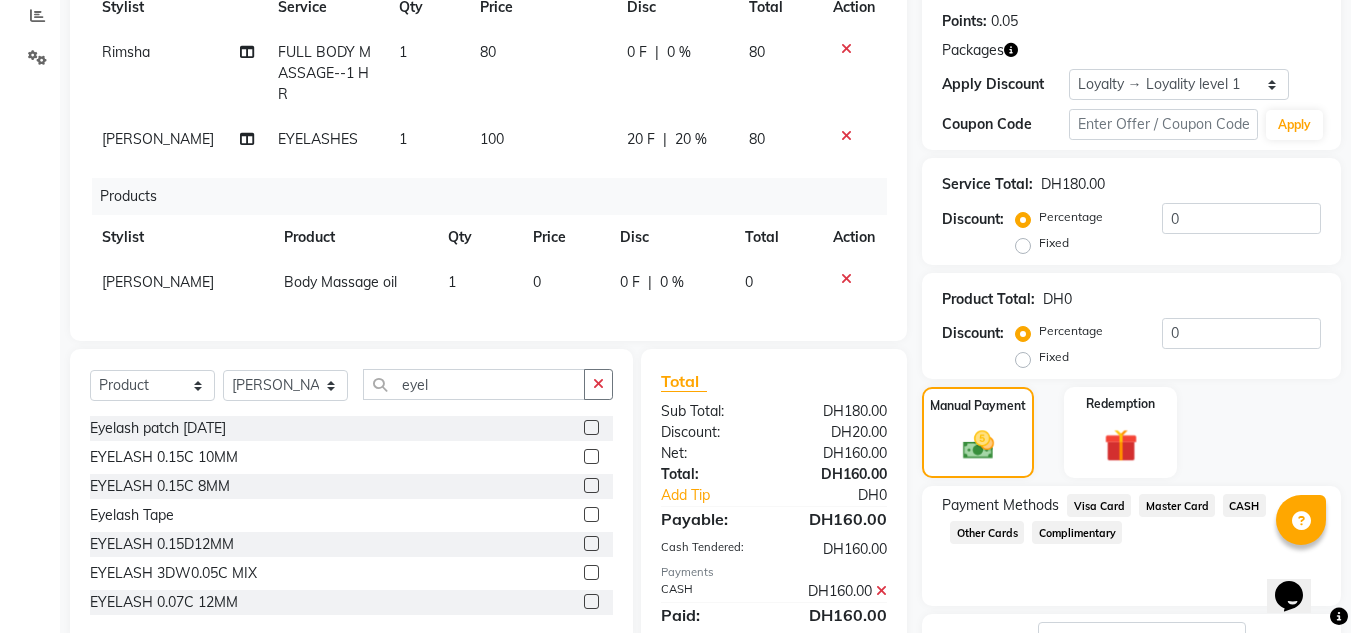 click 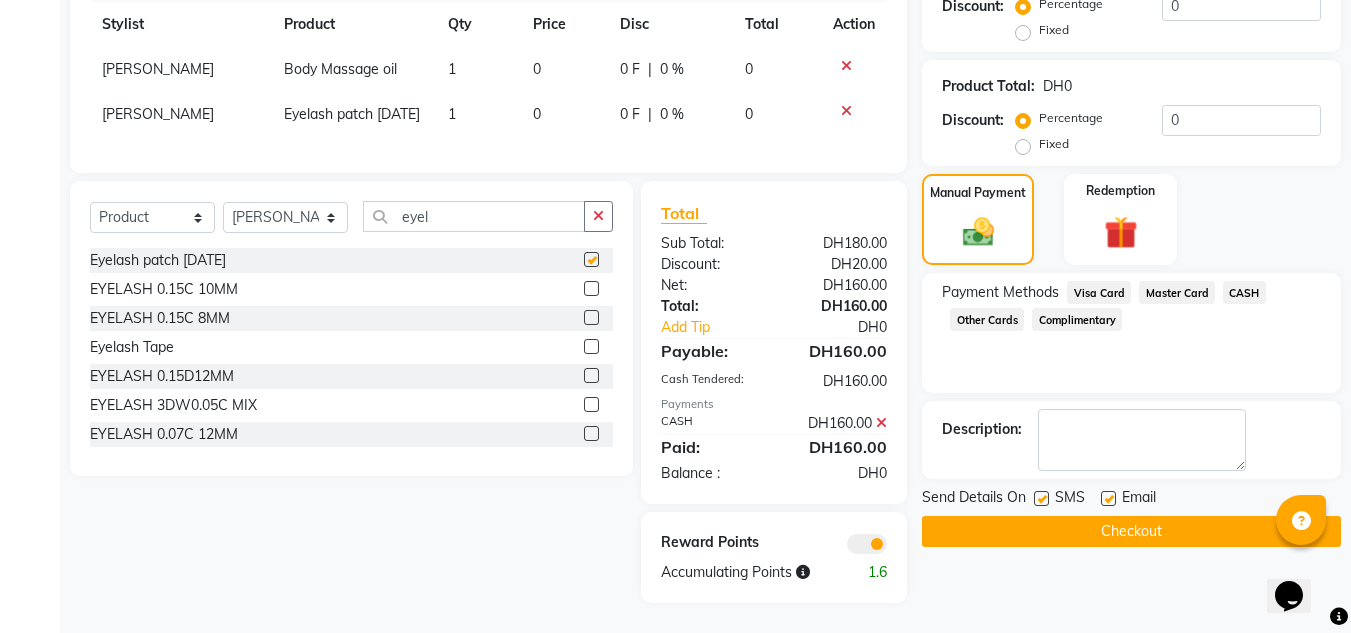 checkbox on "false" 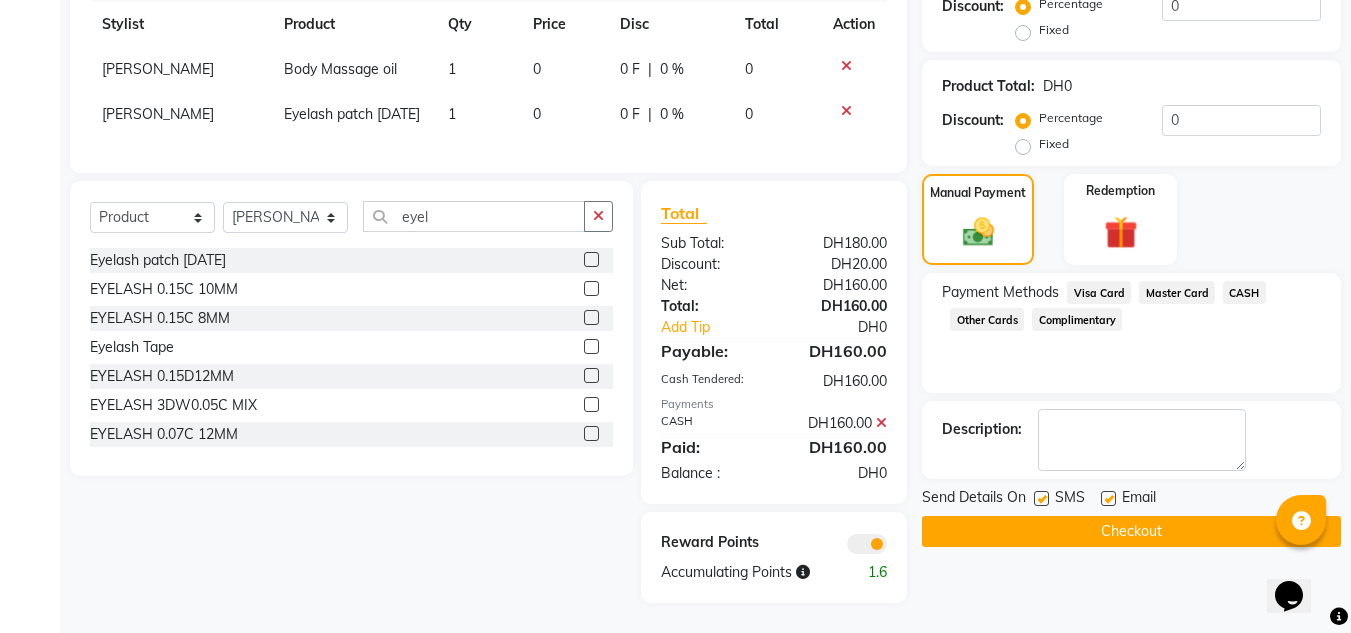 scroll, scrollTop: 549, scrollLeft: 0, axis: vertical 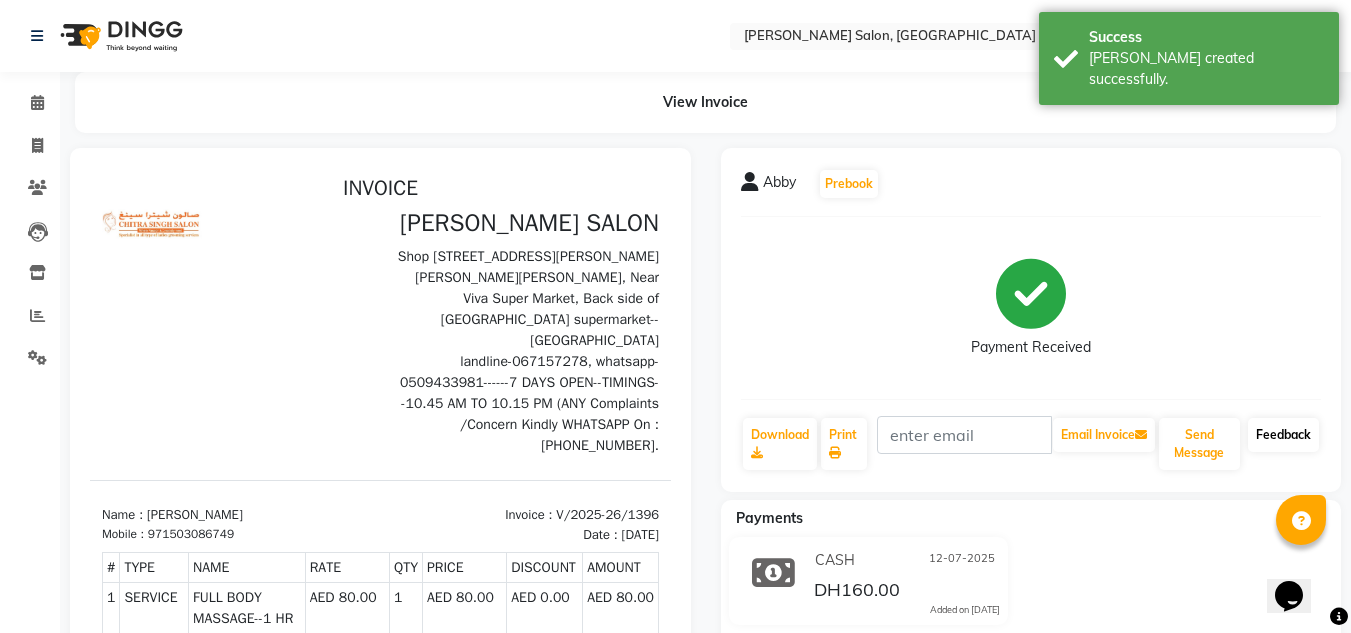 click on "Feedback" 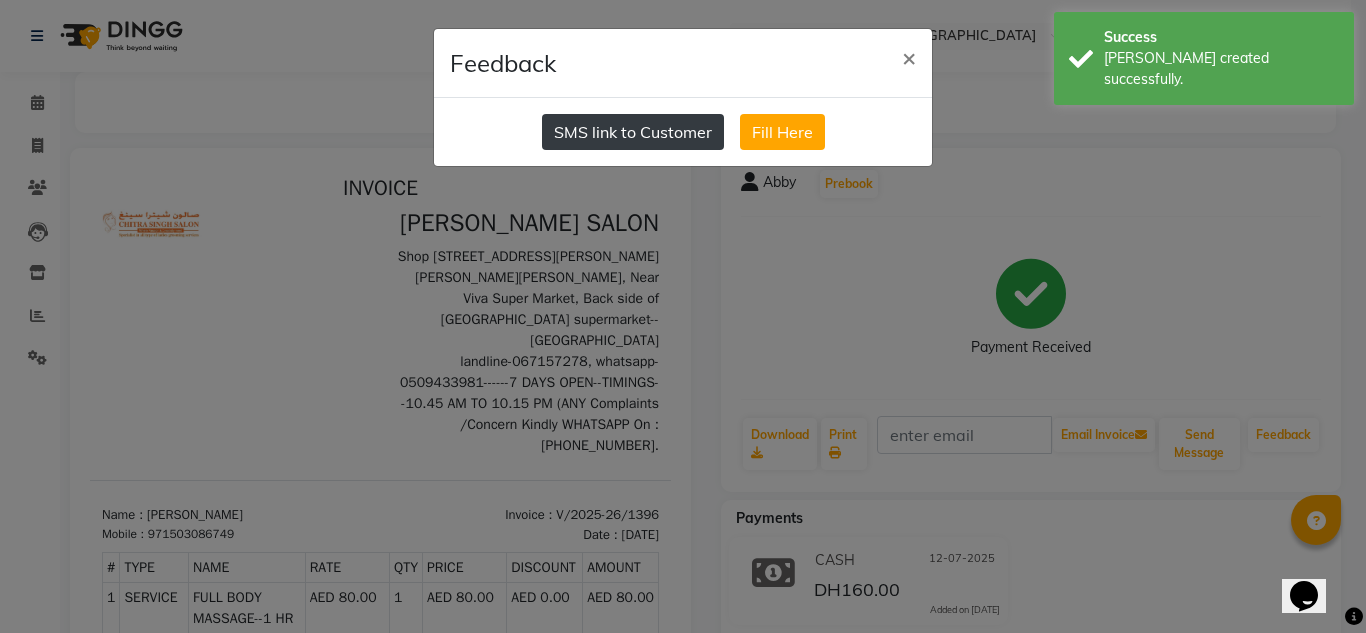 click on "SMS link to Customer" 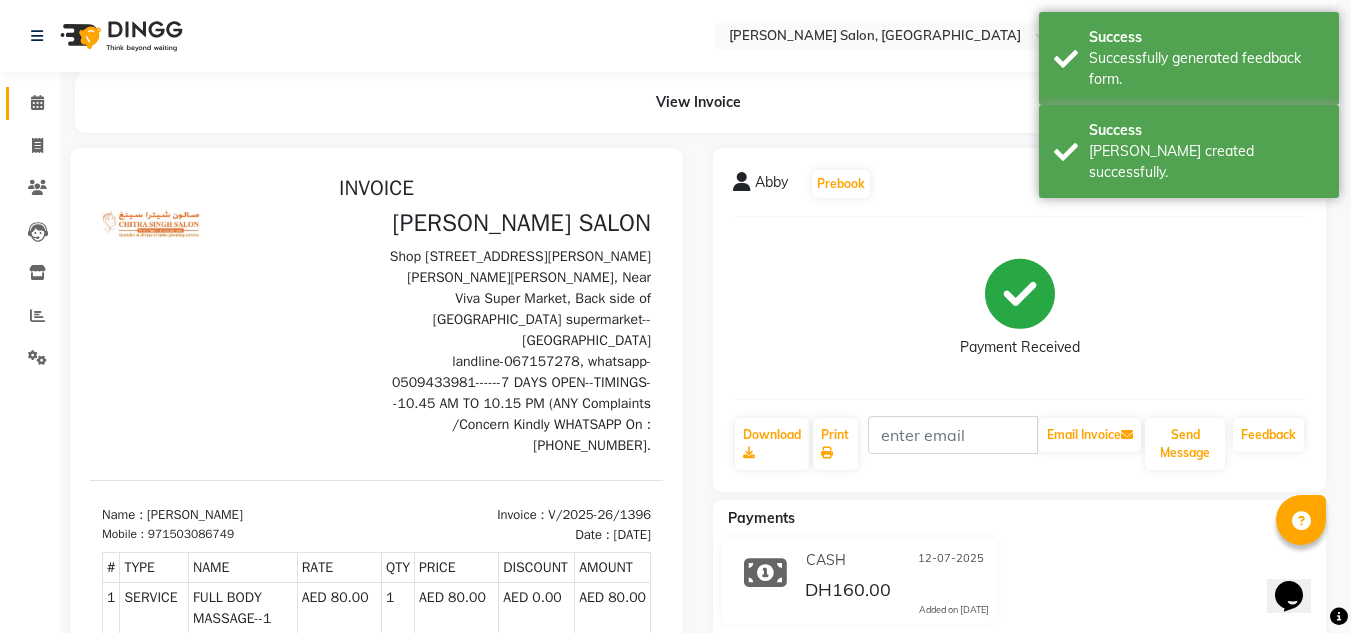 click on "Calendar" 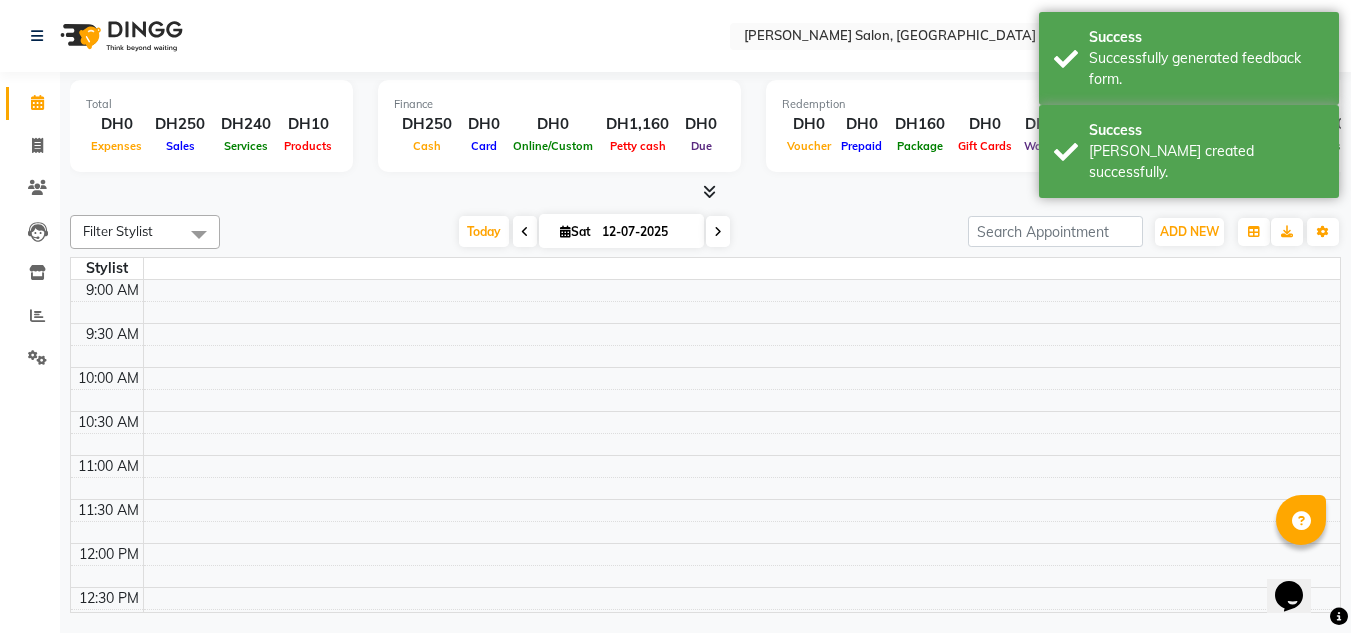 scroll, scrollTop: 0, scrollLeft: 0, axis: both 